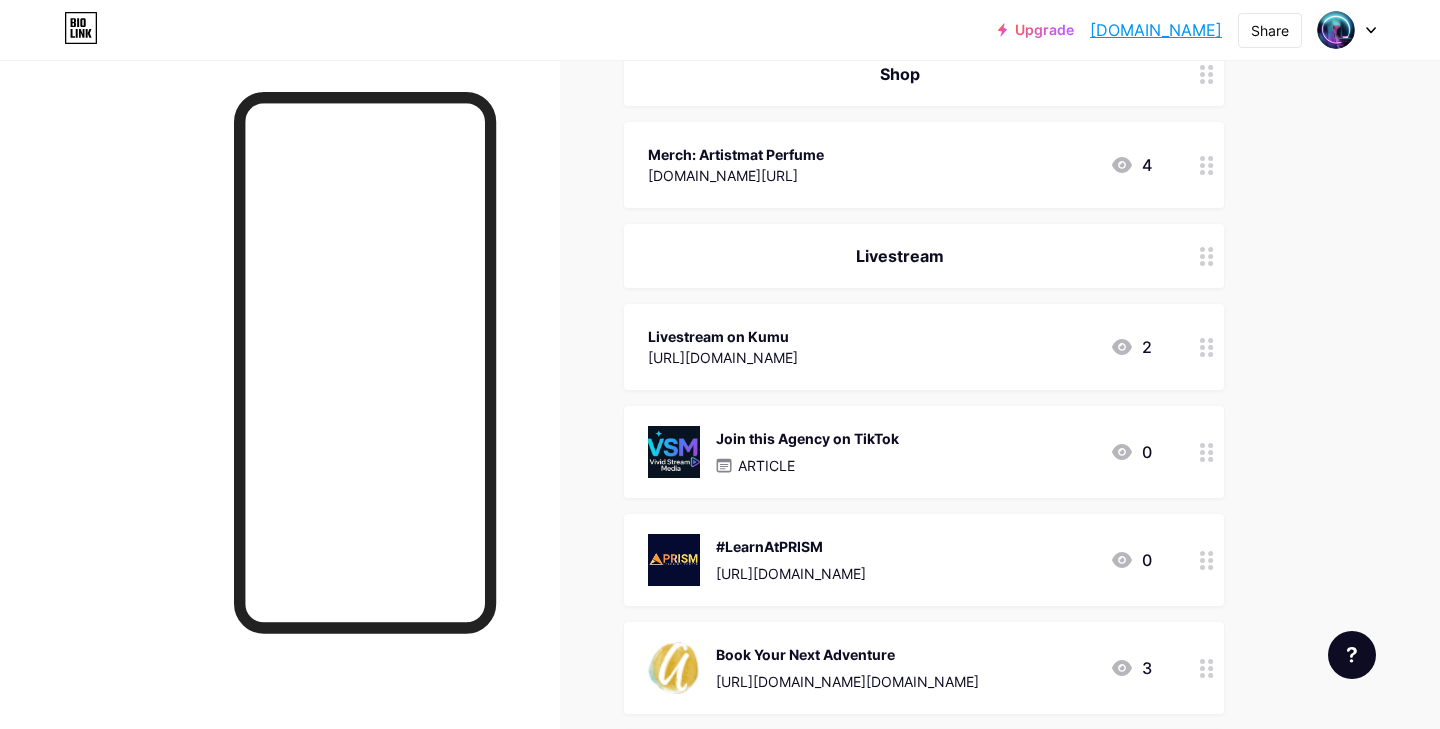 scroll, scrollTop: 618, scrollLeft: 0, axis: vertical 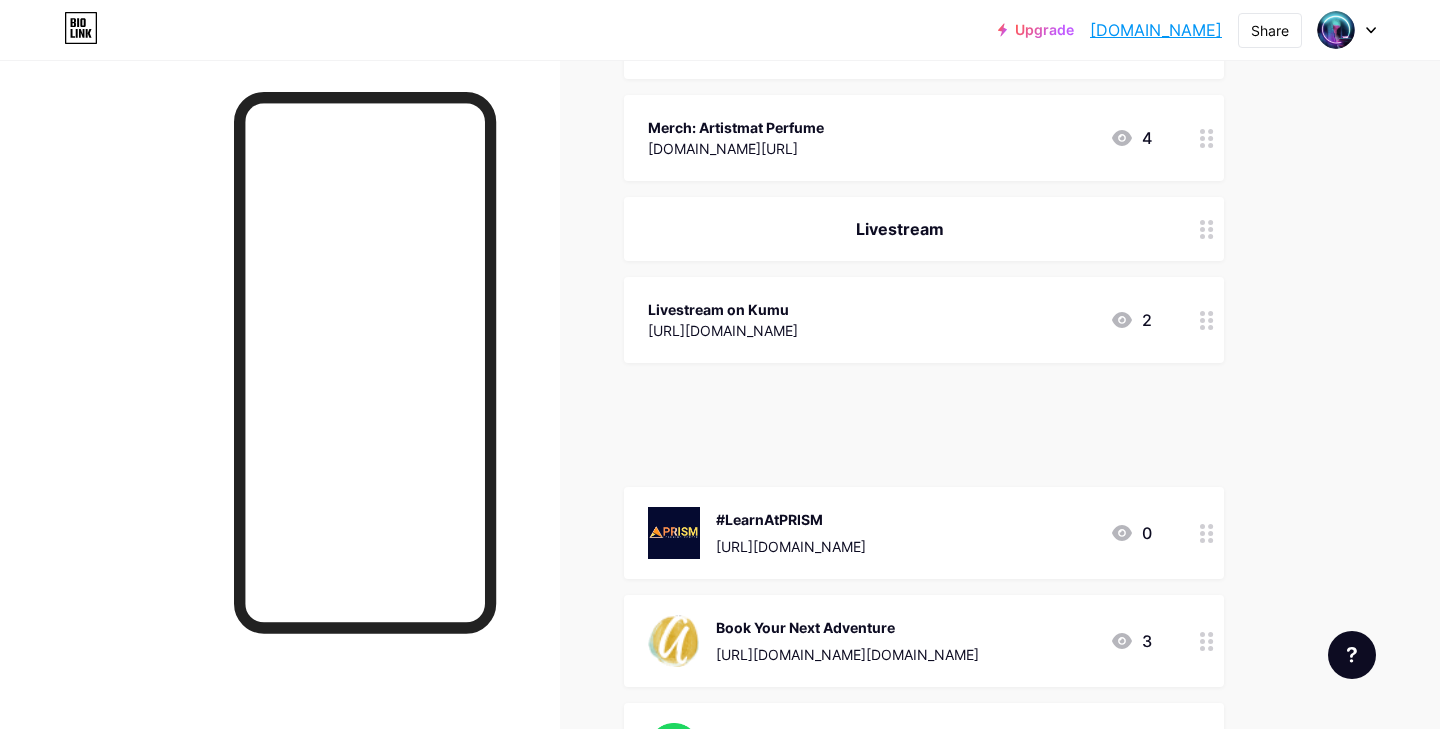 type 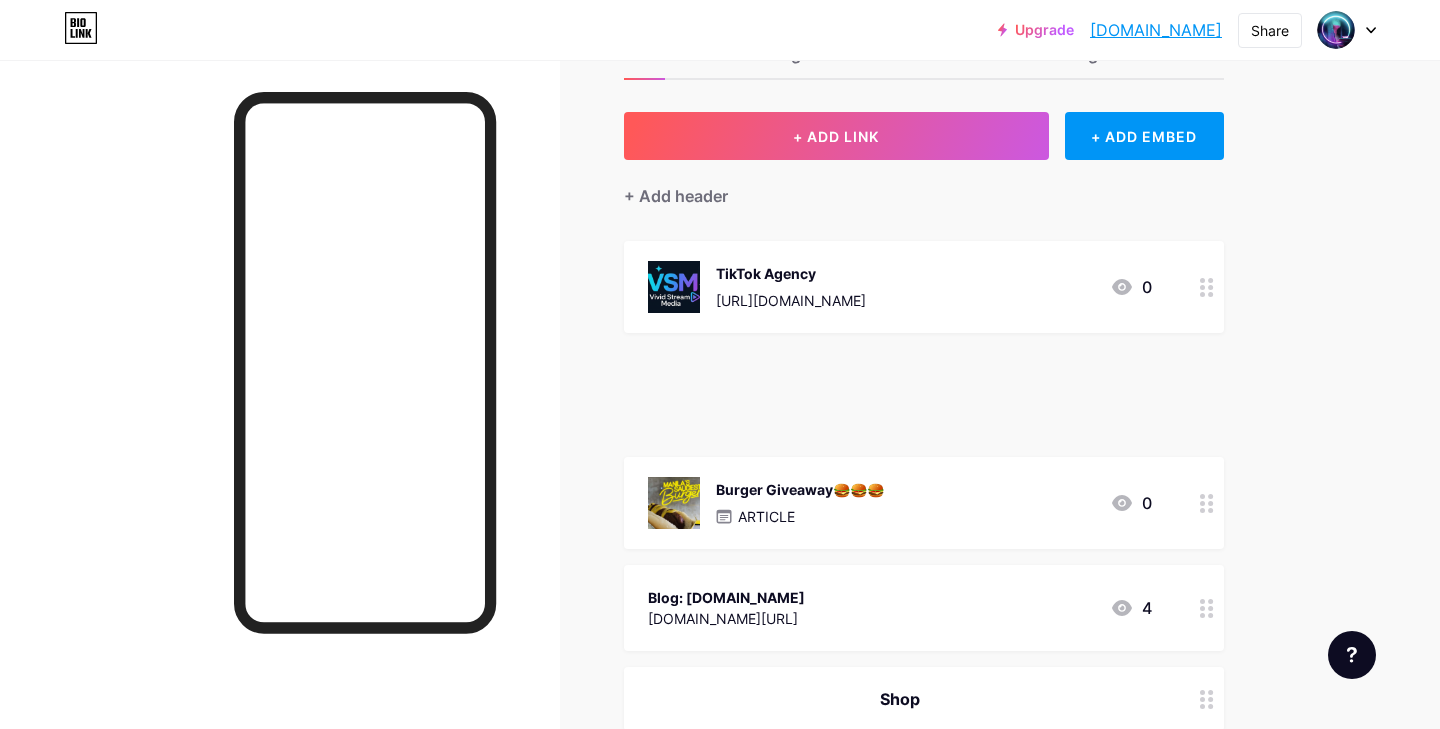 scroll, scrollTop: 73, scrollLeft: 0, axis: vertical 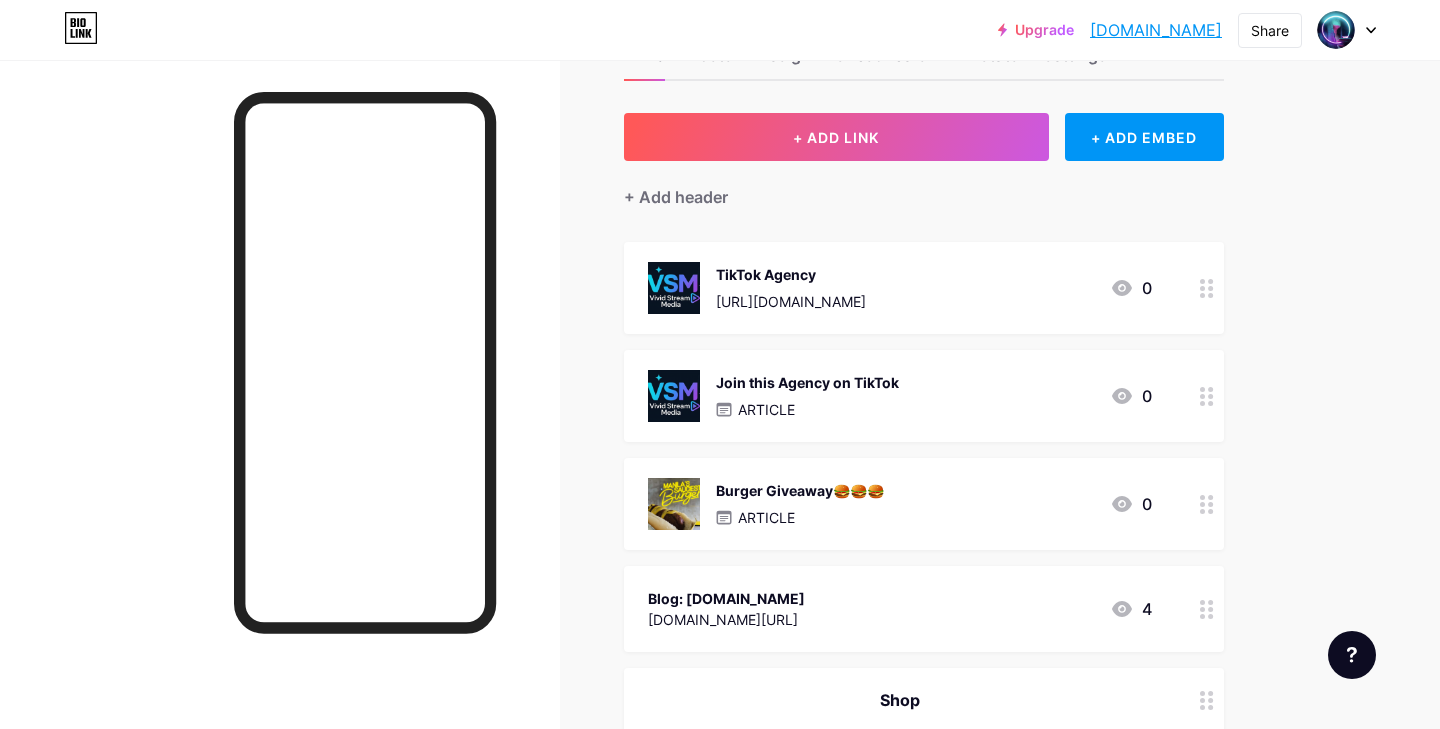 click at bounding box center [674, 396] 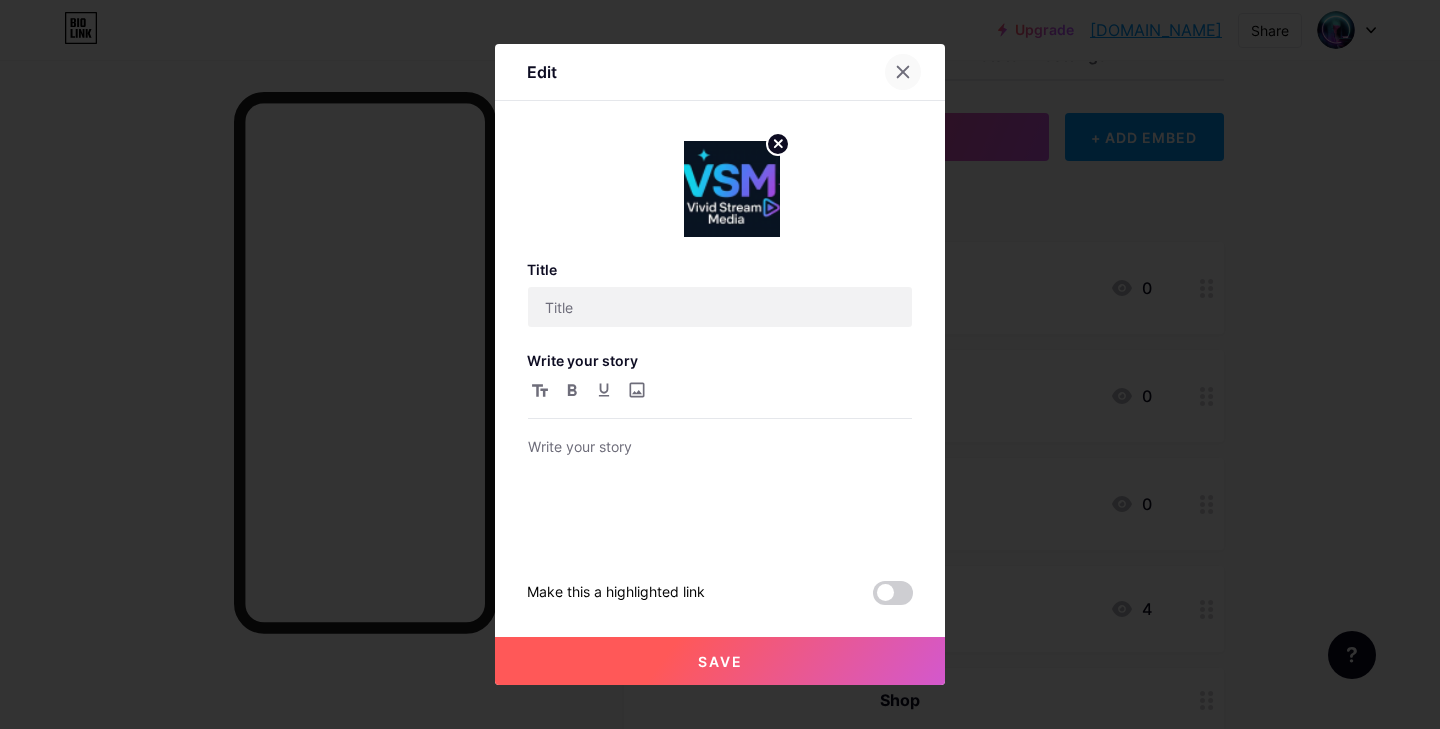 click 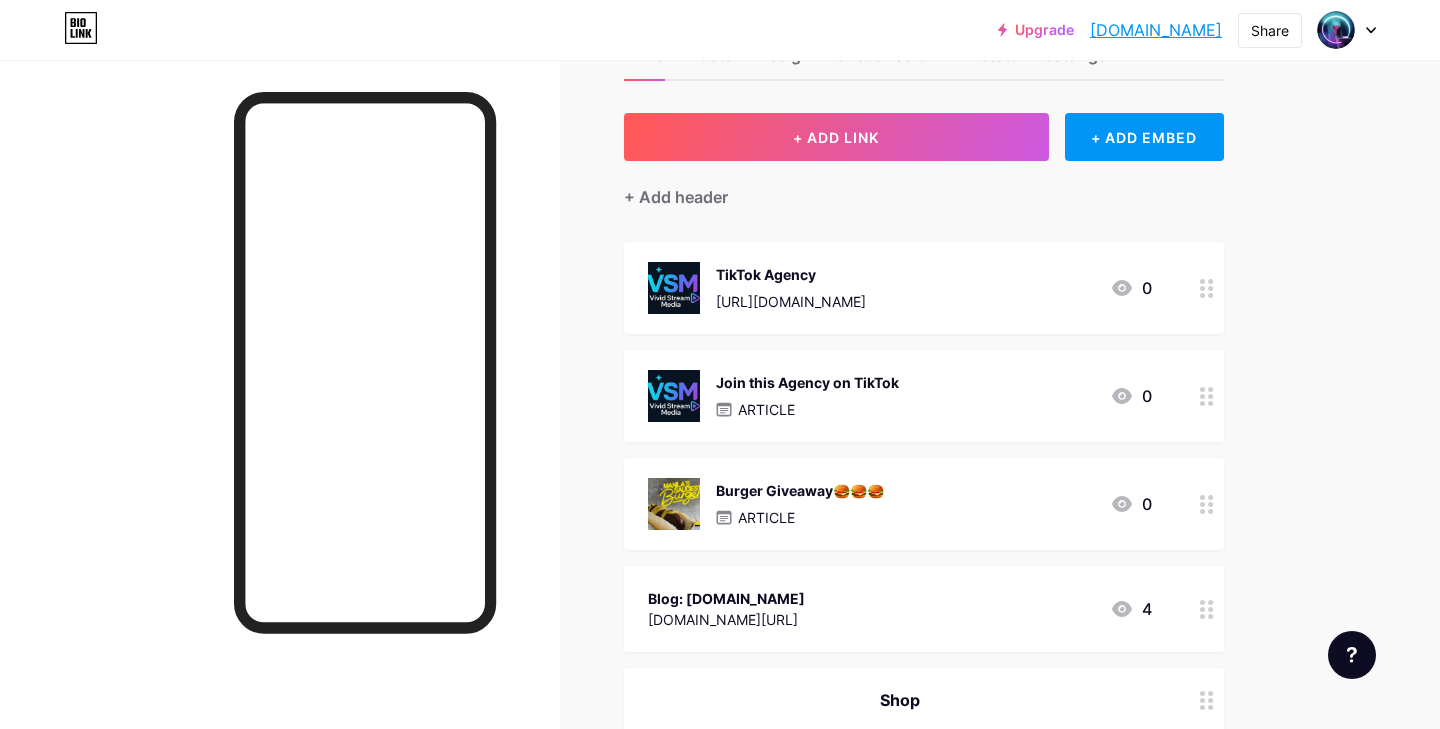 click 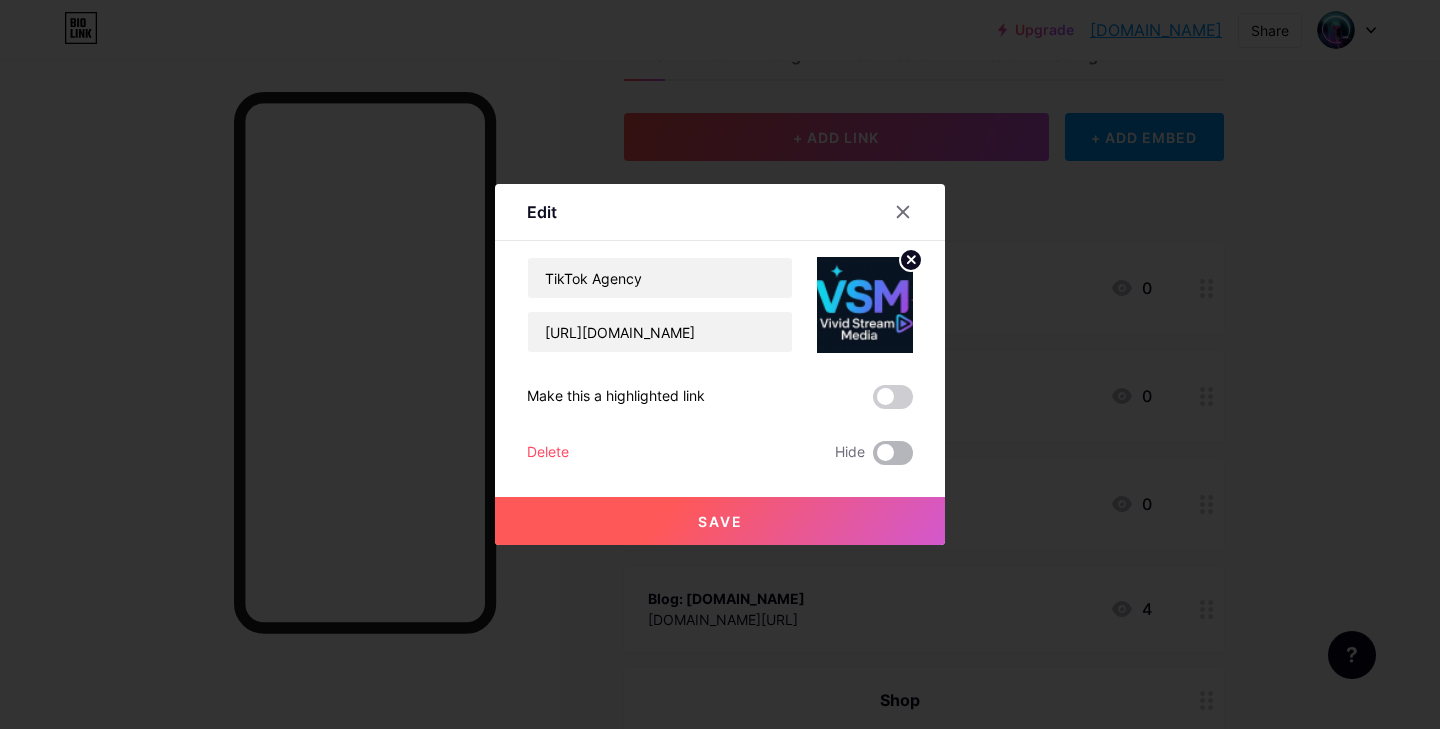 click at bounding box center (893, 453) 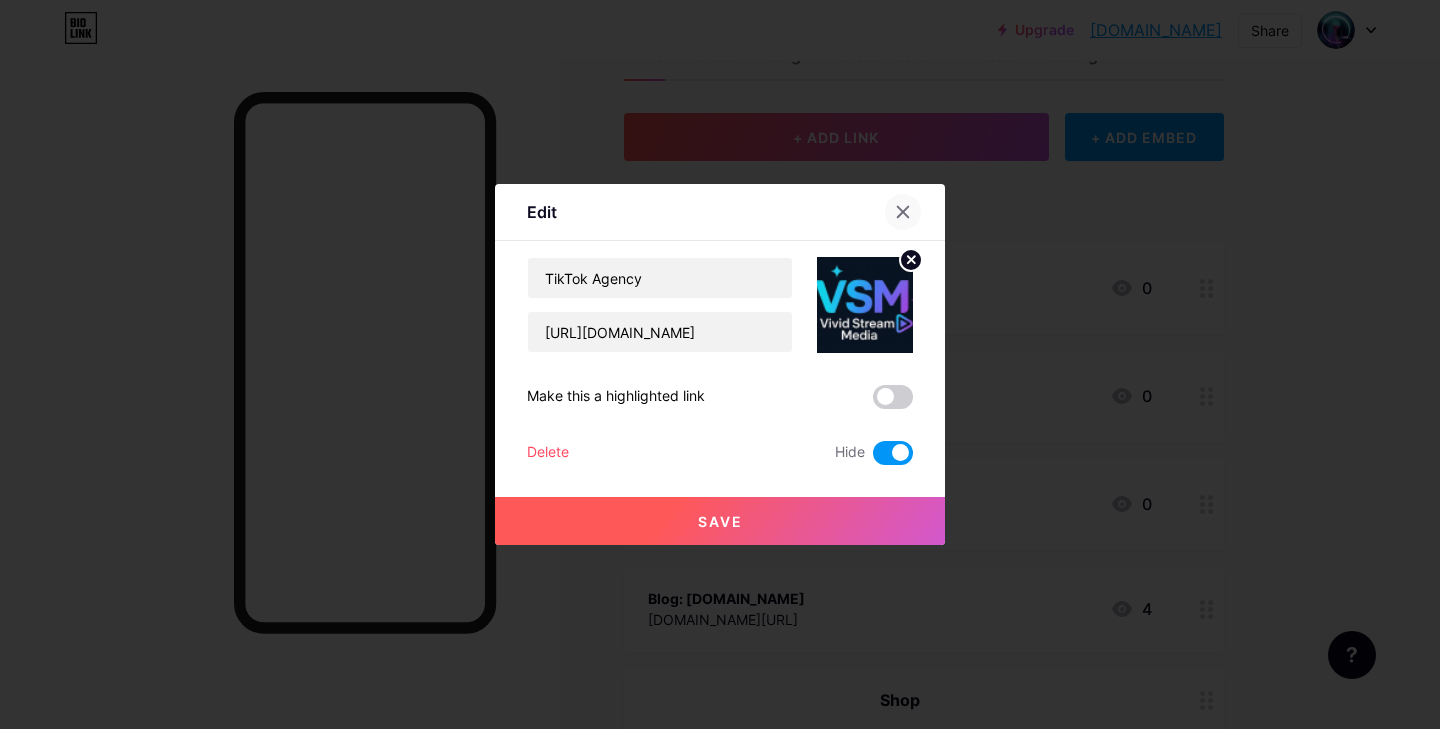 click 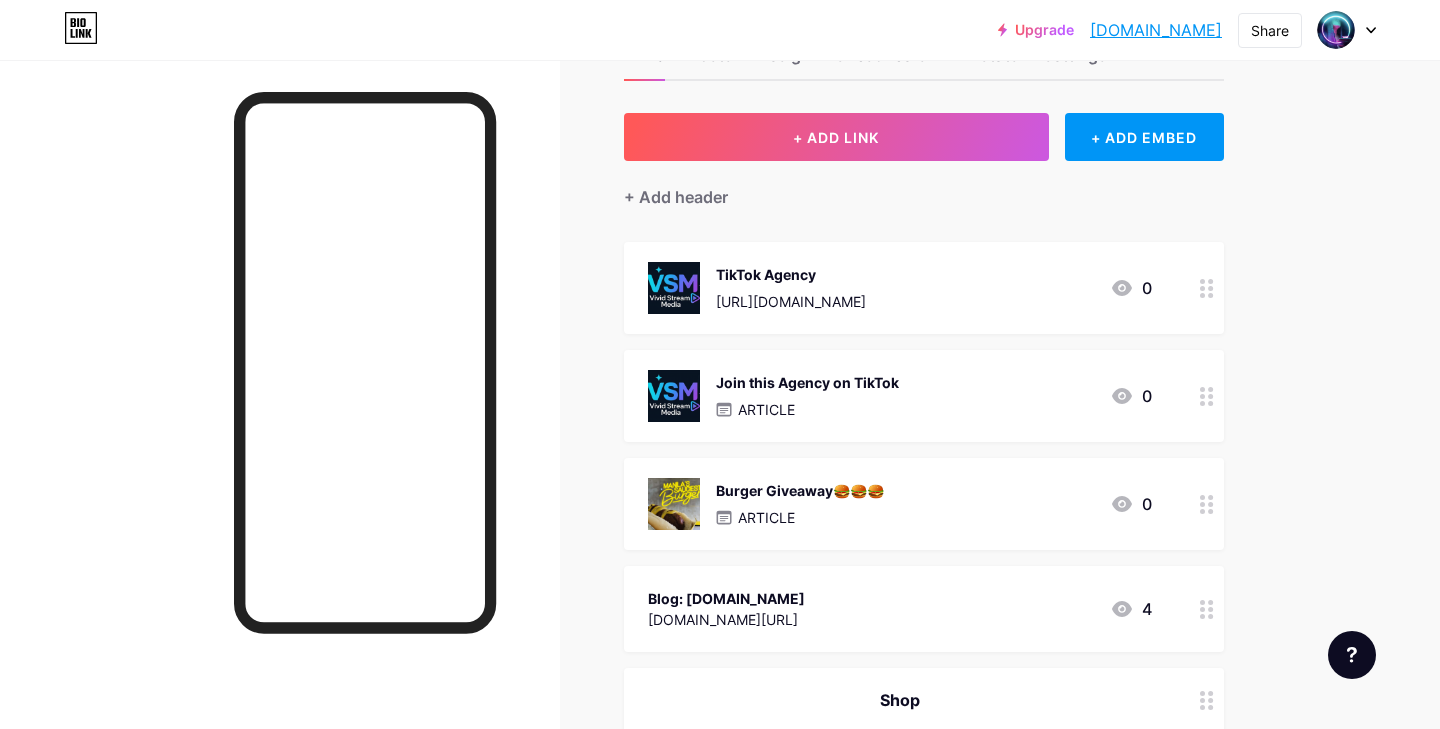 click 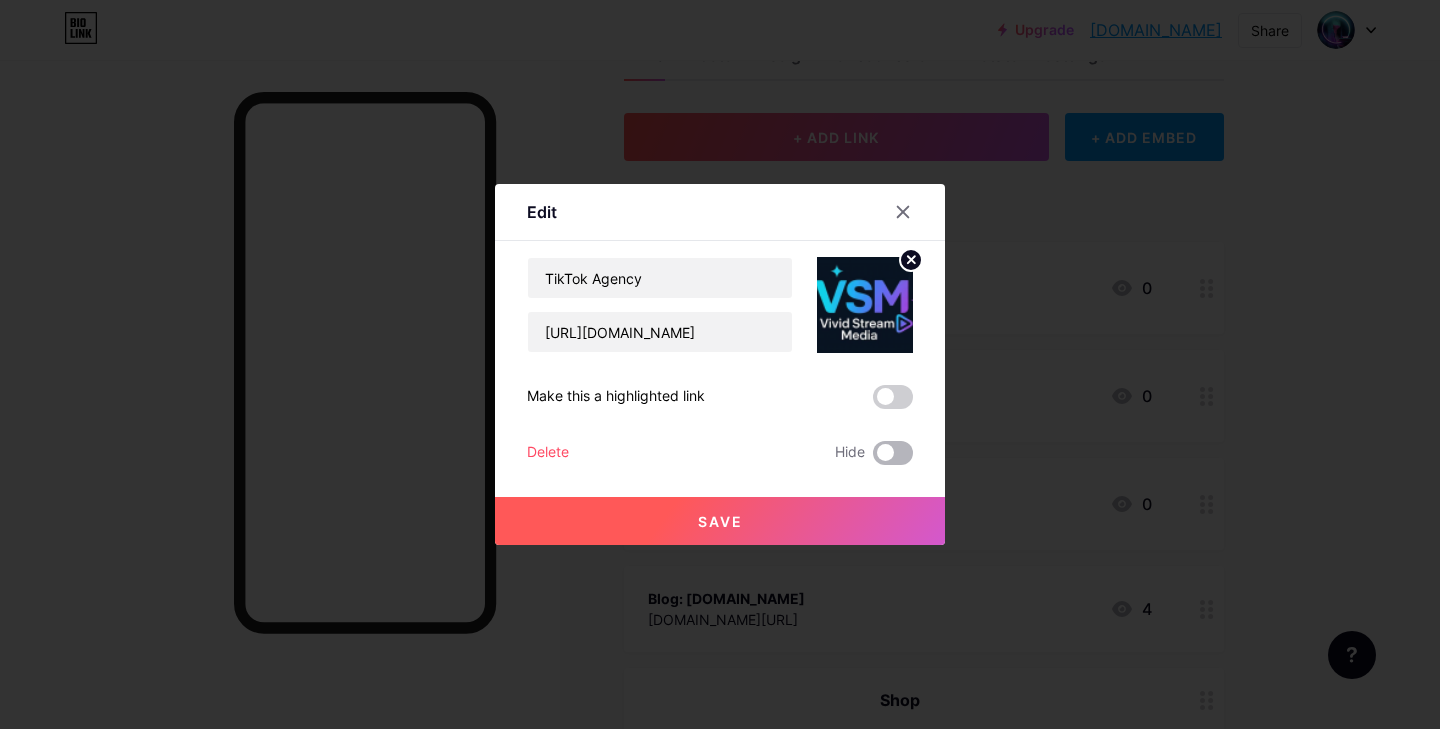 click at bounding box center (893, 453) 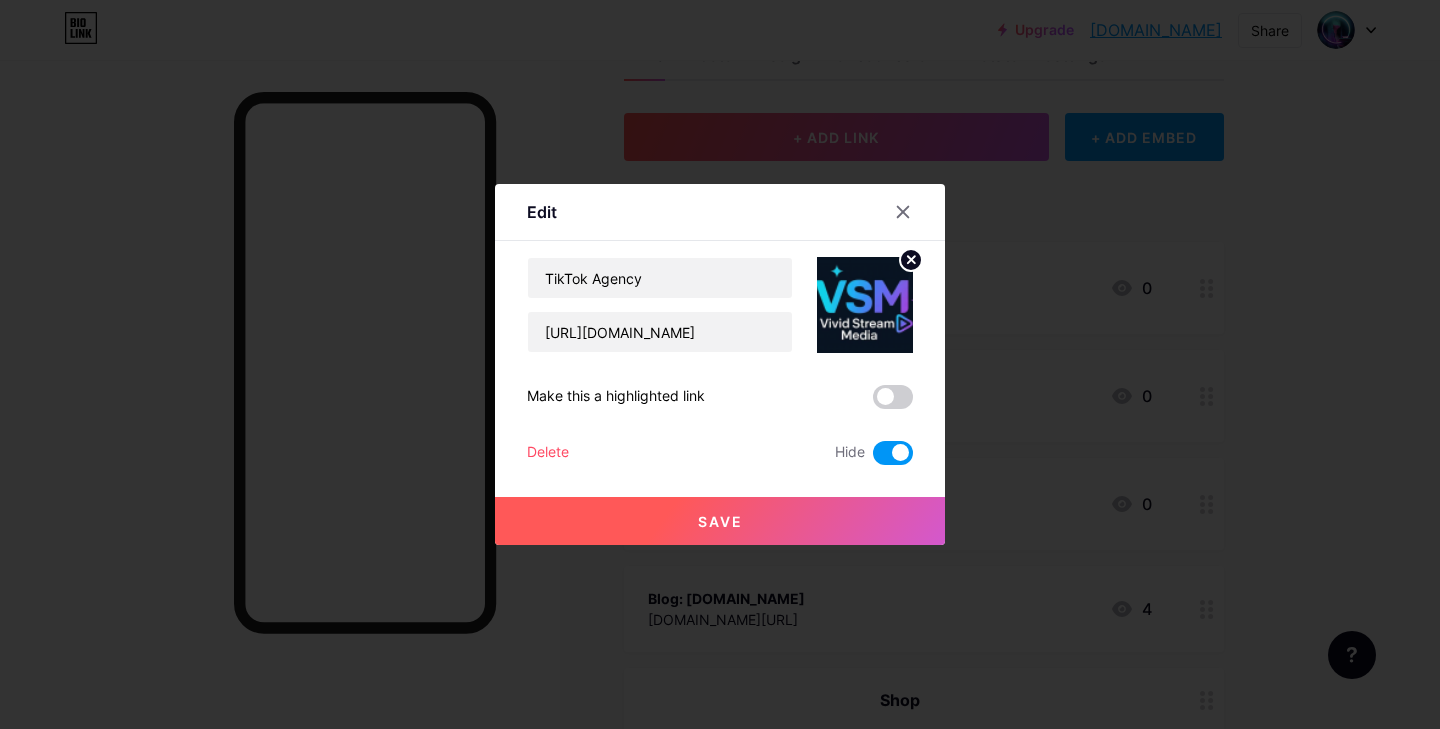 click on "Save" at bounding box center [720, 521] 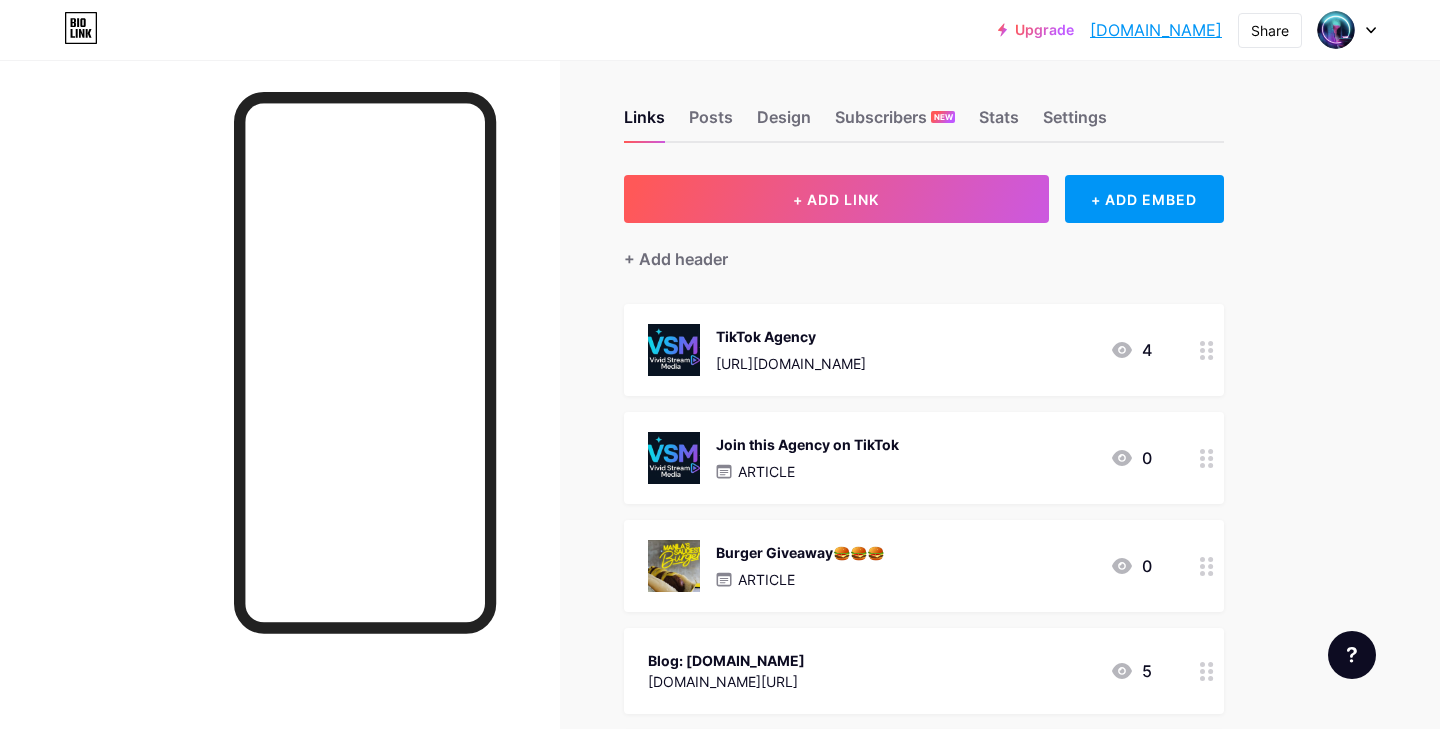 scroll, scrollTop: 0, scrollLeft: 0, axis: both 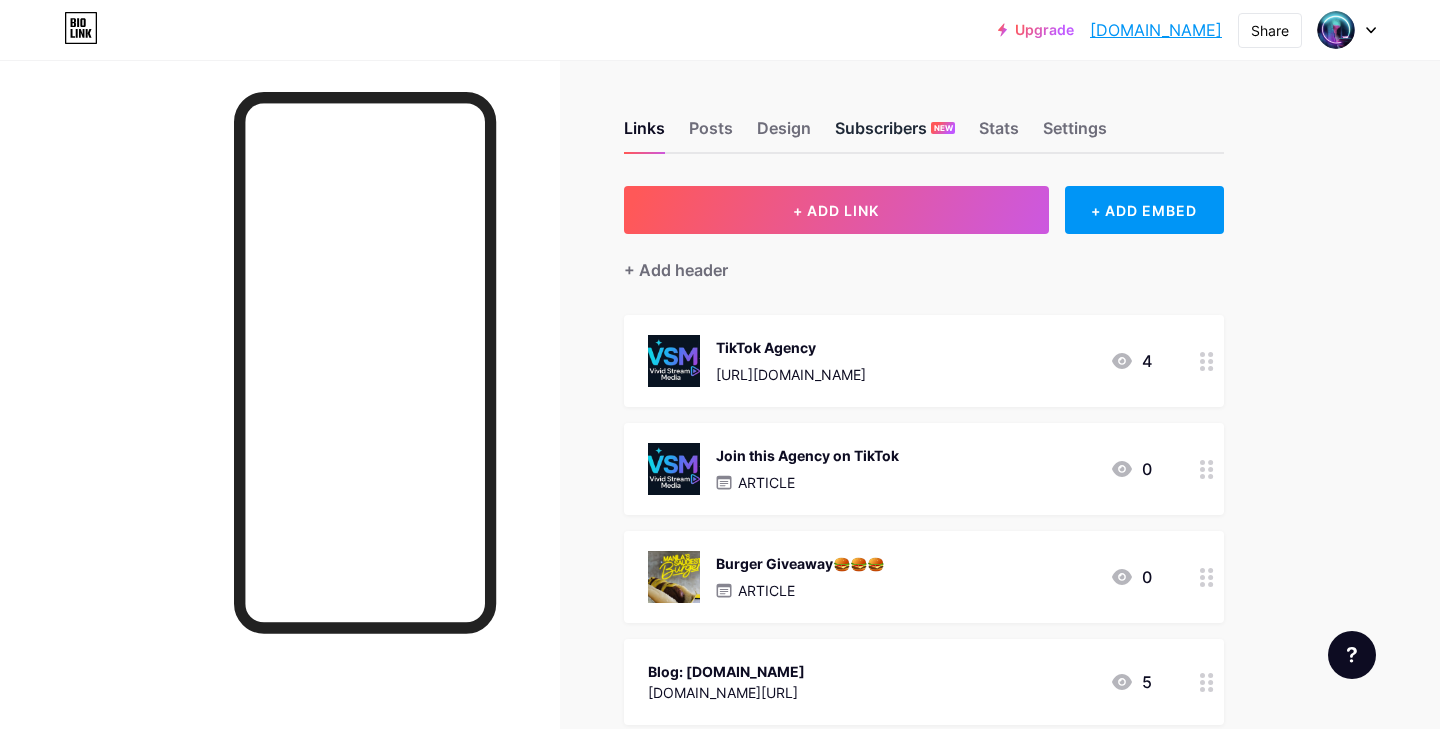 click on "Subscribers
NEW" at bounding box center [895, 134] 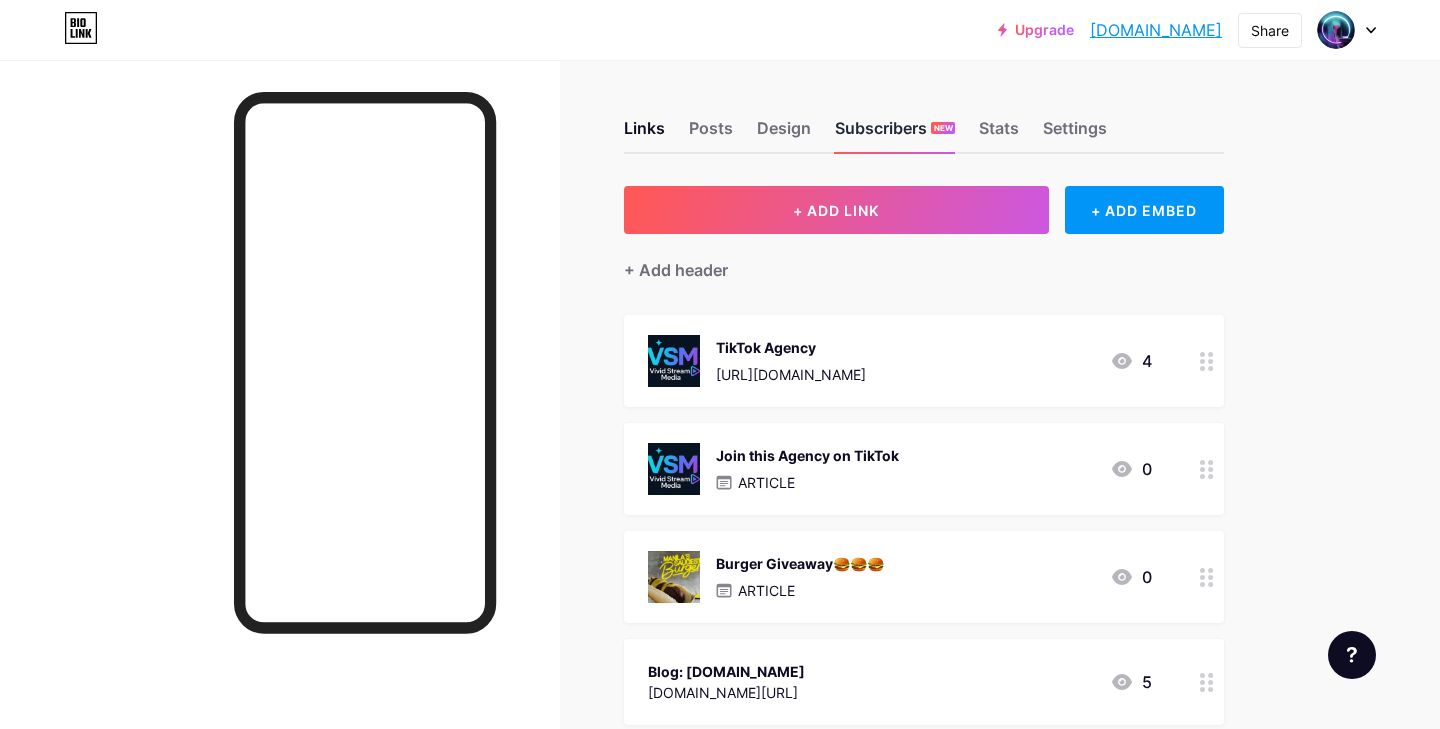 click on "Subscribers
NEW" at bounding box center [895, 134] 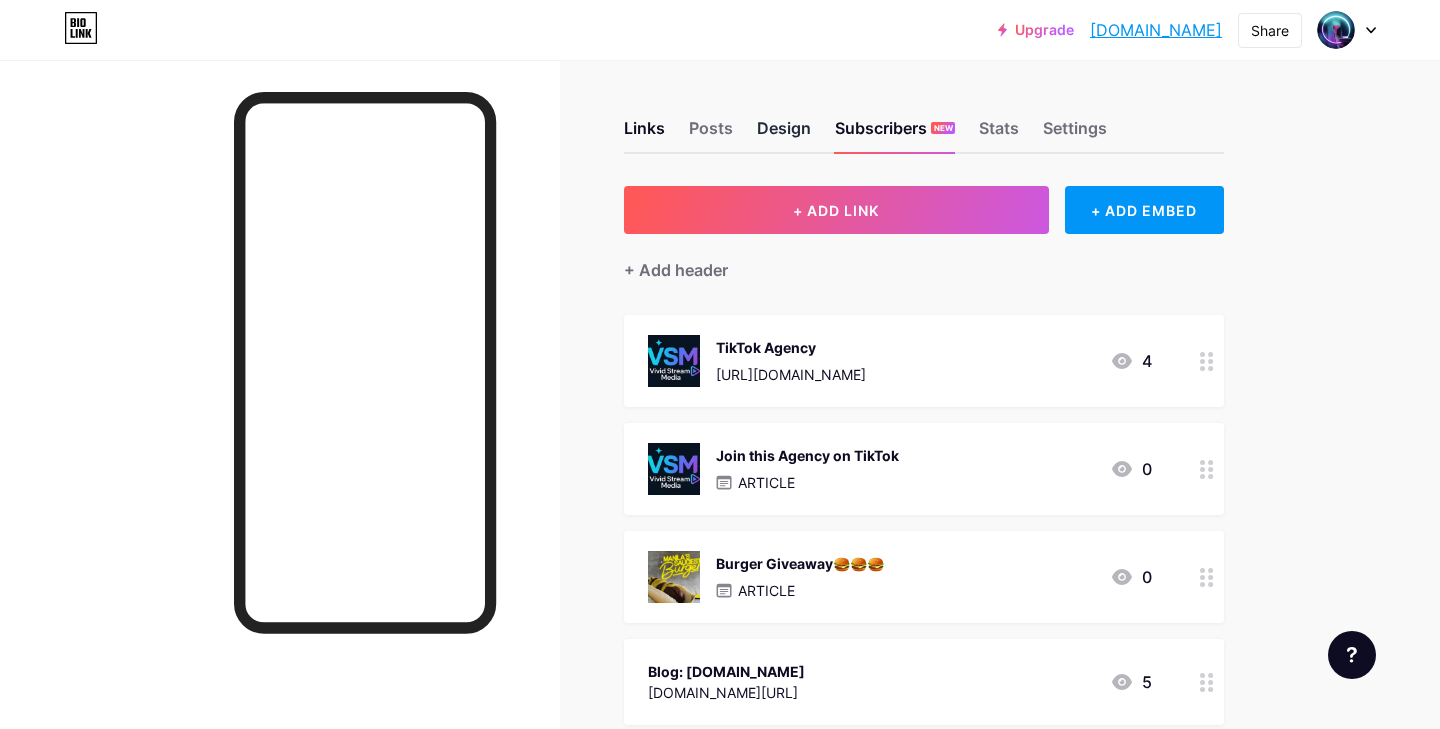 click on "Design" at bounding box center [784, 134] 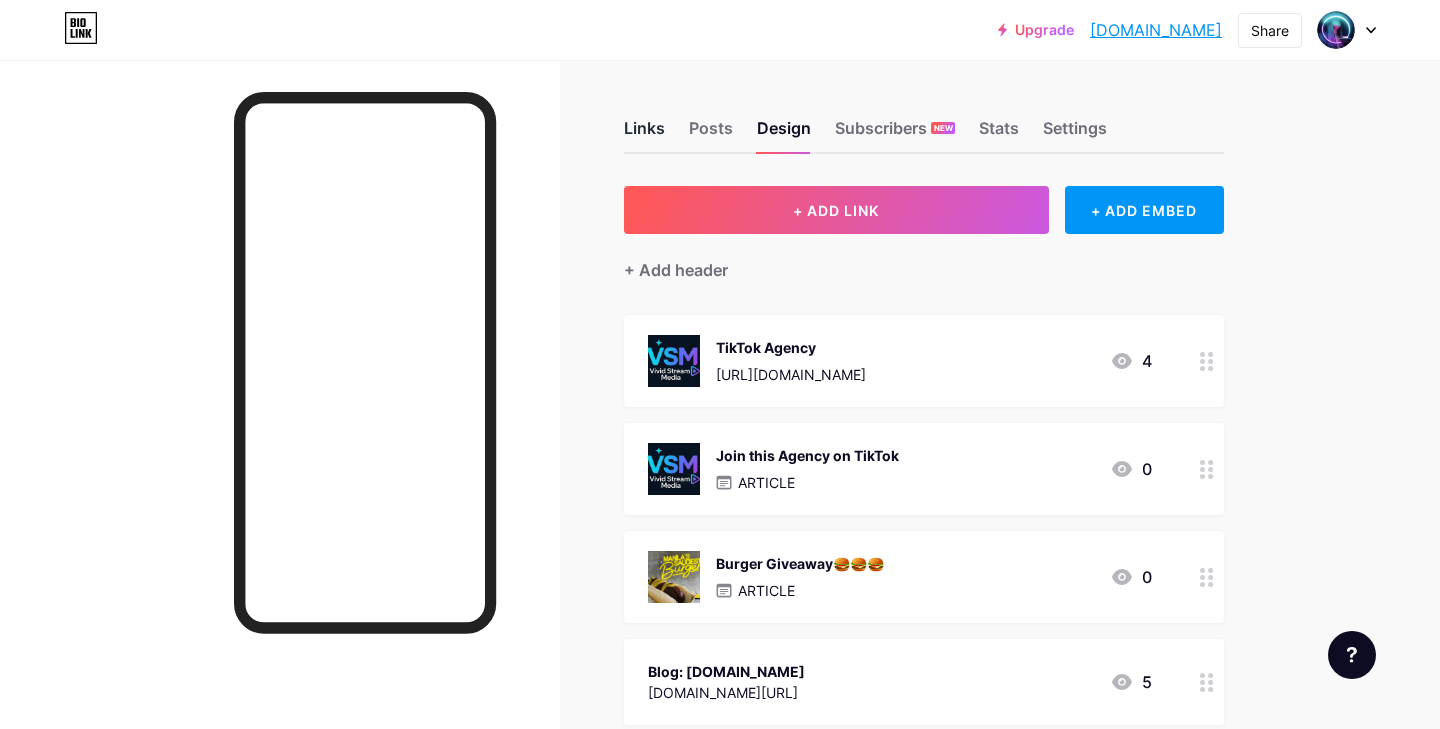 click on "Links" at bounding box center (644, 134) 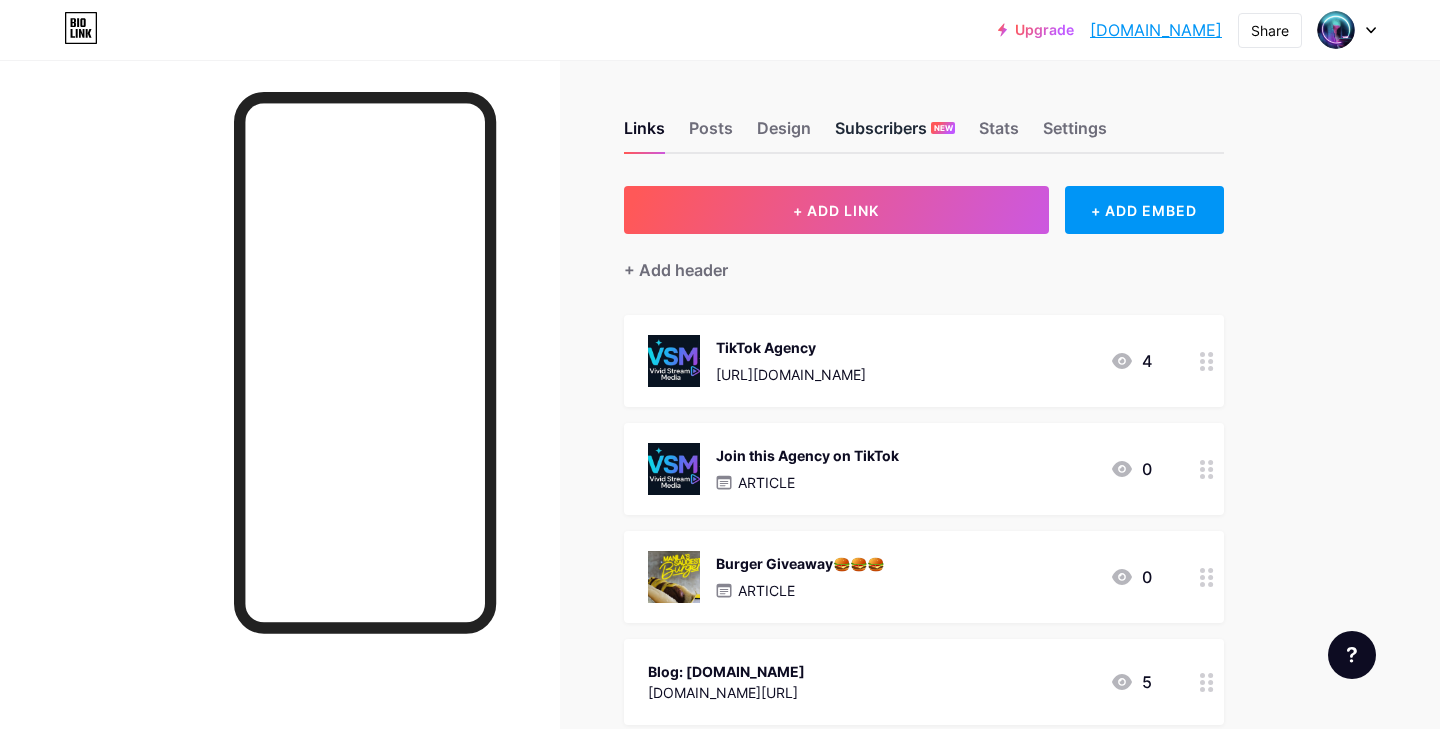 click on "Subscribers
NEW" at bounding box center [895, 134] 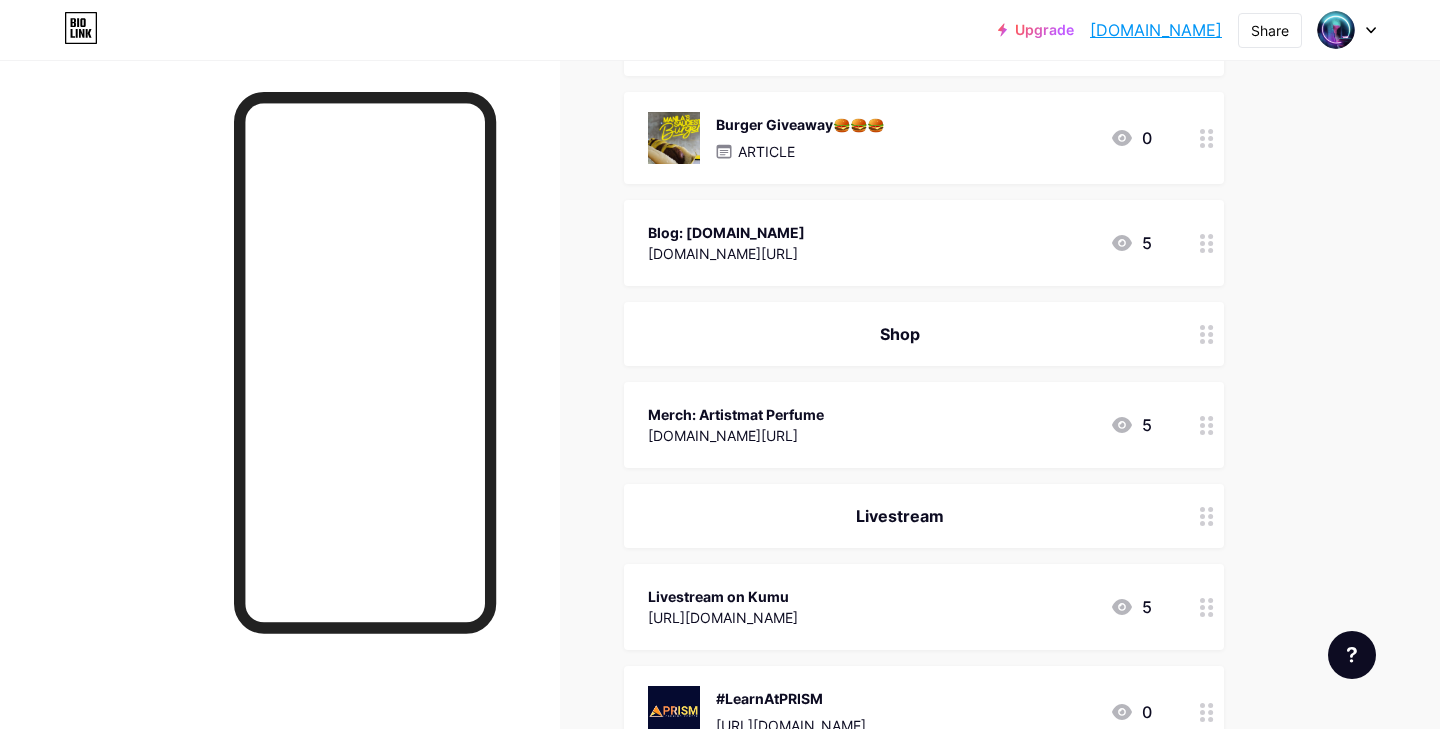 scroll, scrollTop: 0, scrollLeft: 0, axis: both 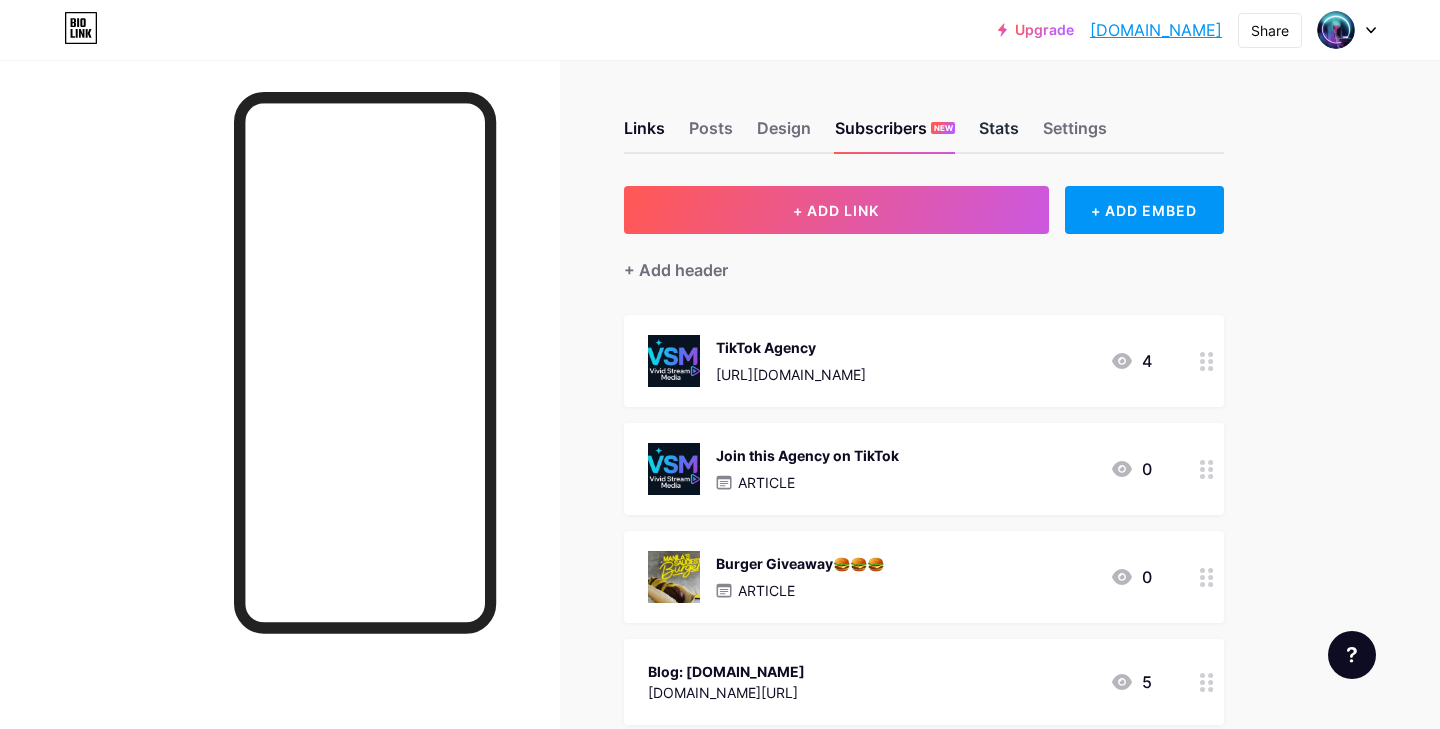 click on "Stats" at bounding box center (999, 134) 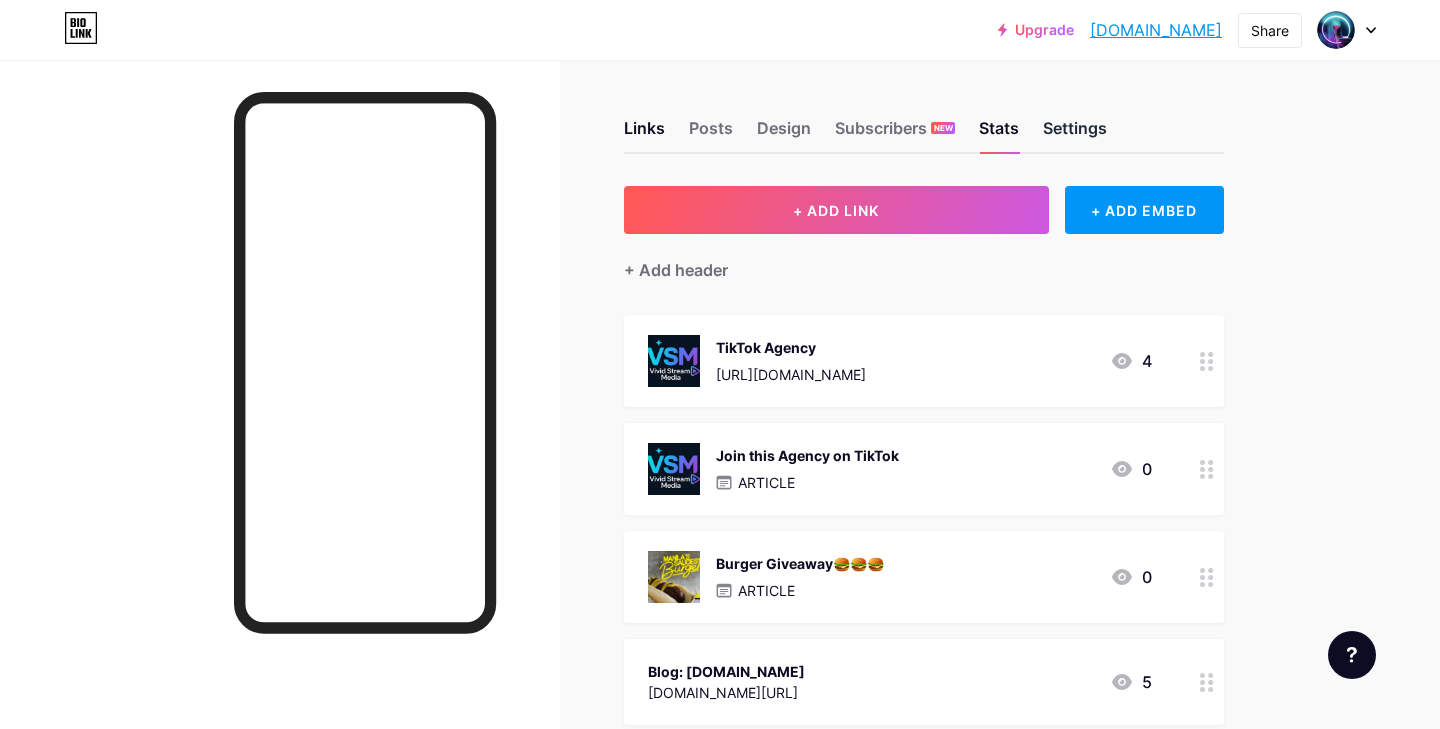 click on "Settings" at bounding box center (1075, 134) 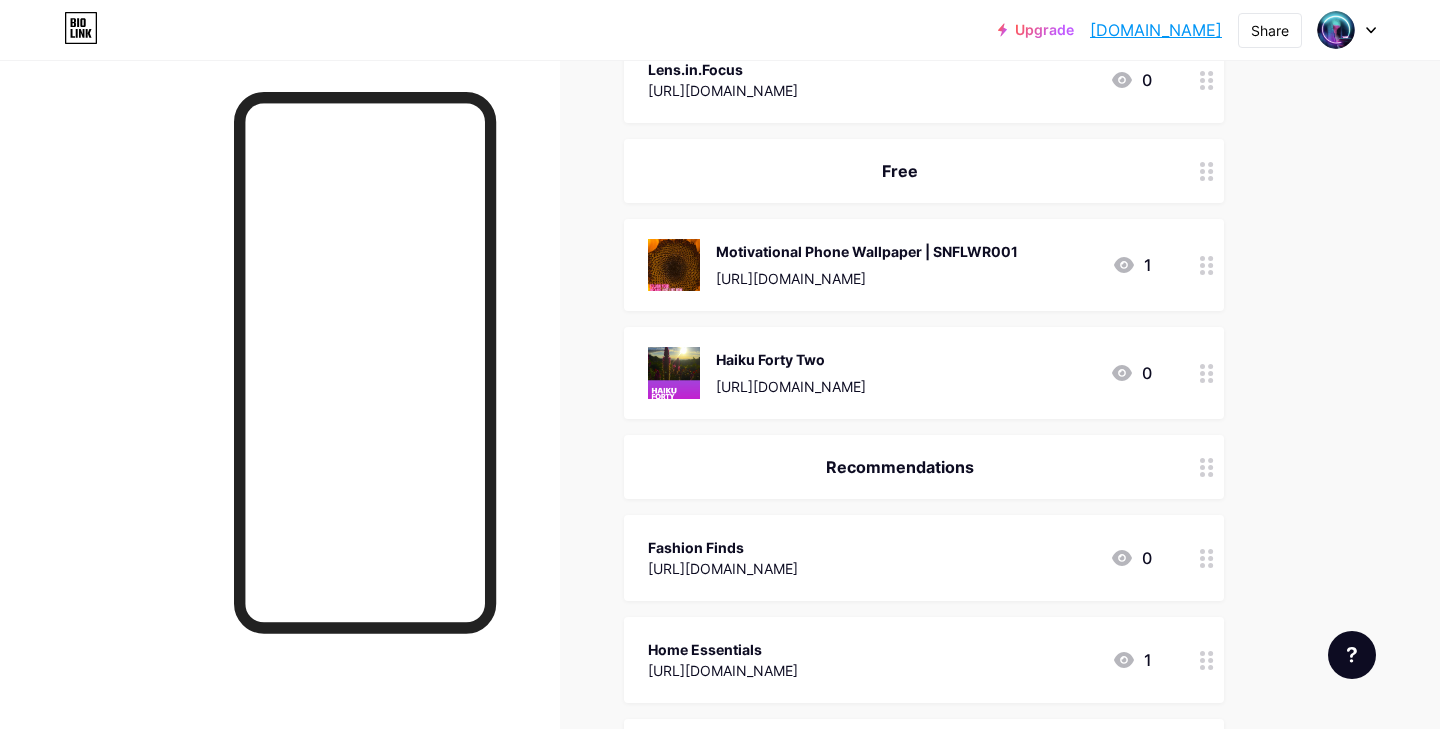 scroll, scrollTop: 3572, scrollLeft: 0, axis: vertical 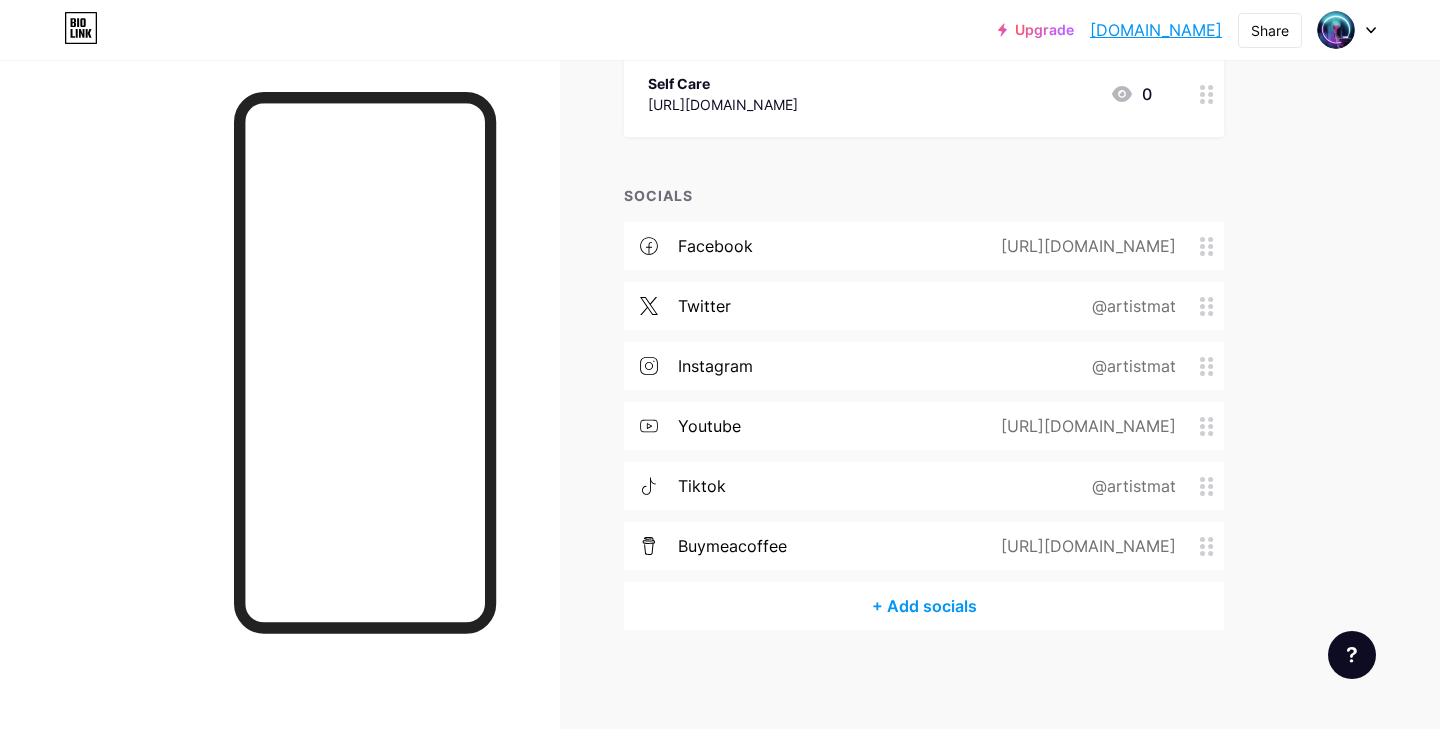 click on "+ Add socials" at bounding box center [924, 606] 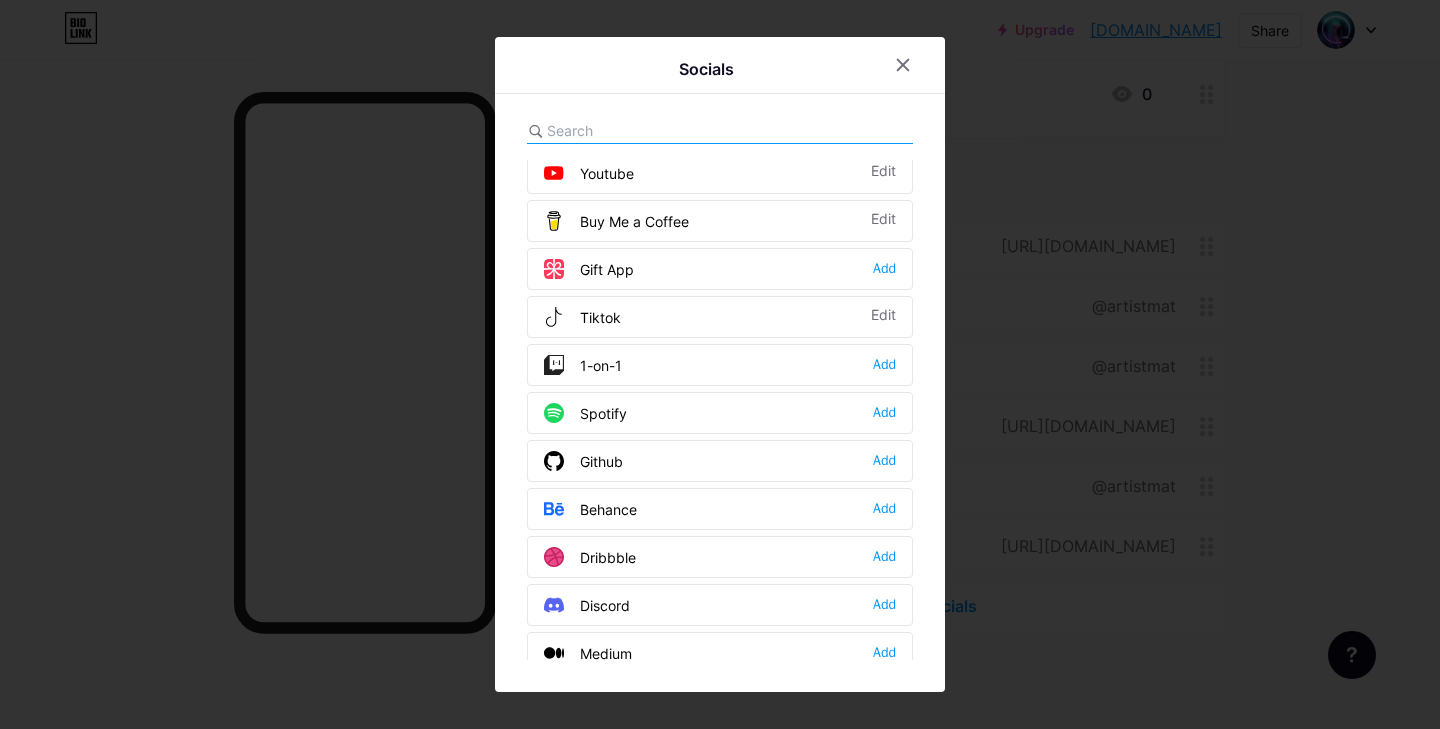 scroll, scrollTop: 201, scrollLeft: 0, axis: vertical 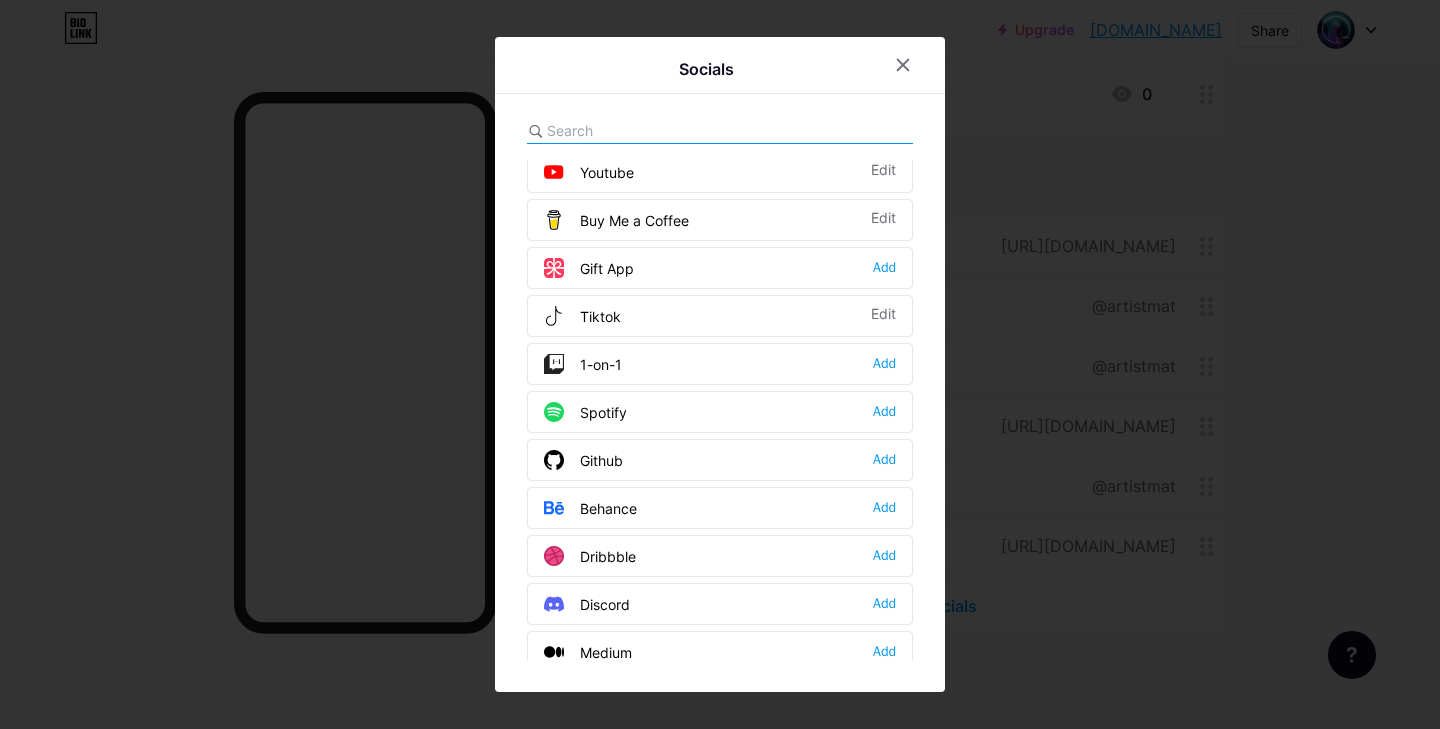 click 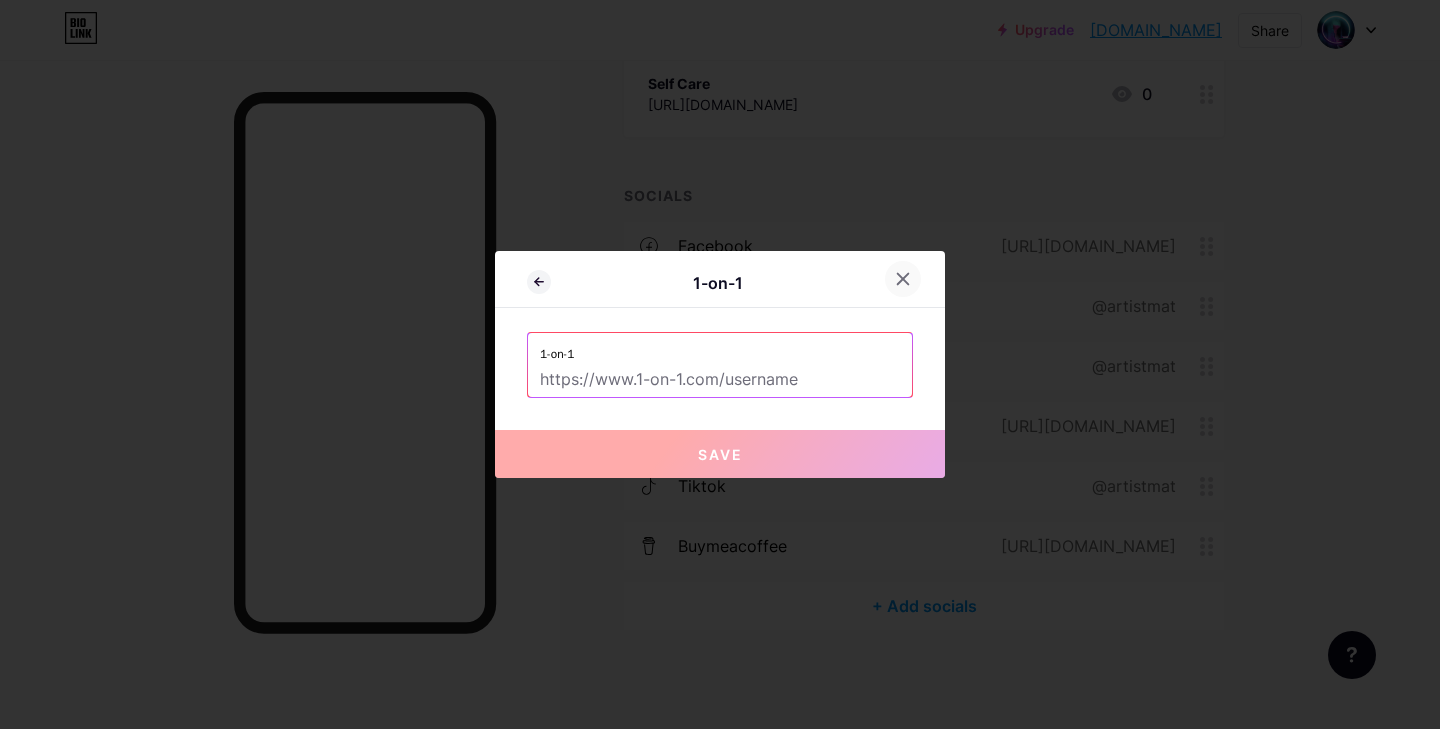 click 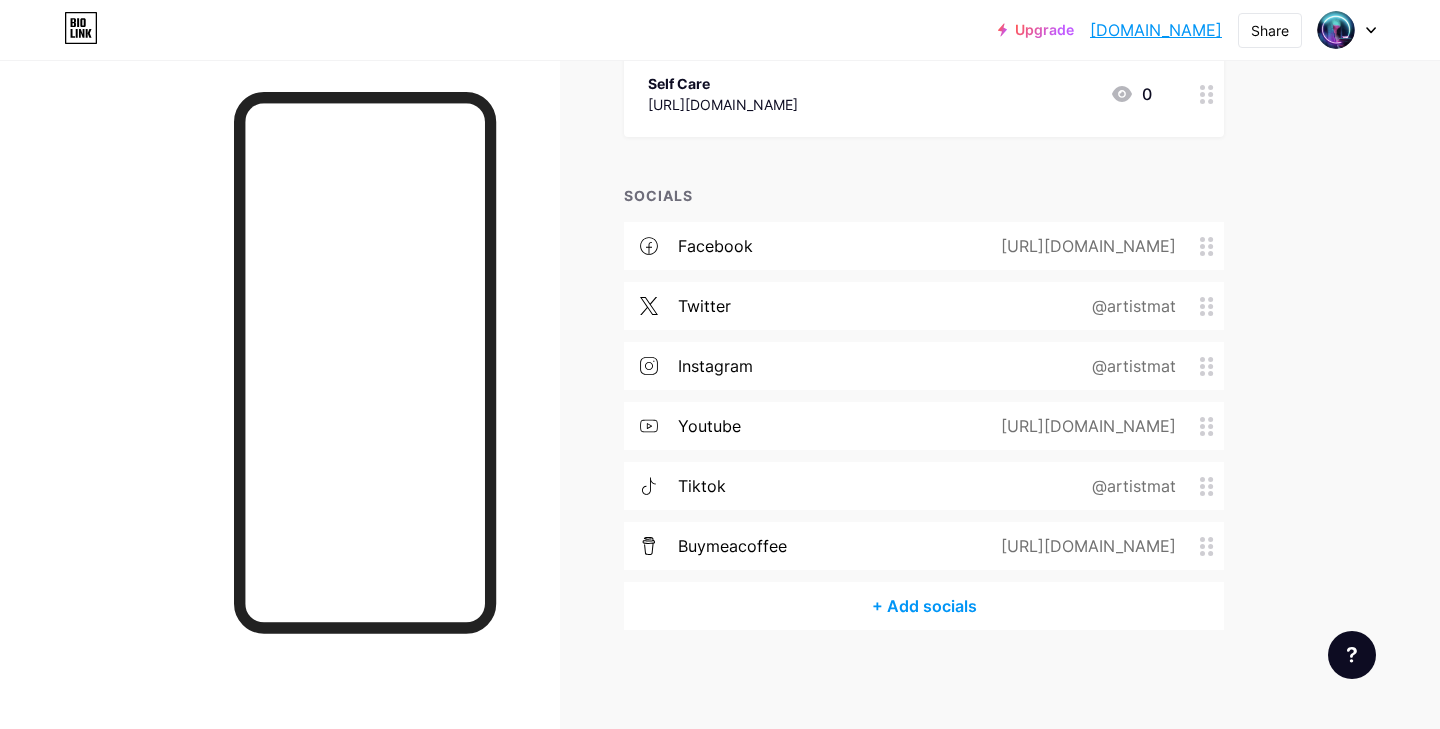 click on "+ Add socials" at bounding box center (924, 606) 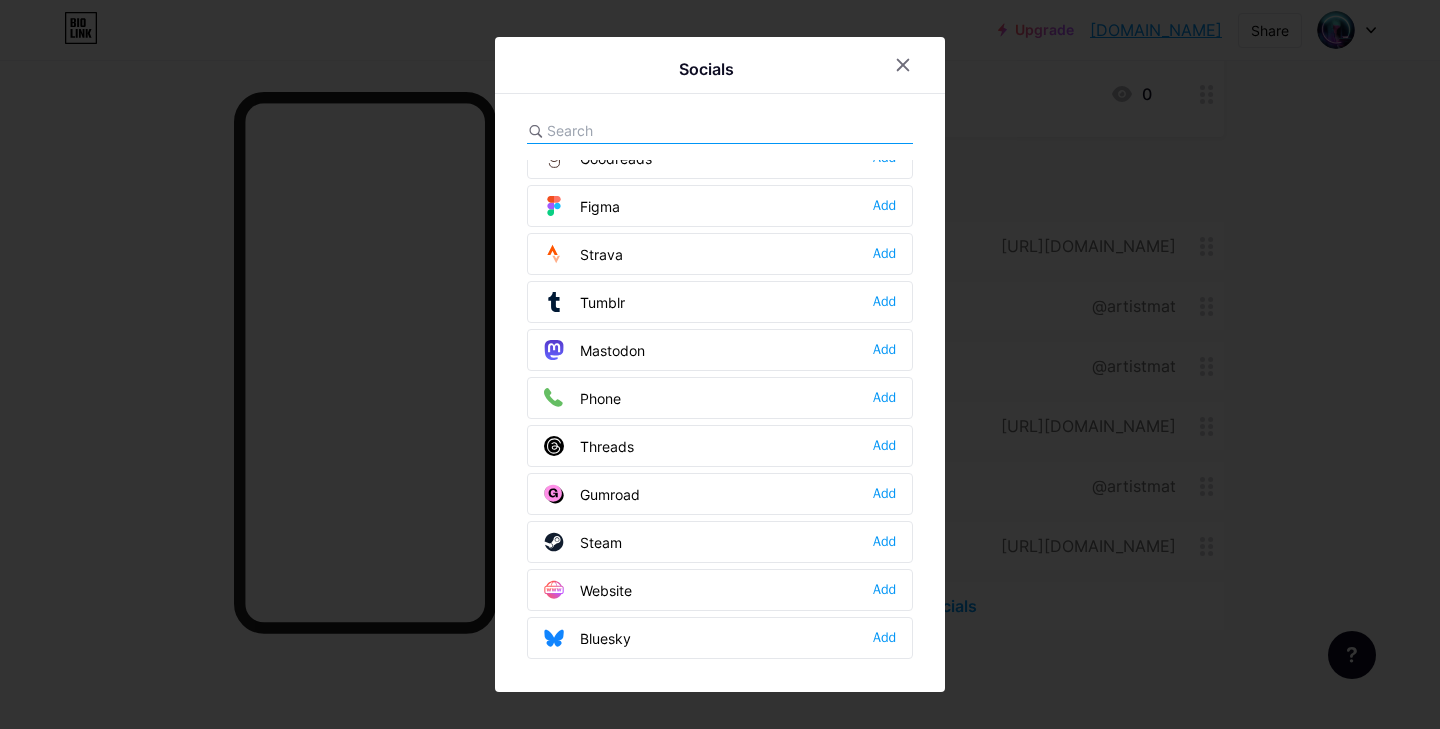 scroll, scrollTop: 1797, scrollLeft: 0, axis: vertical 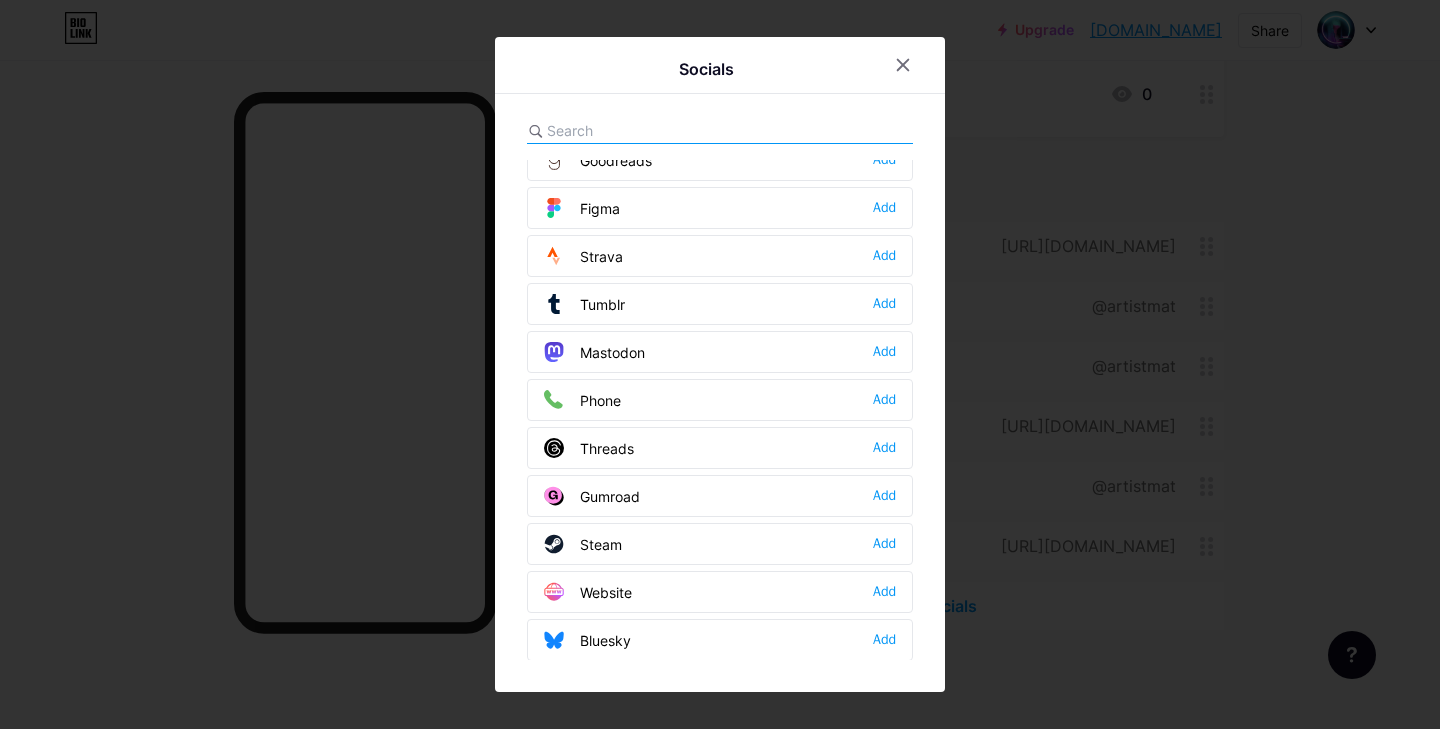 click on "Website" at bounding box center [588, 592] 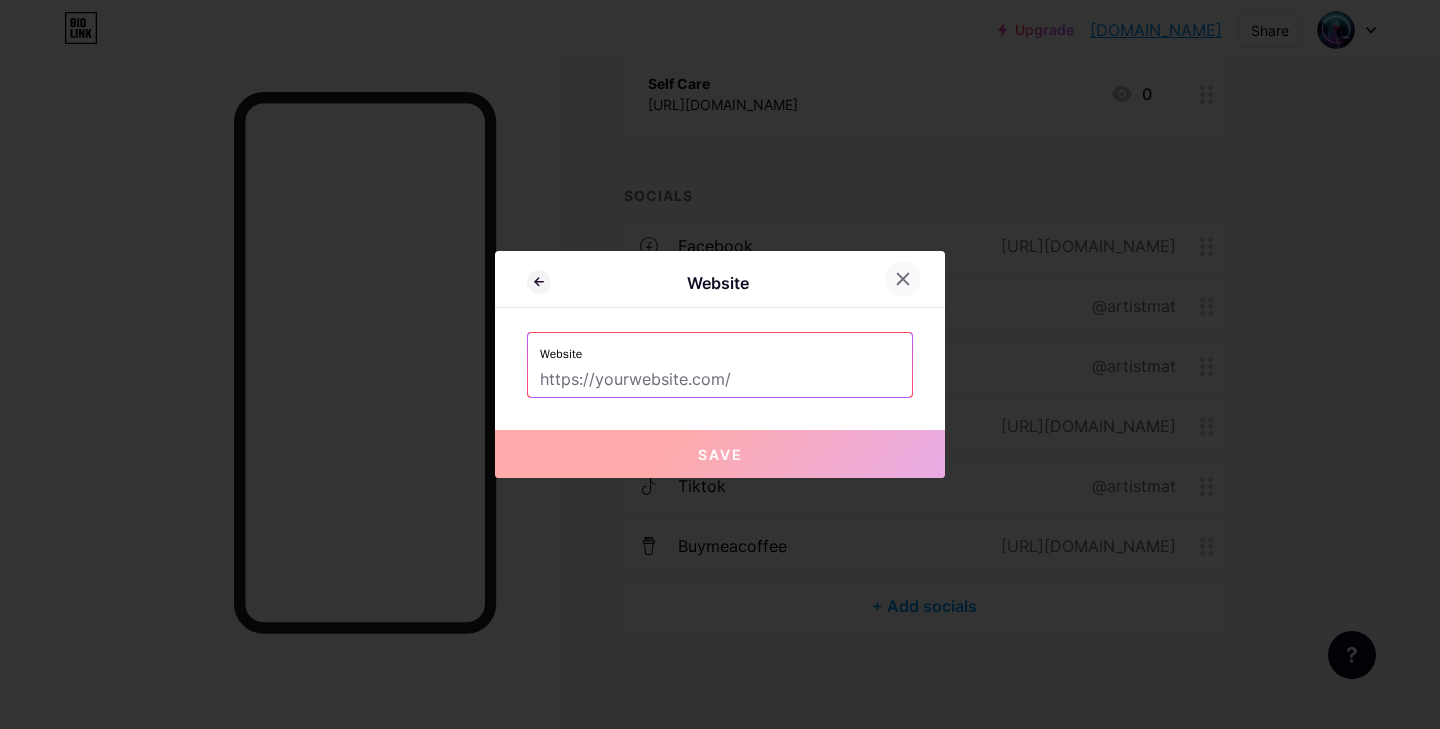 click 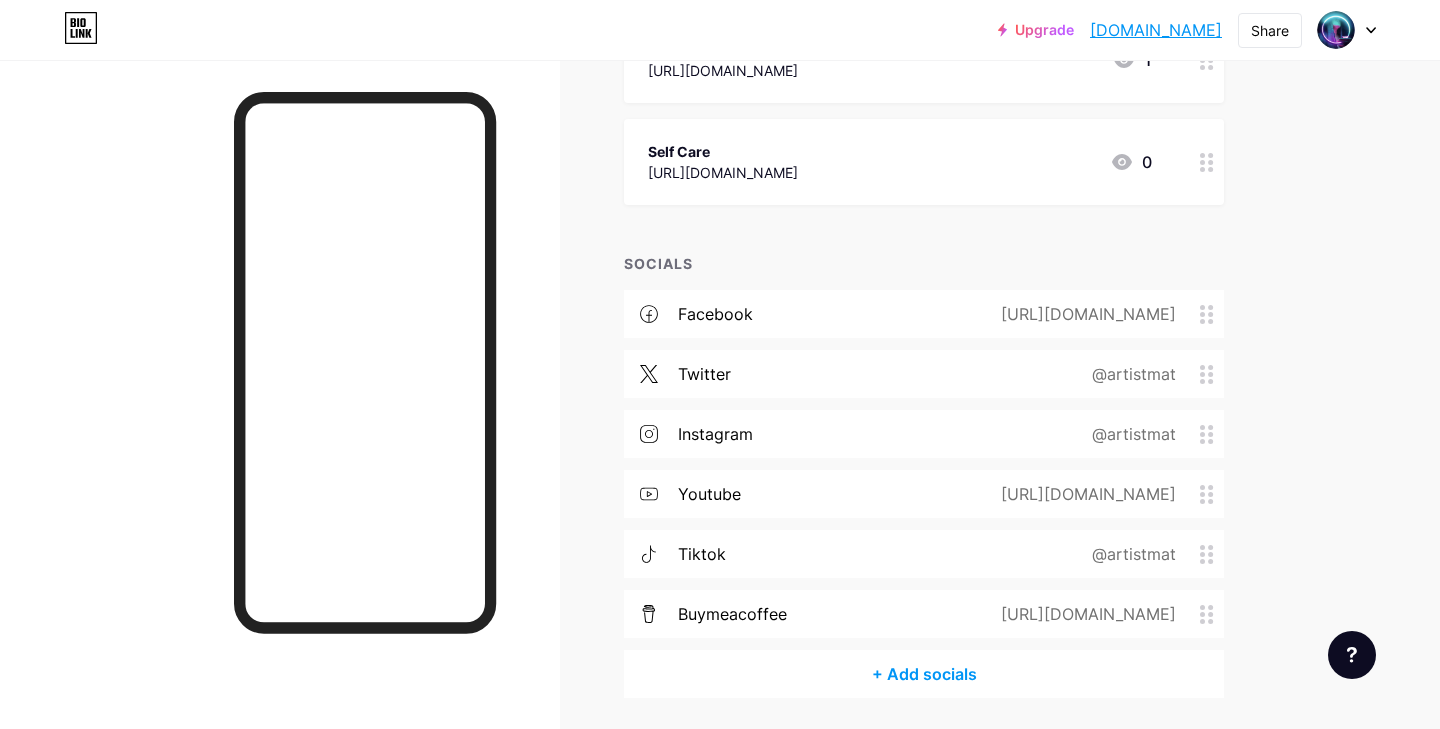scroll, scrollTop: 3502, scrollLeft: 0, axis: vertical 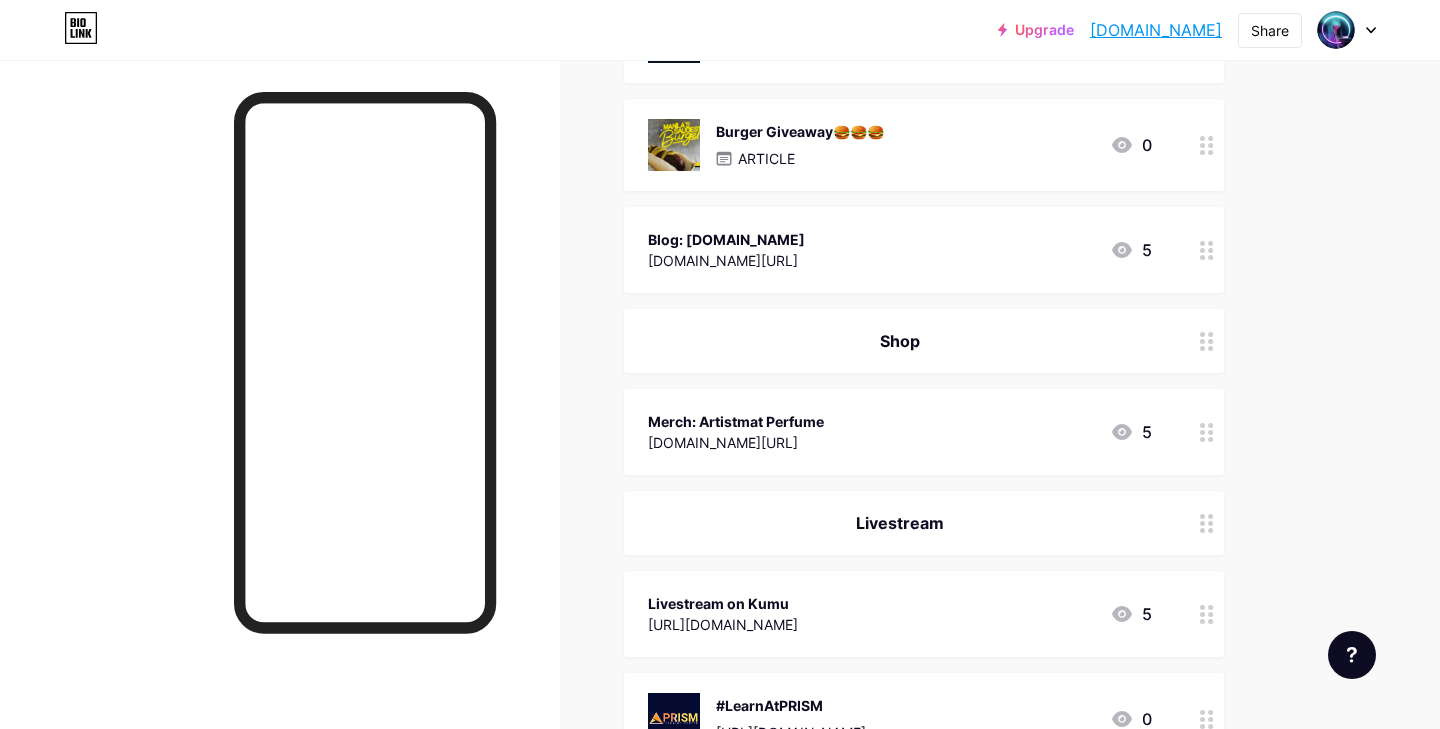 click on "Merch: Artistmat Perfume
www.artistmat.com/p/perfume.html
5" at bounding box center (900, 432) 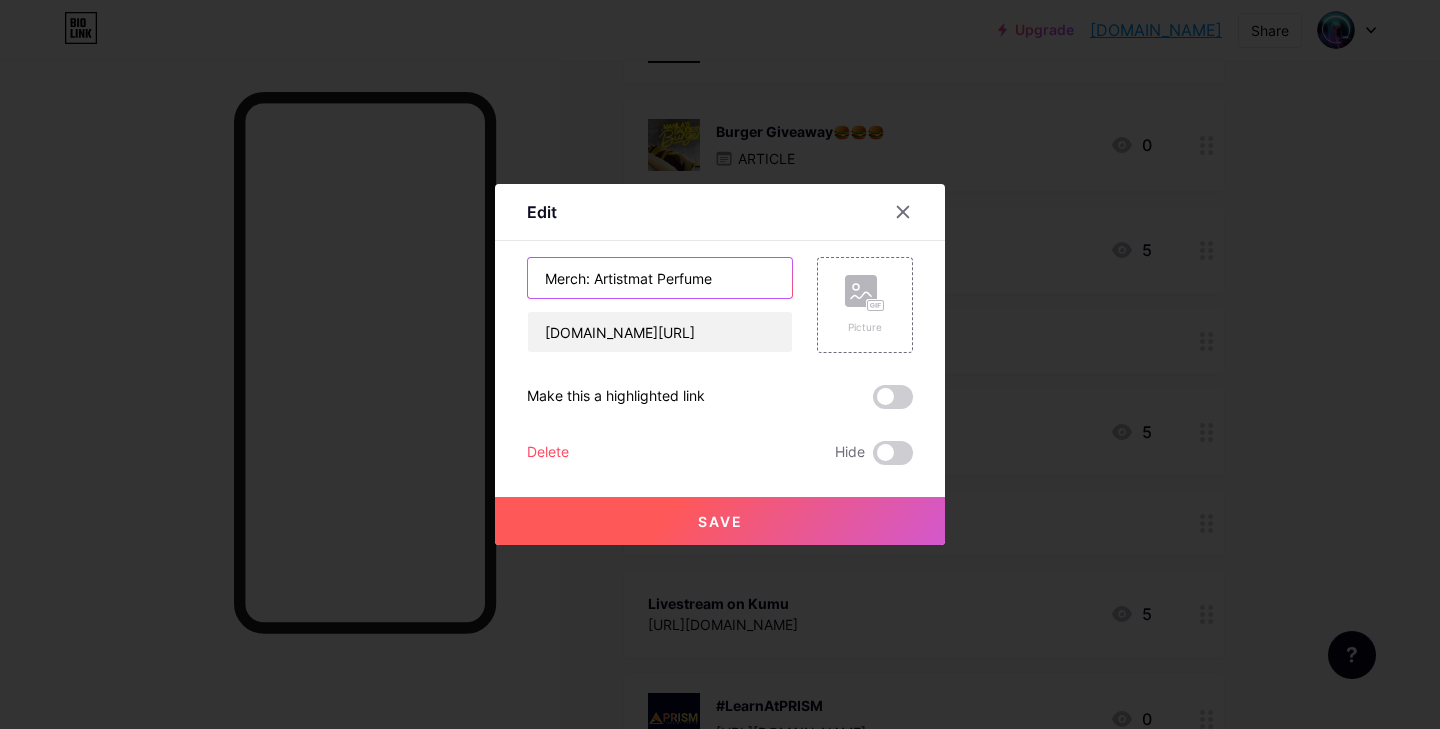 click on "Merch: Artistmat Perfume" at bounding box center (660, 278) 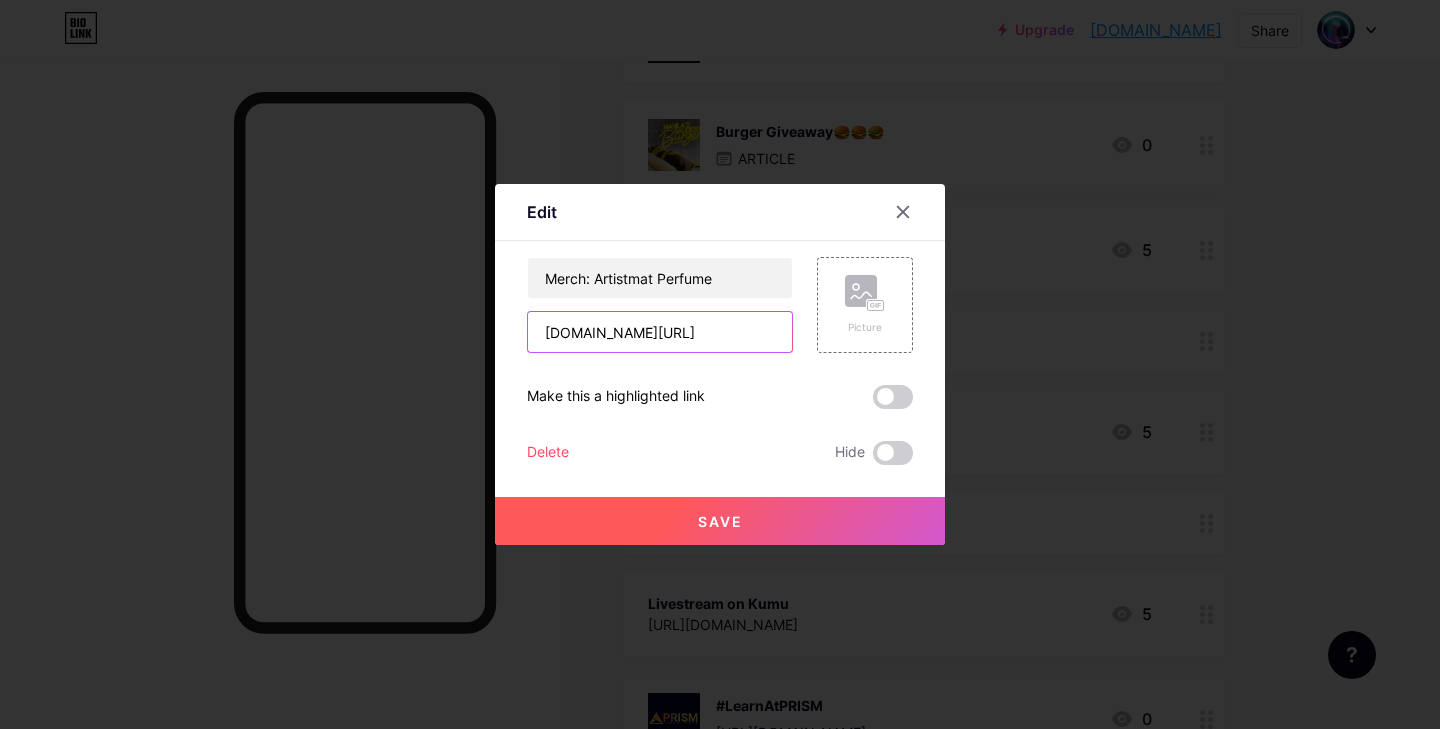 scroll, scrollTop: 0, scrollLeft: 6, axis: horizontal 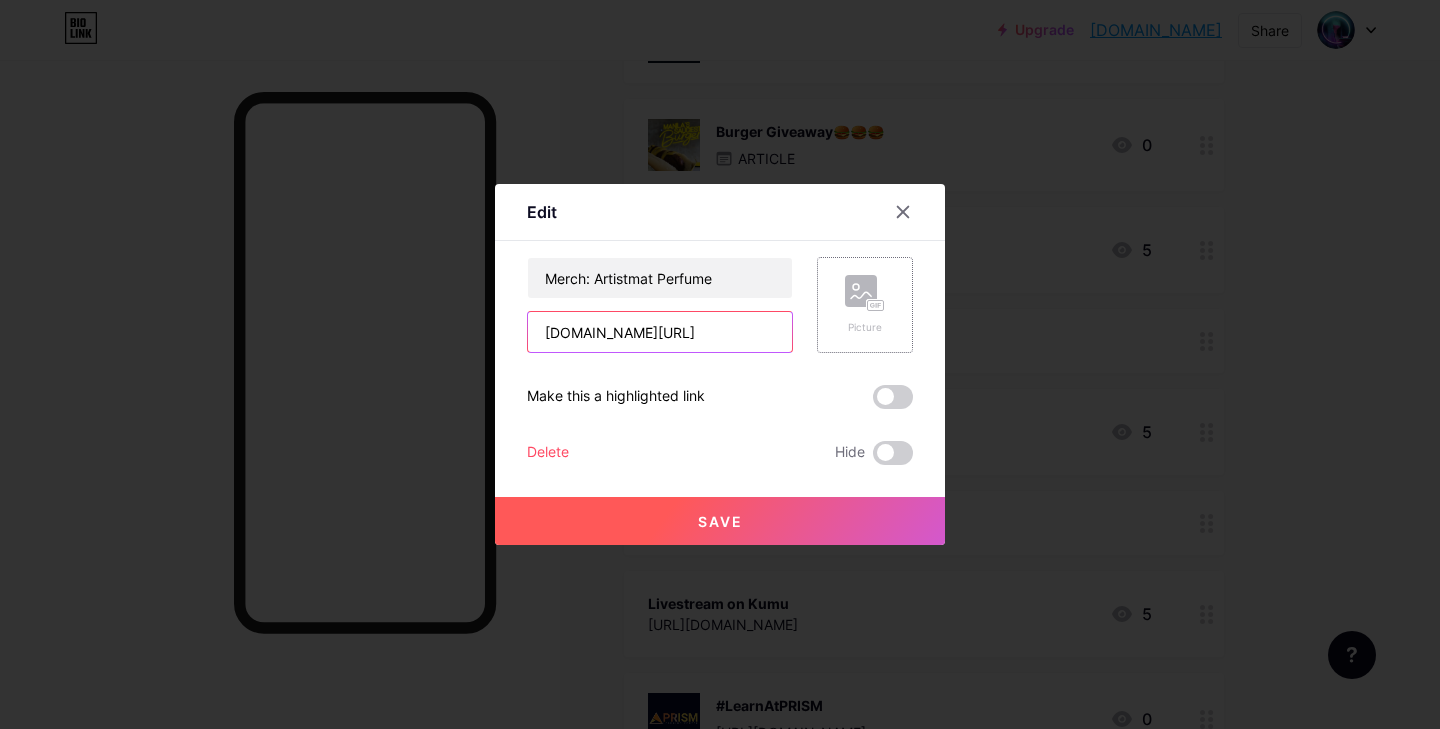 drag, startPoint x: 542, startPoint y: 331, endPoint x: 865, endPoint y: 339, distance: 323.09906 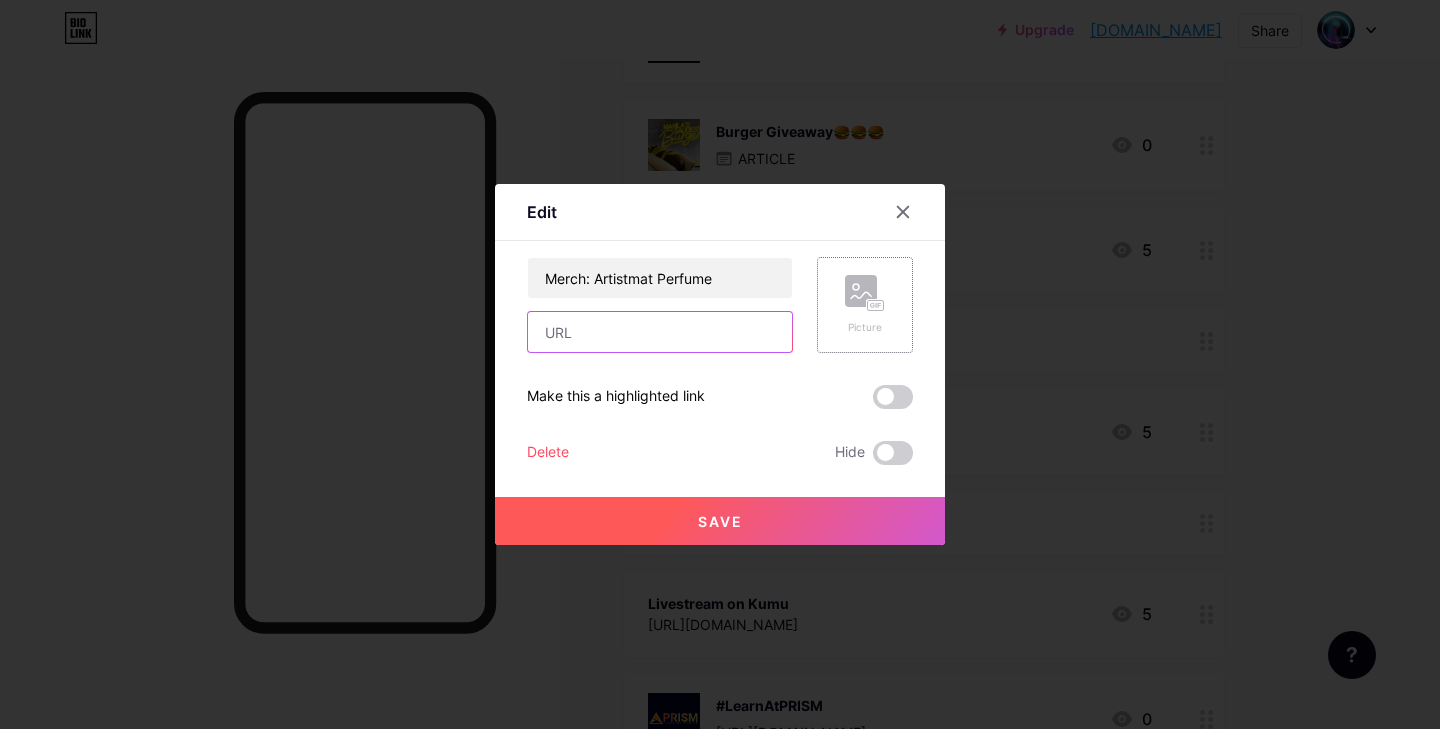 scroll, scrollTop: 0, scrollLeft: 0, axis: both 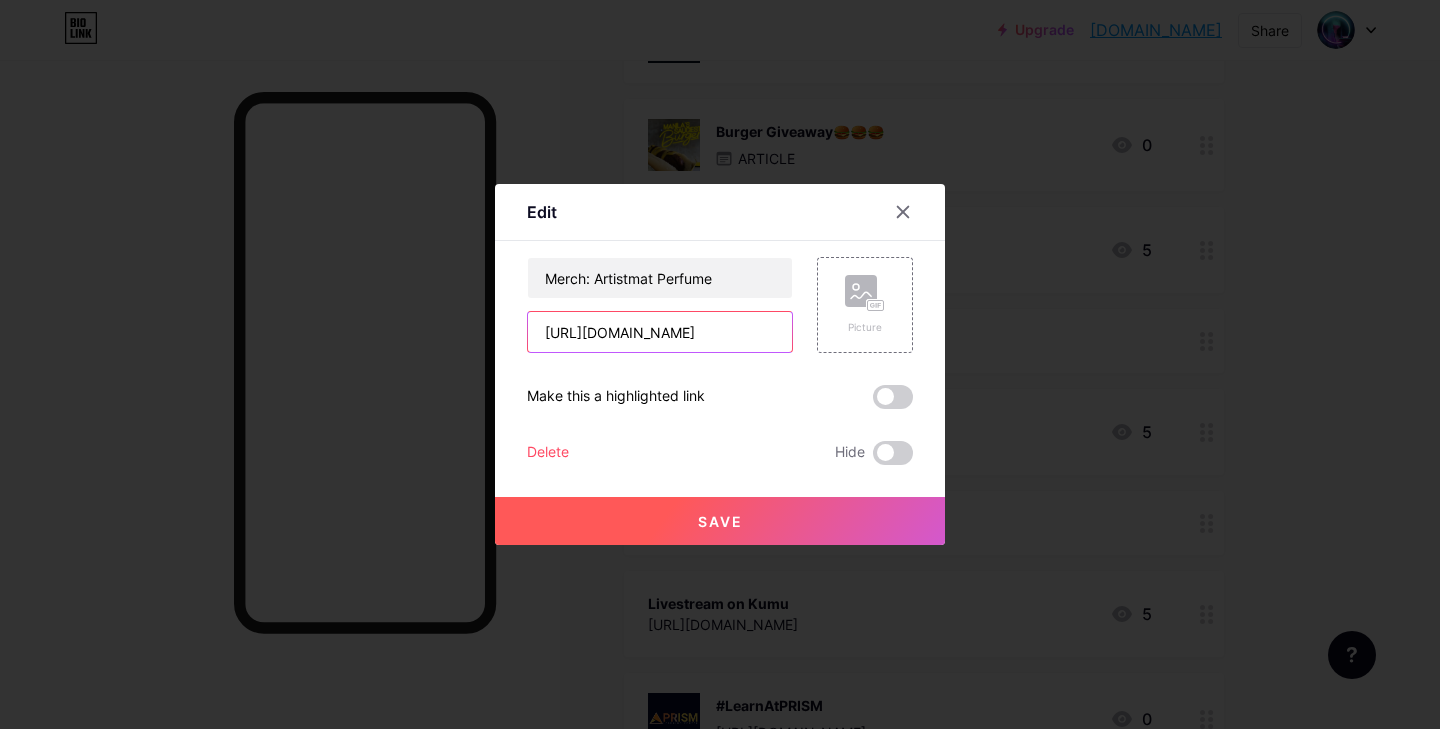 type on "https://vt.tiktok.com/ZSB98BgGx/?page=TikTokShop" 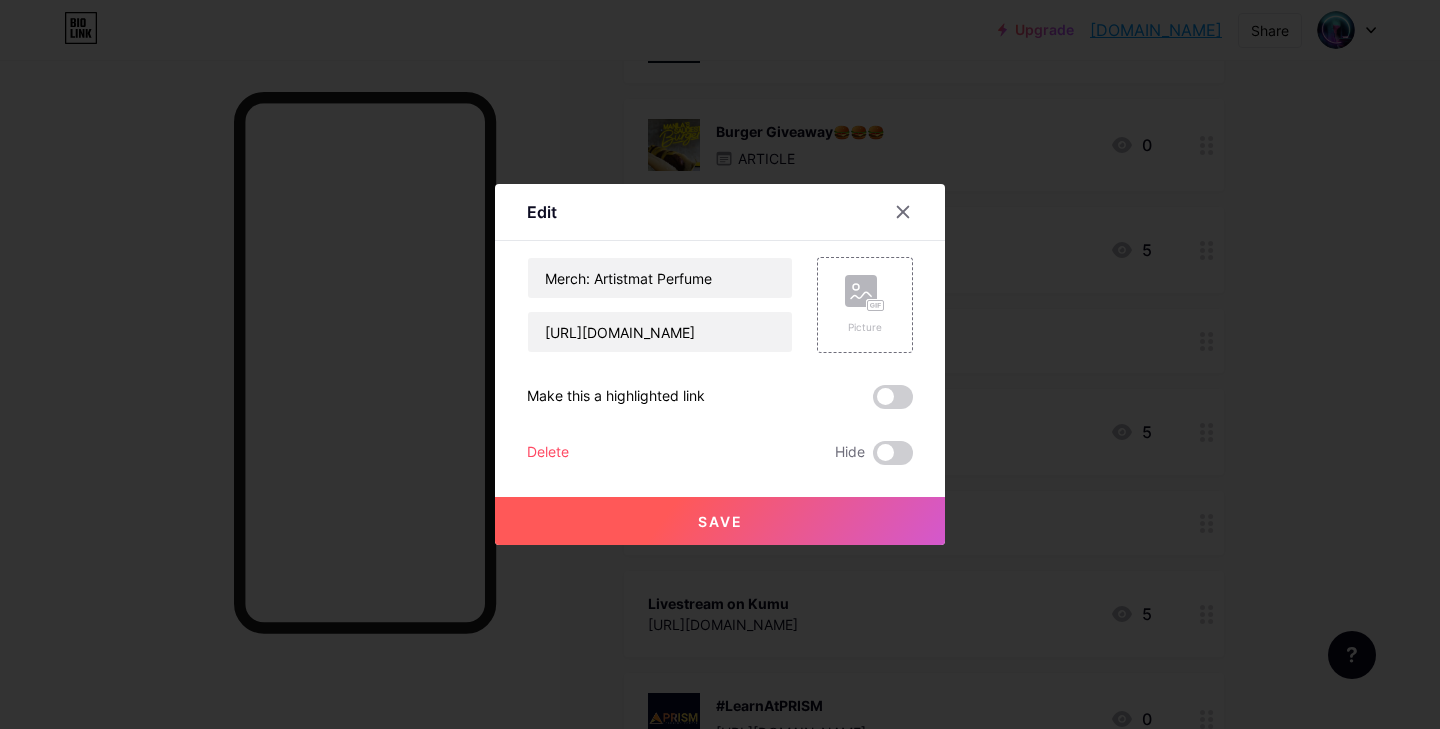 click on "Save" at bounding box center [720, 521] 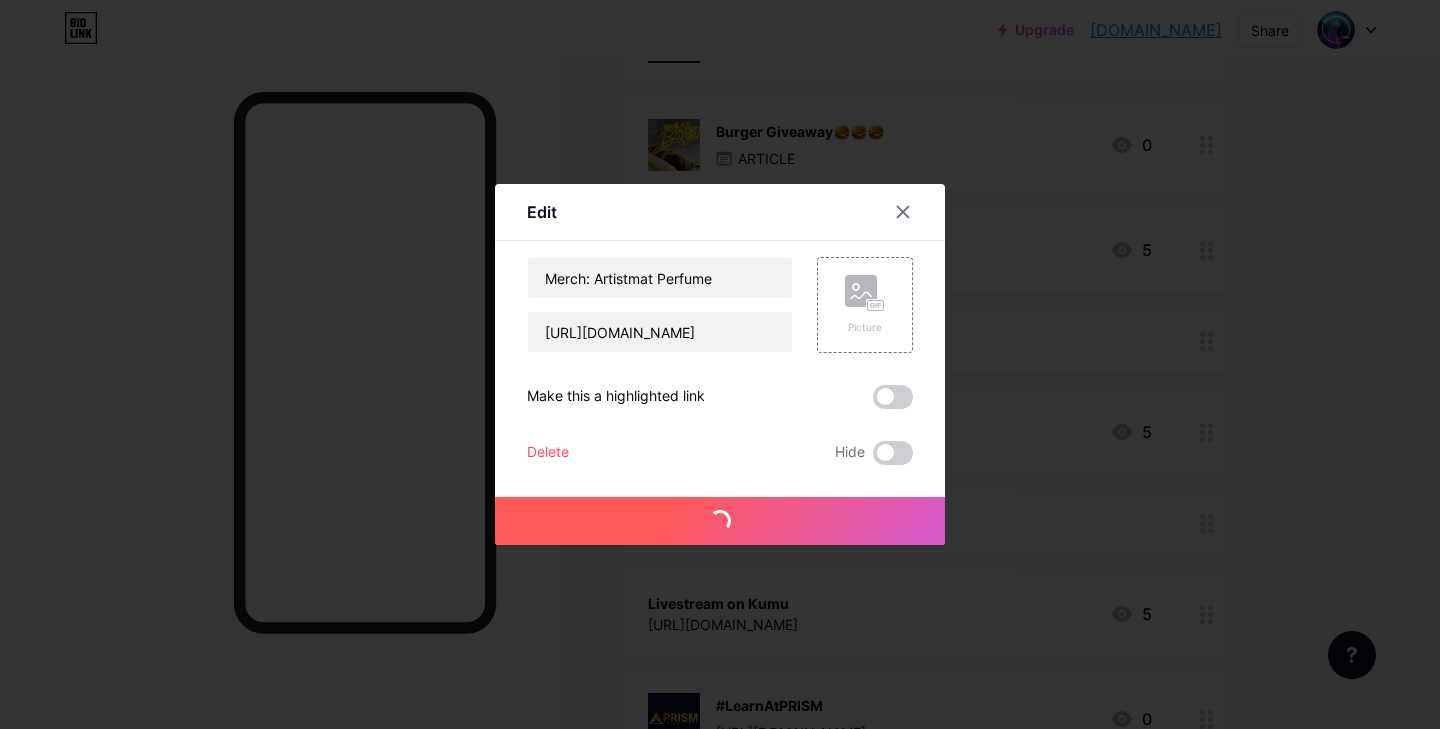 scroll, scrollTop: 0, scrollLeft: 0, axis: both 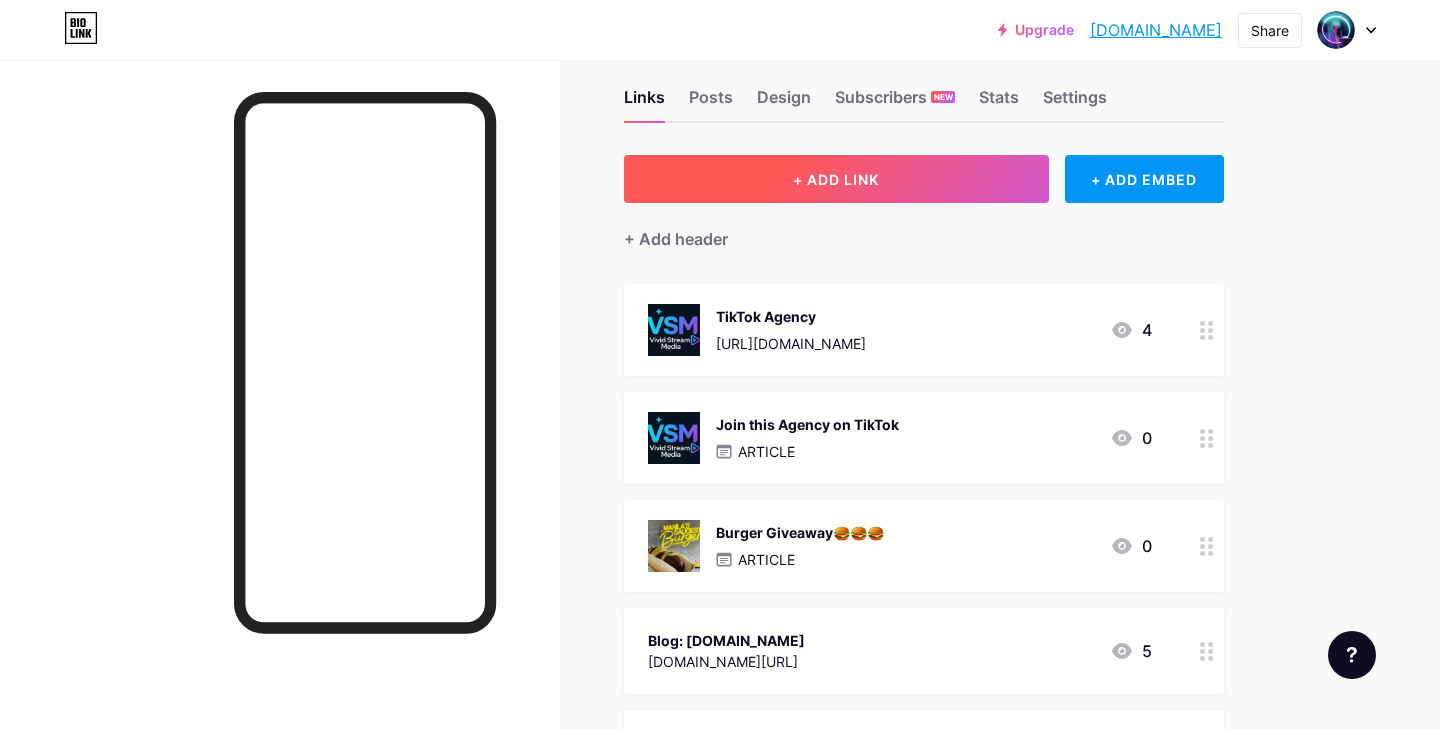 click on "+ ADD LINK" at bounding box center (836, 179) 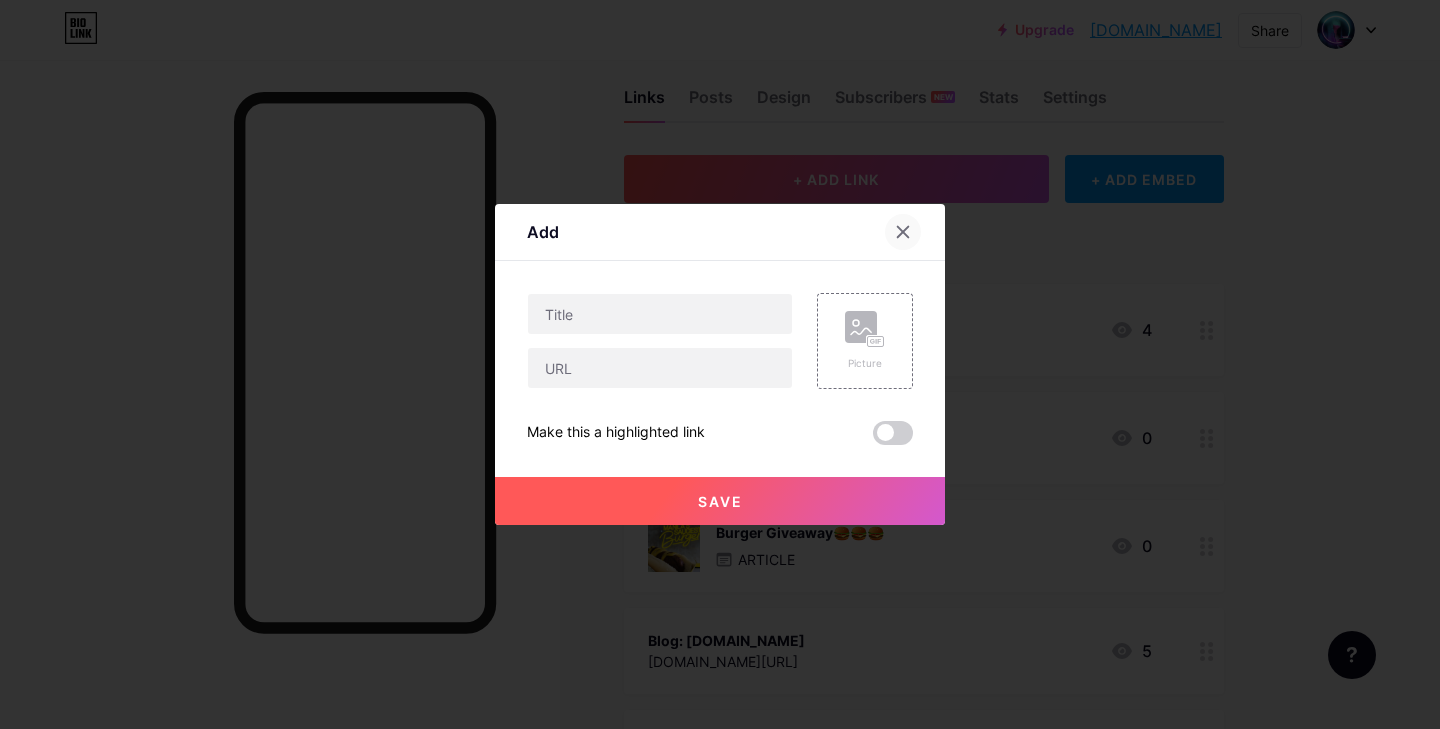 click 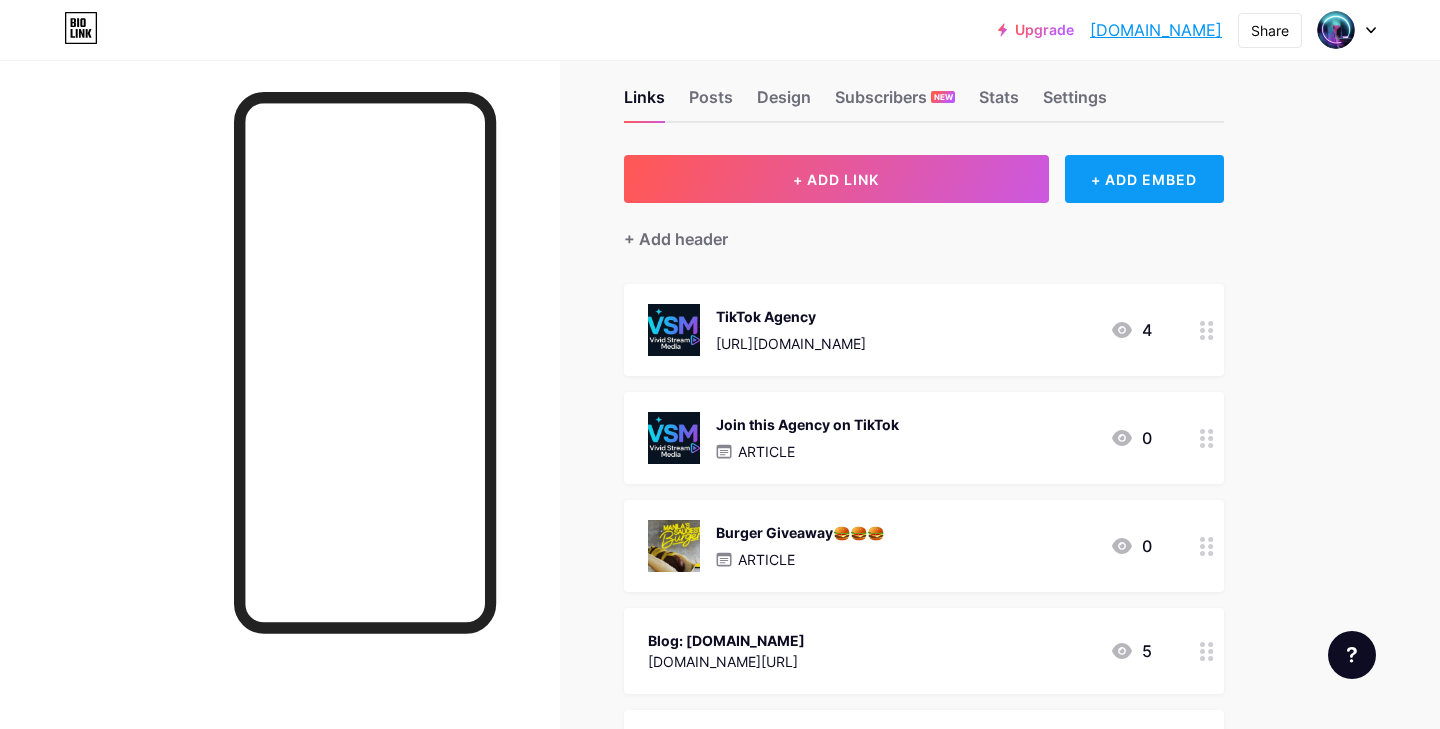 click on "+ ADD EMBED" at bounding box center [1144, 179] 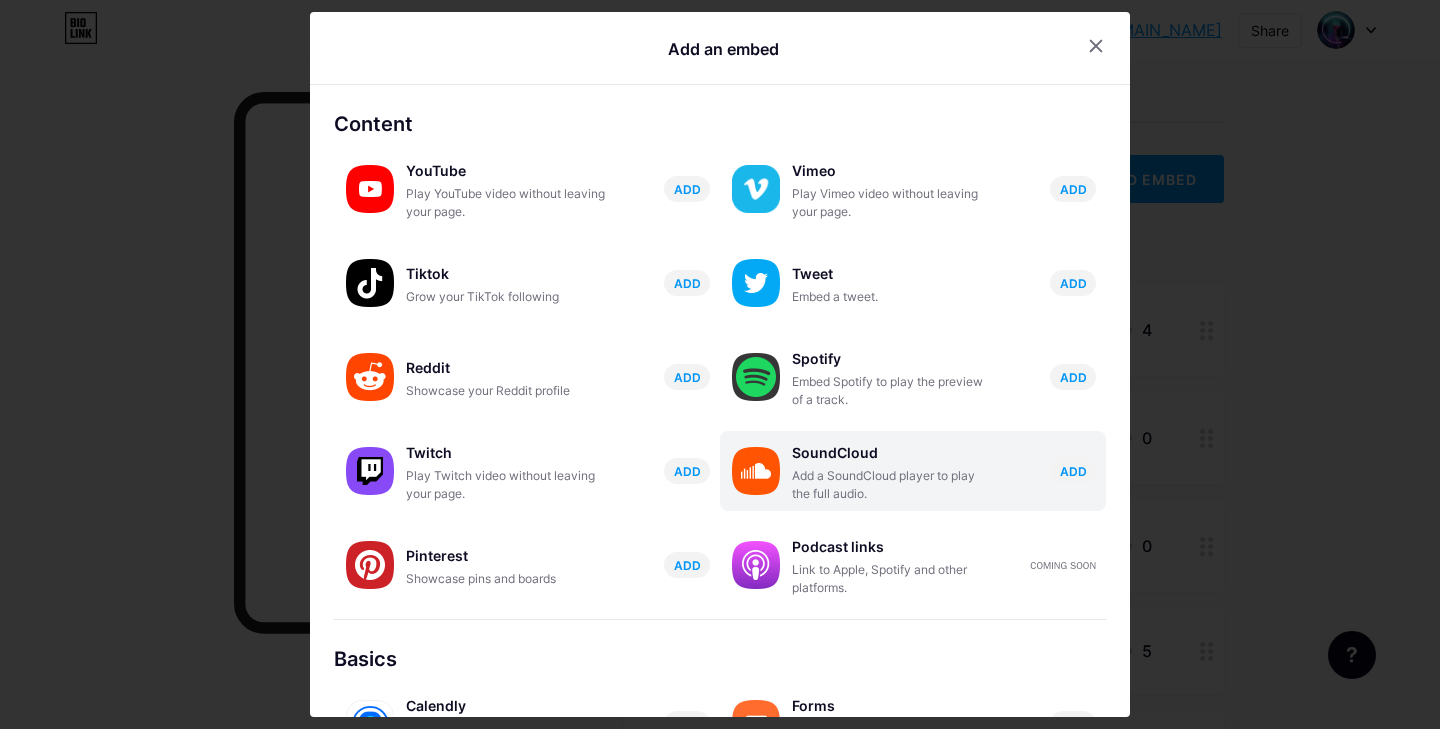 scroll, scrollTop: 314, scrollLeft: 0, axis: vertical 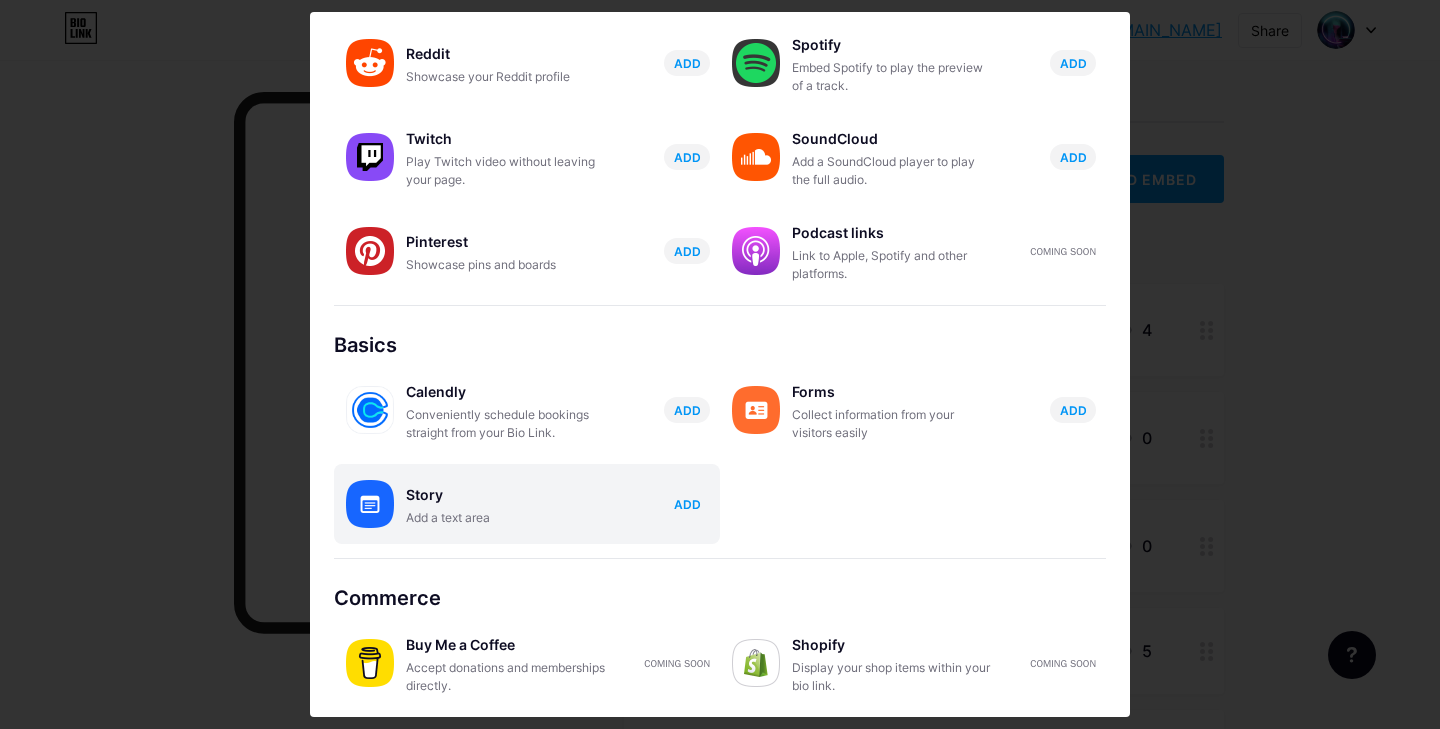 click on "ADD" at bounding box center (687, 504) 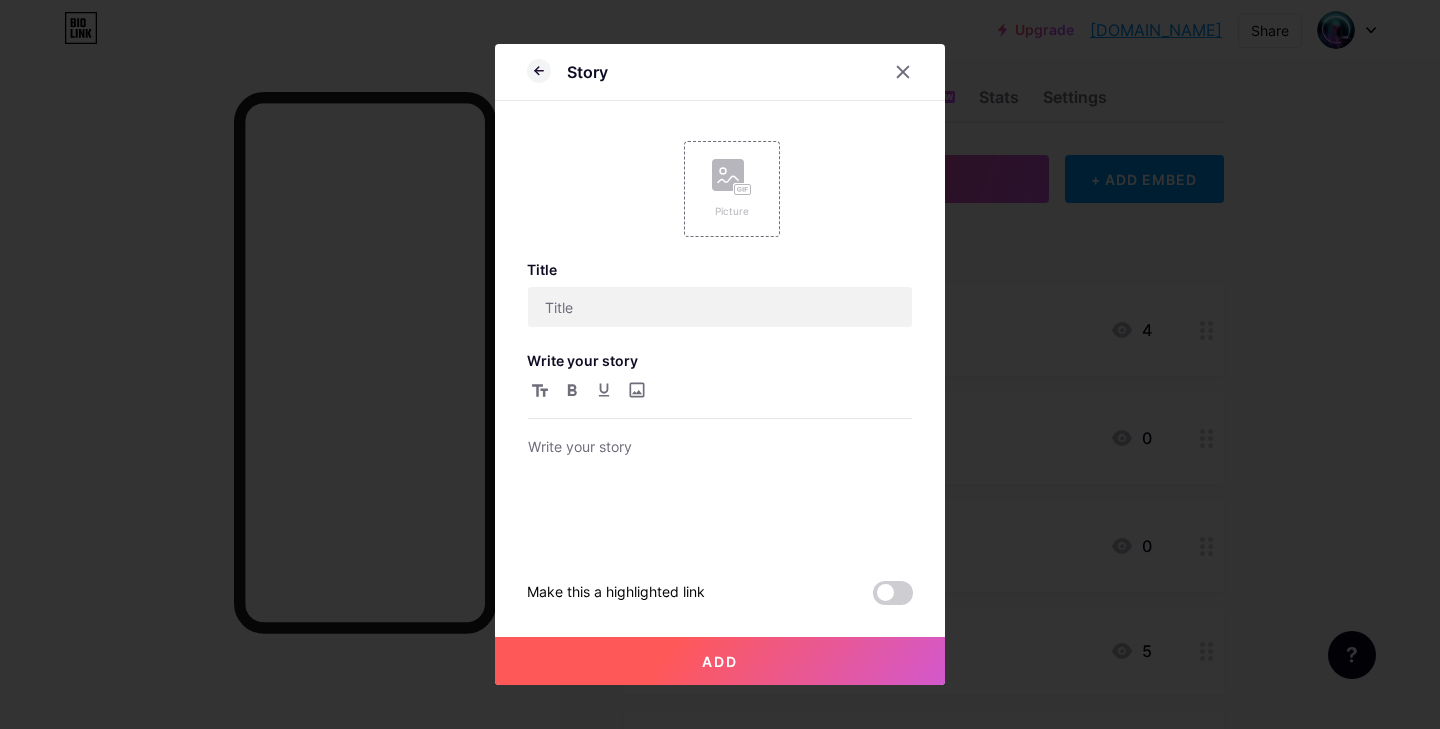 scroll, scrollTop: 0, scrollLeft: 0, axis: both 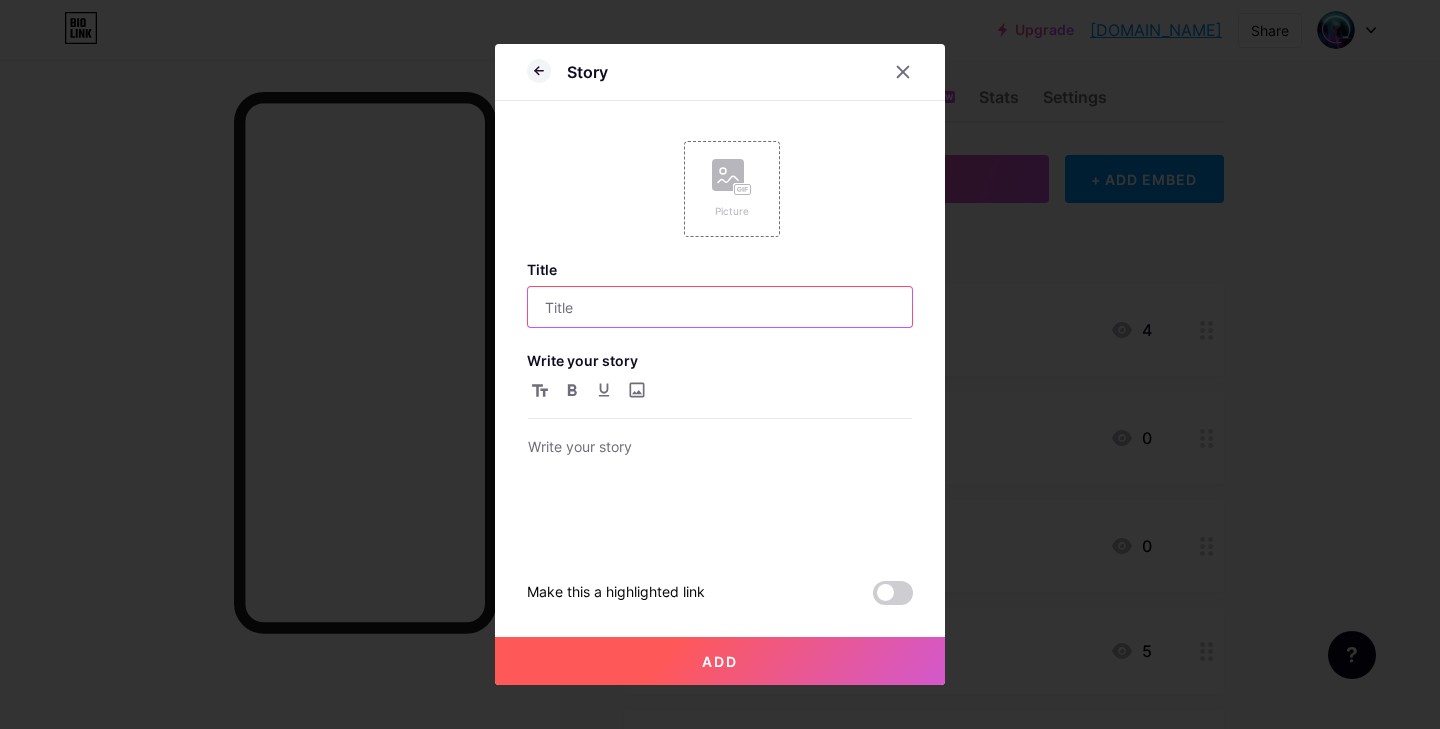 click at bounding box center [720, 307] 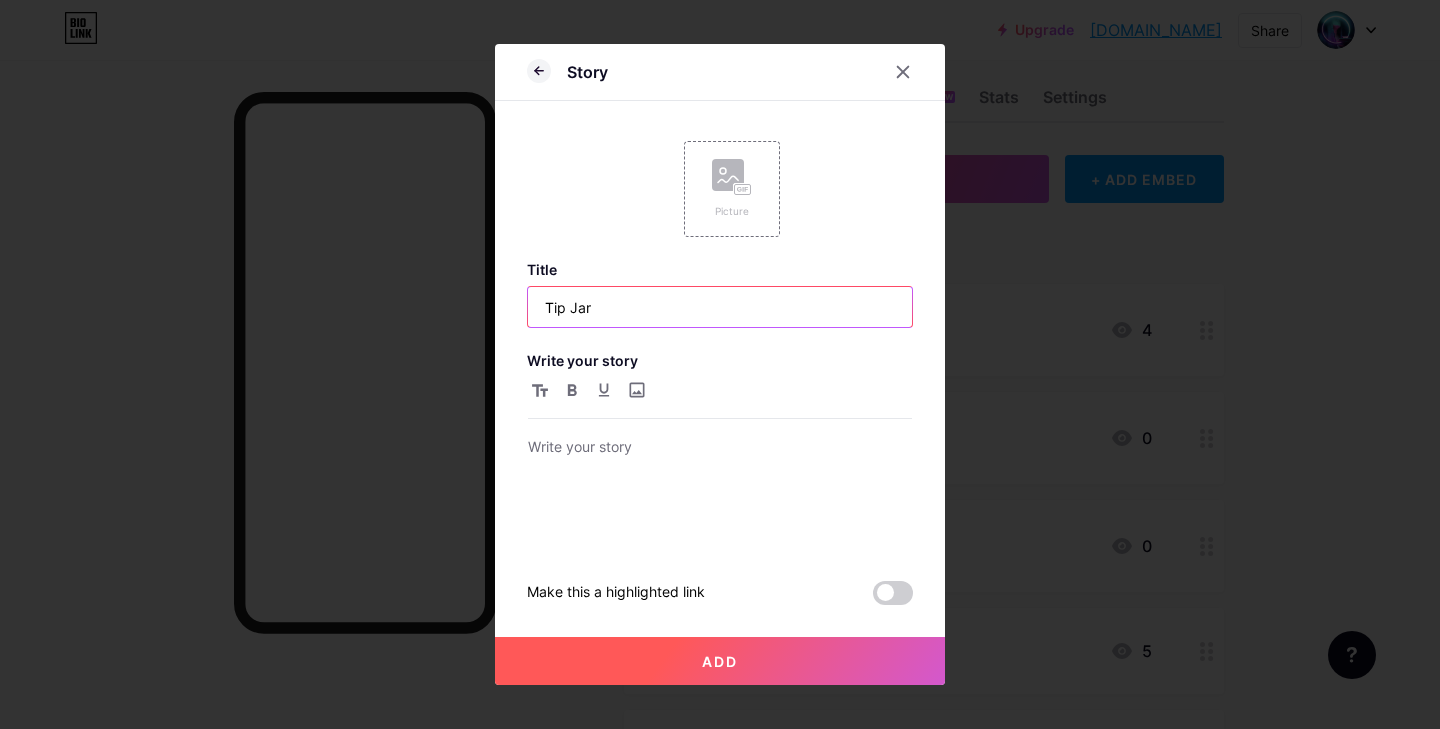 type on "Tip Jar" 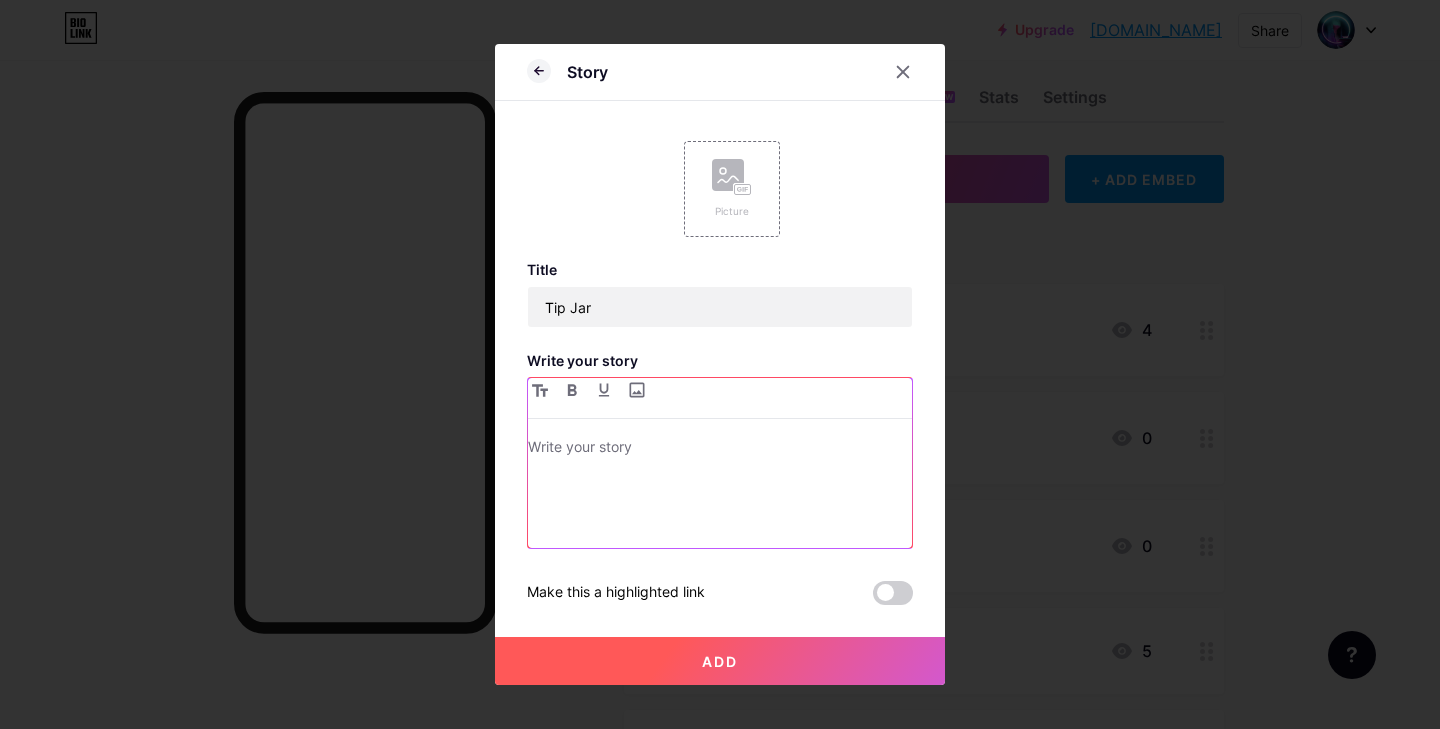 click at bounding box center (720, 449) 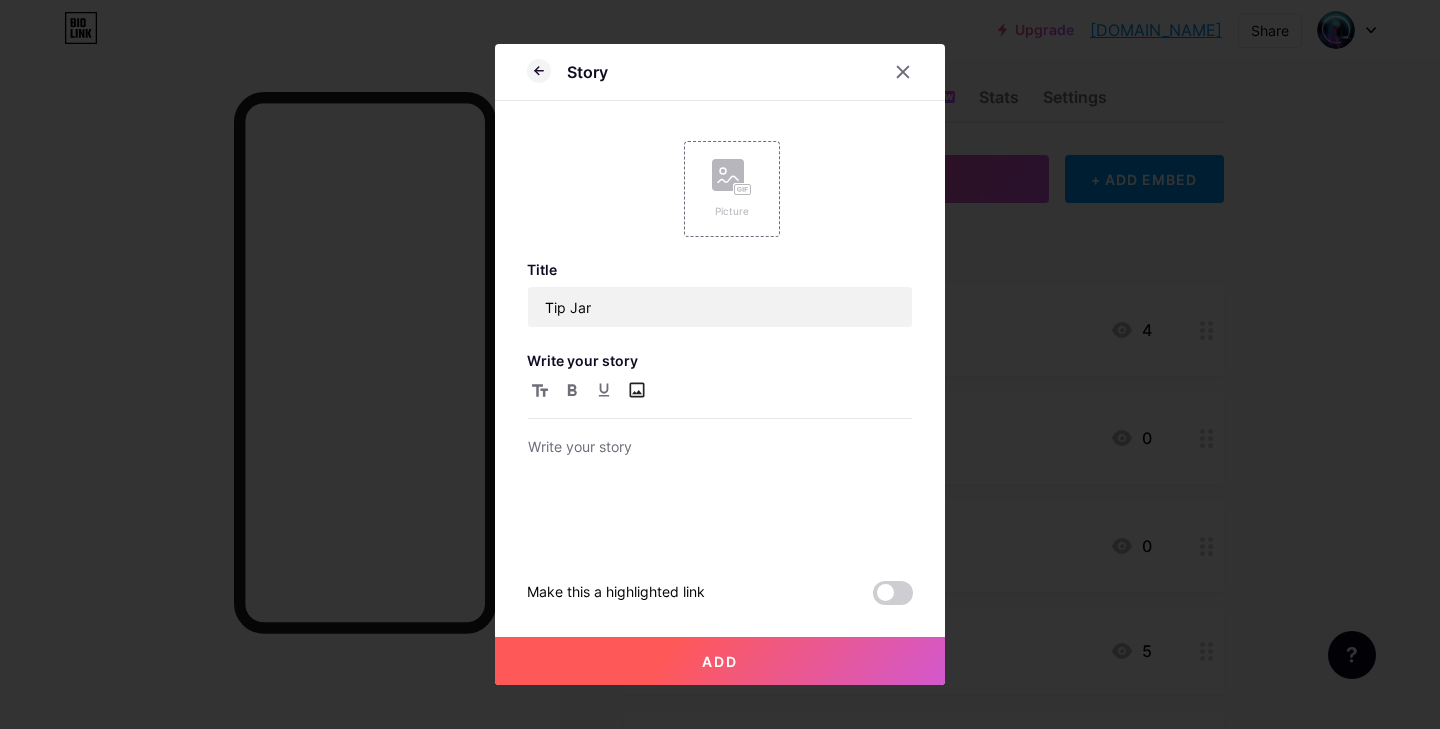 click at bounding box center [636, 390] 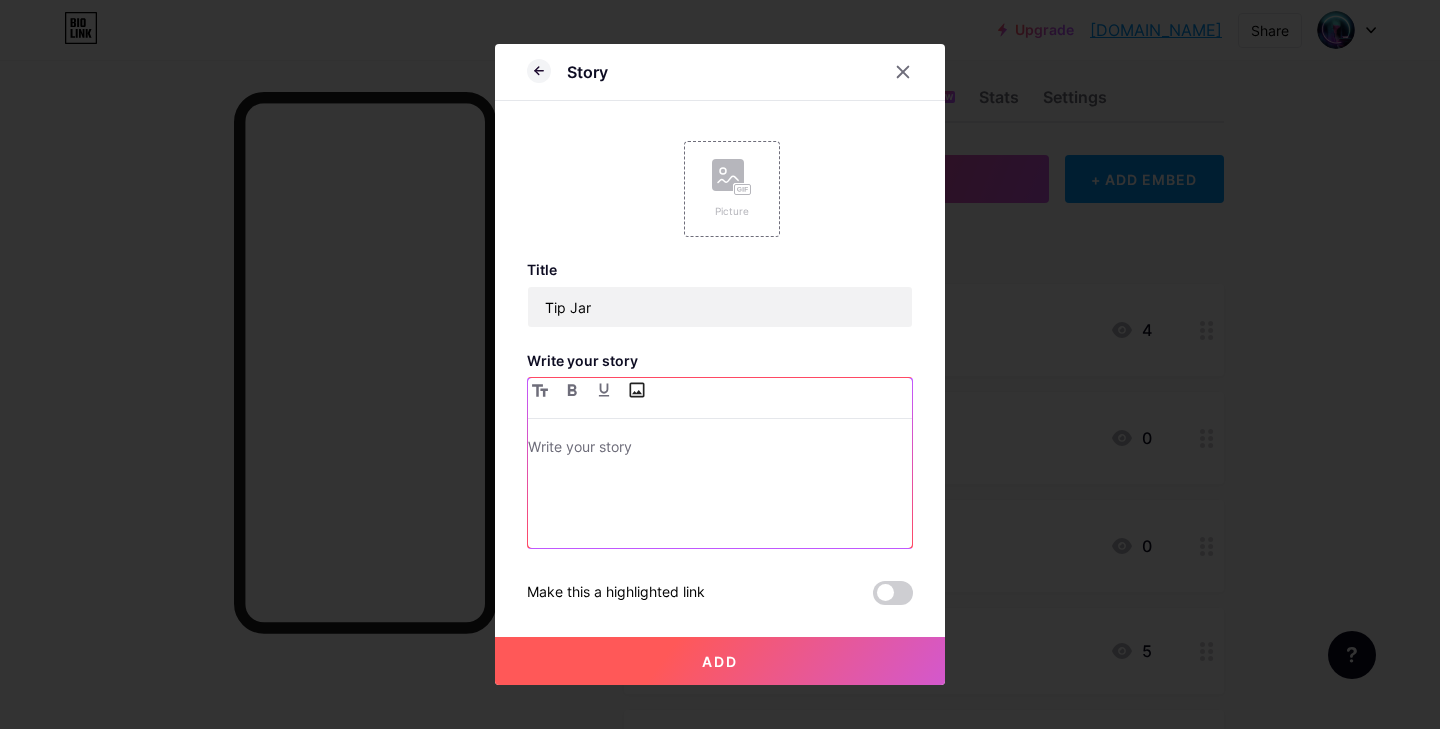 type on "C:\fakepath\1bd3a66b-0cc5-4ec3-a631-9ea9a575b60f.jpeg" 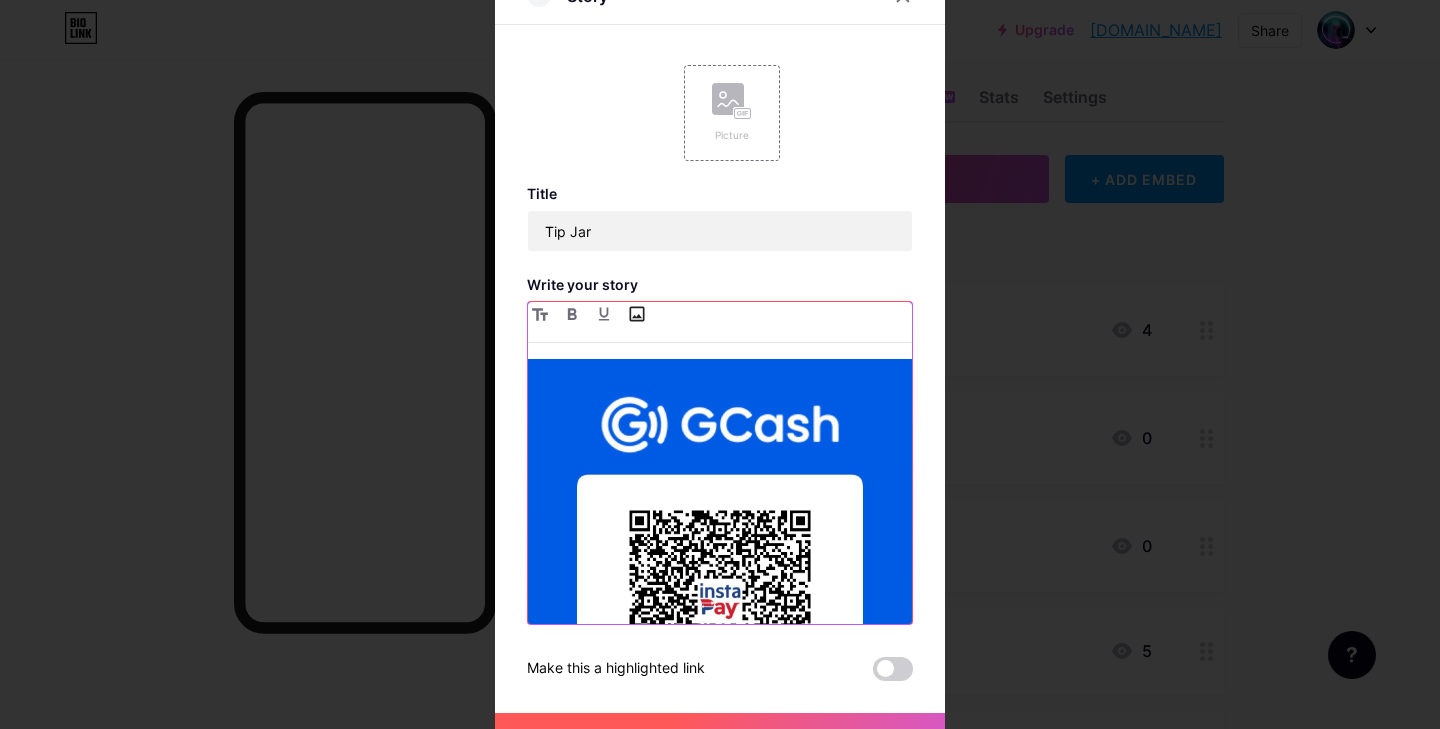 click at bounding box center (636, 314) 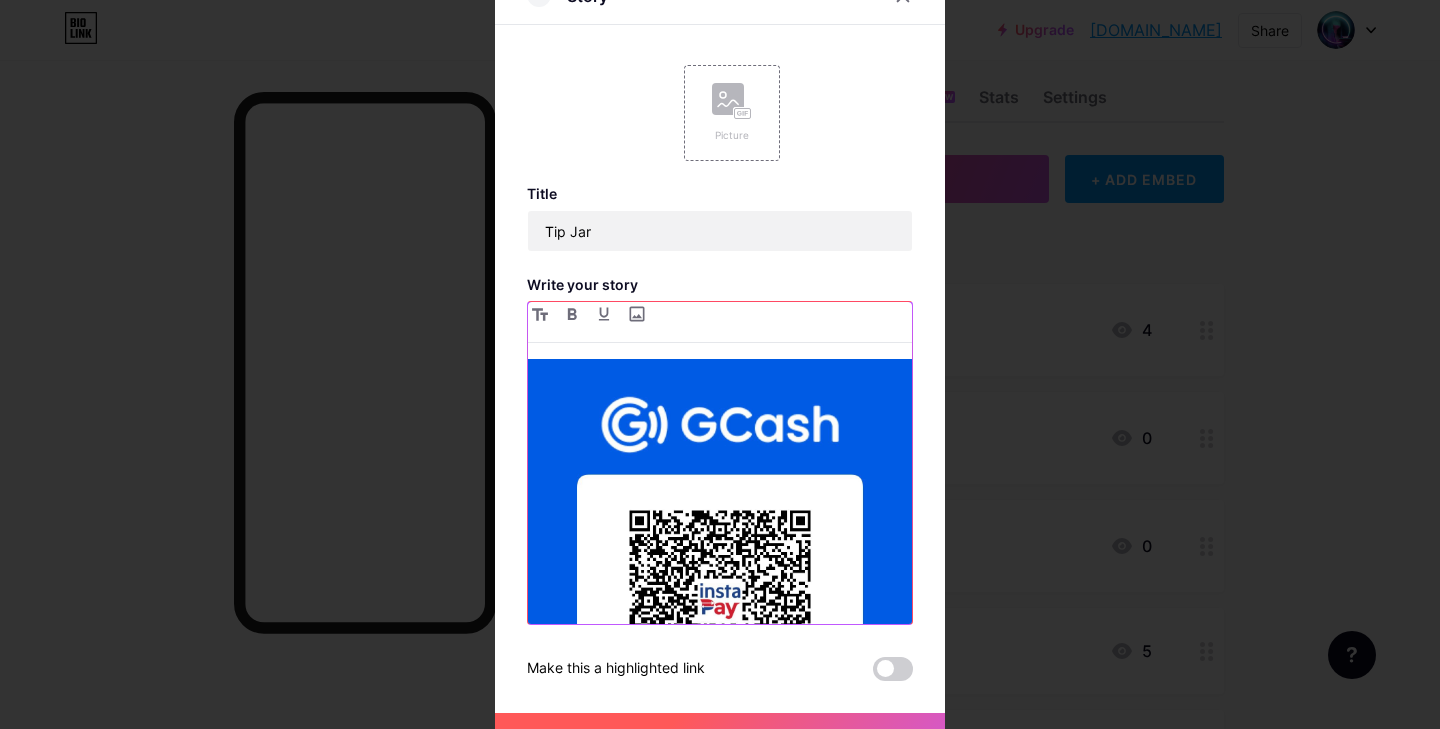 type 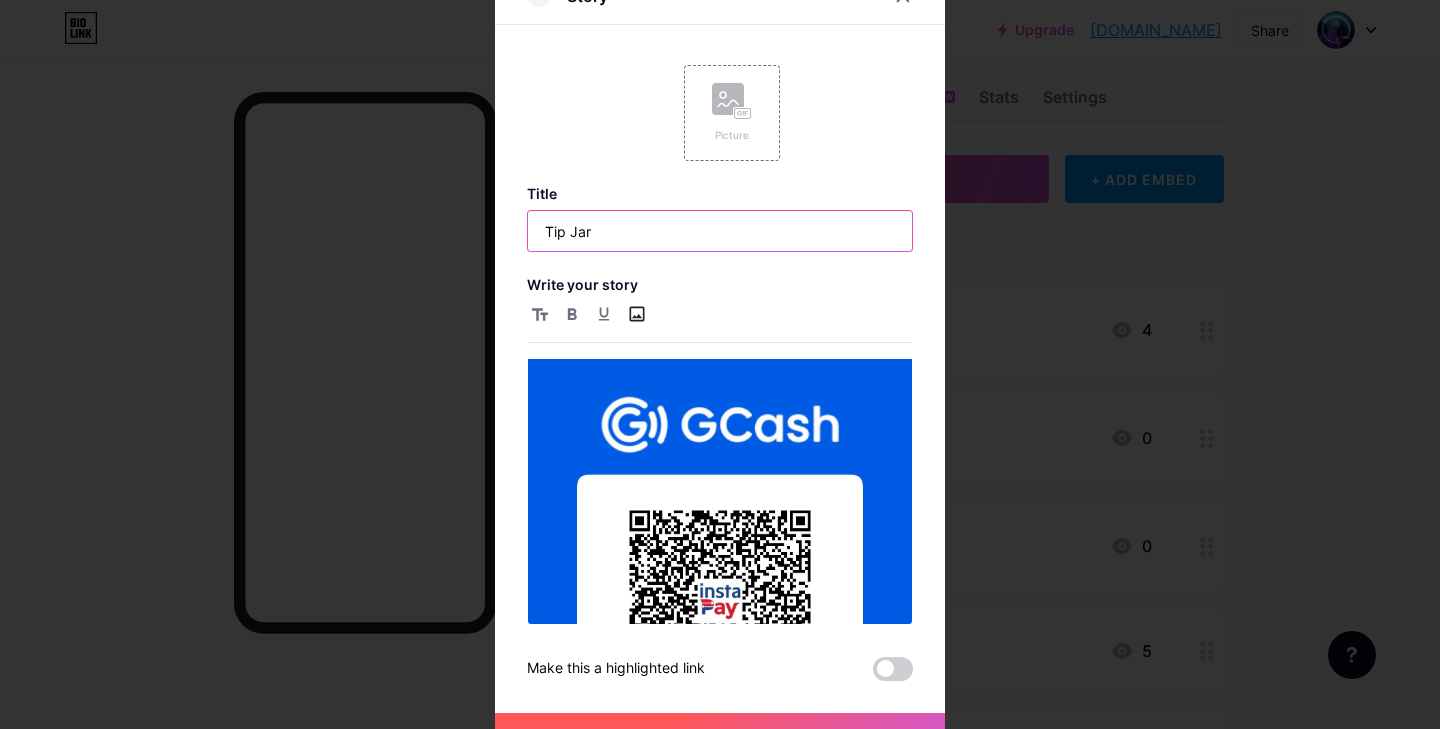 click on "Tip Jar" at bounding box center (720, 231) 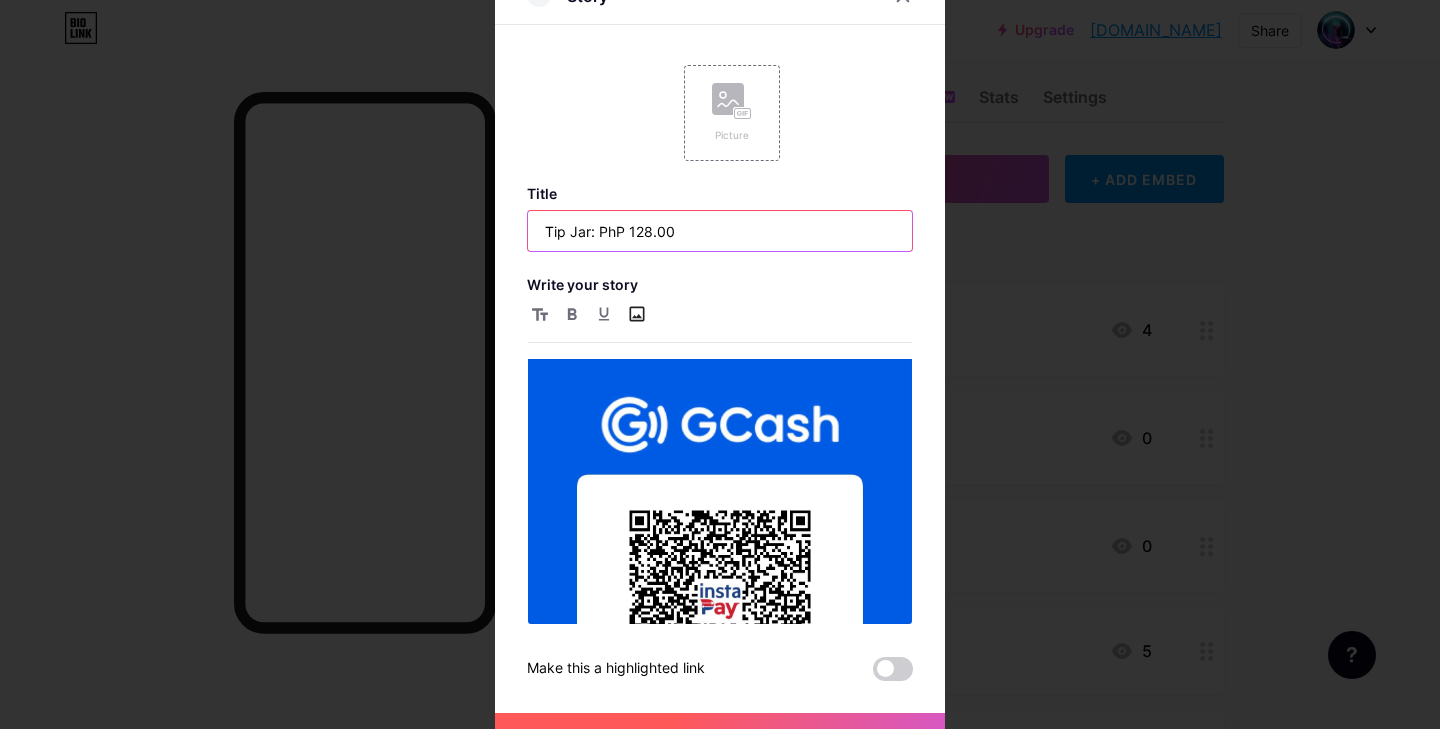 type on "Tip Jar: PhP 128.00" 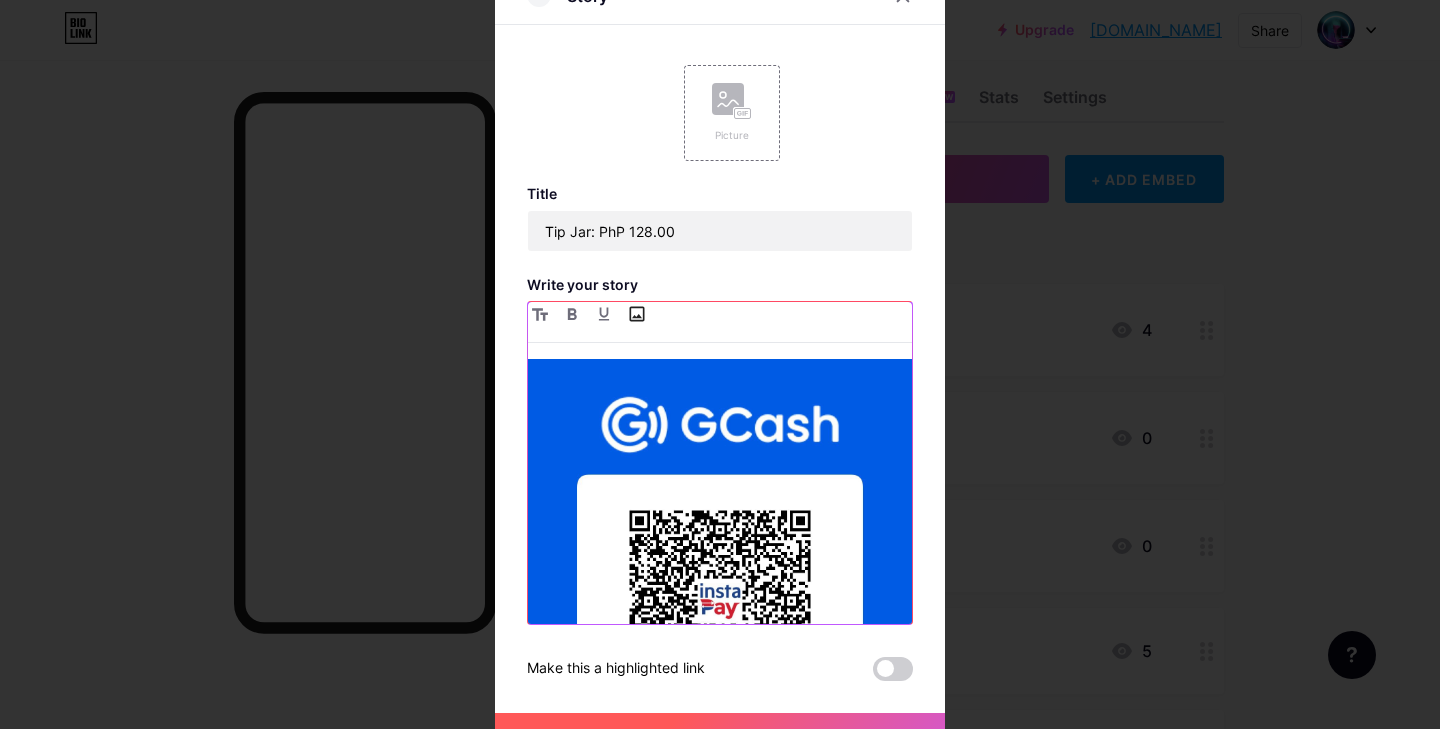 click at bounding box center (720, 491) 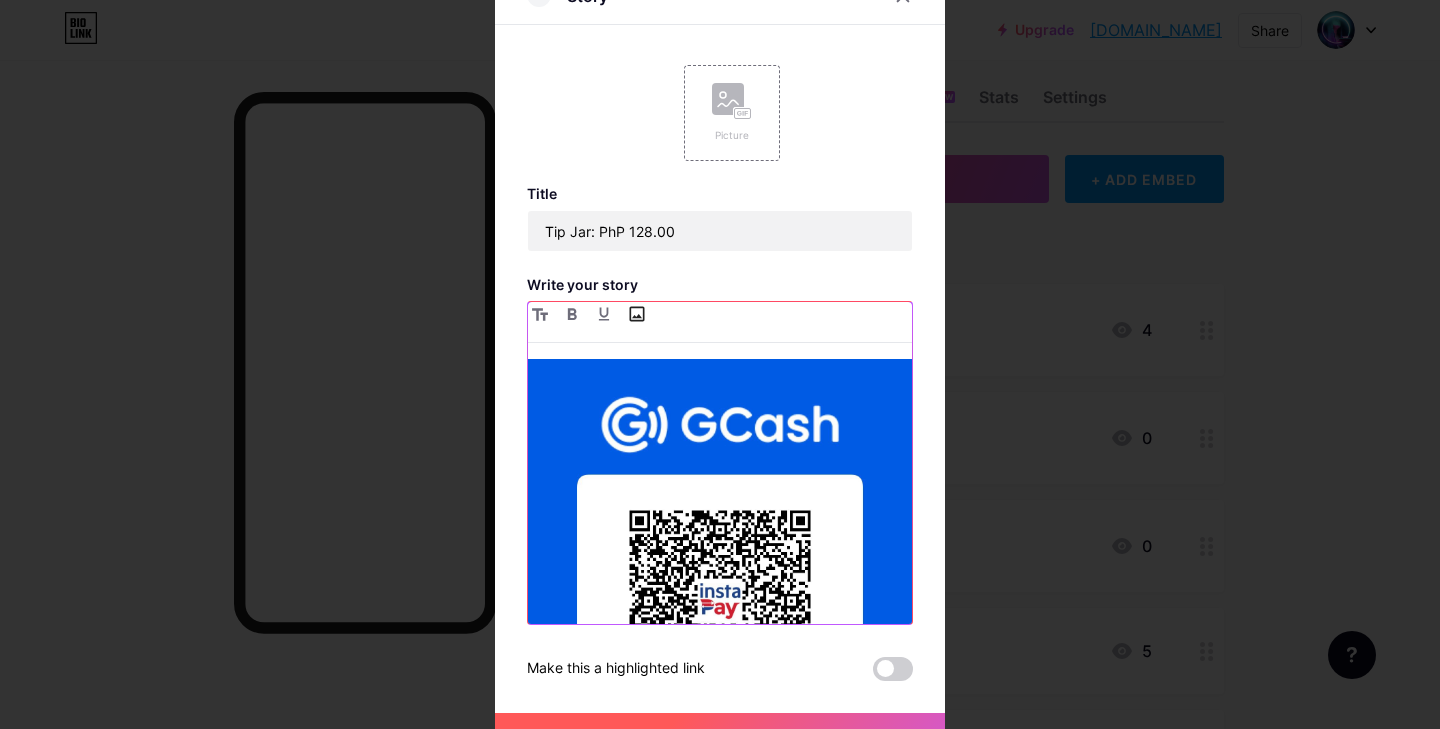 type on "C:\fakepath\1bd3a66b-0cc5-4ec3-a631-9ea9a575b60f.jpeg" 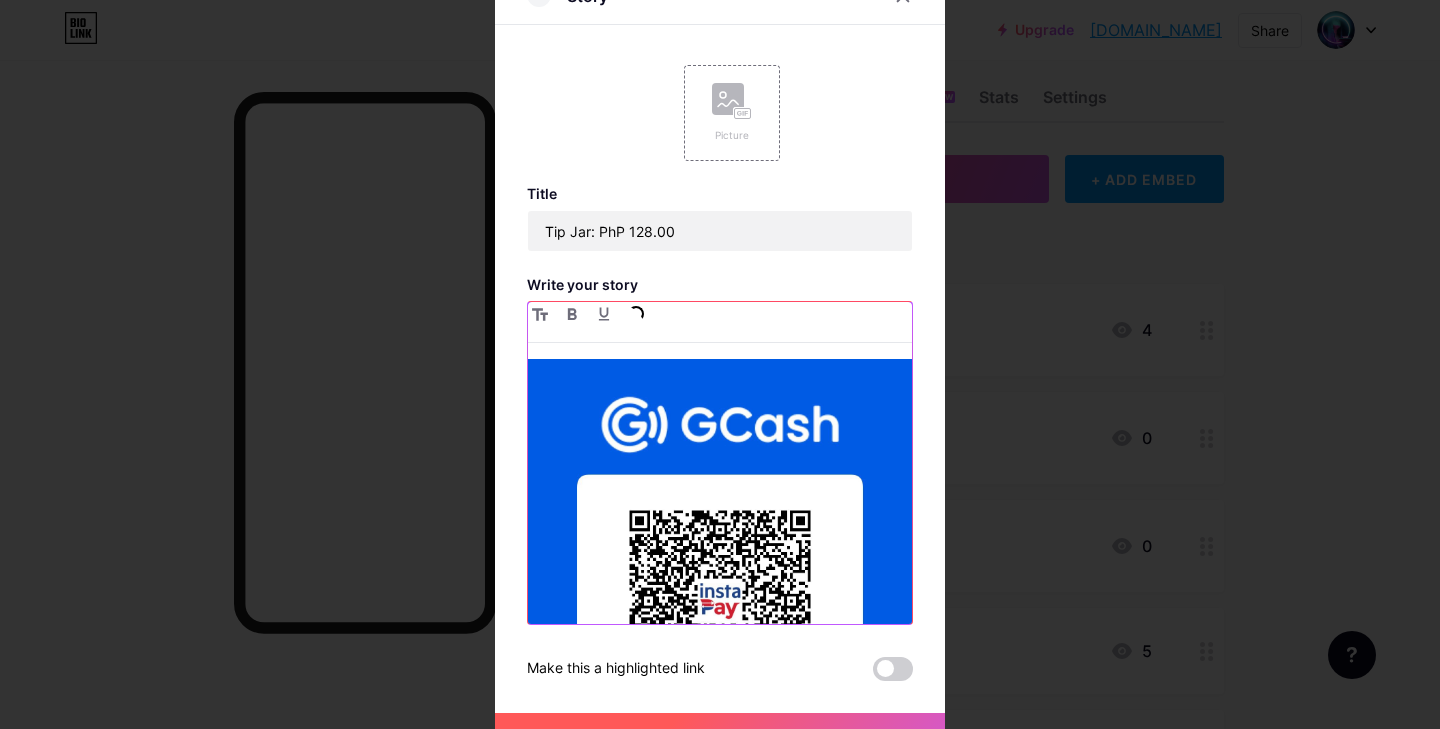 click at bounding box center [720, 491] 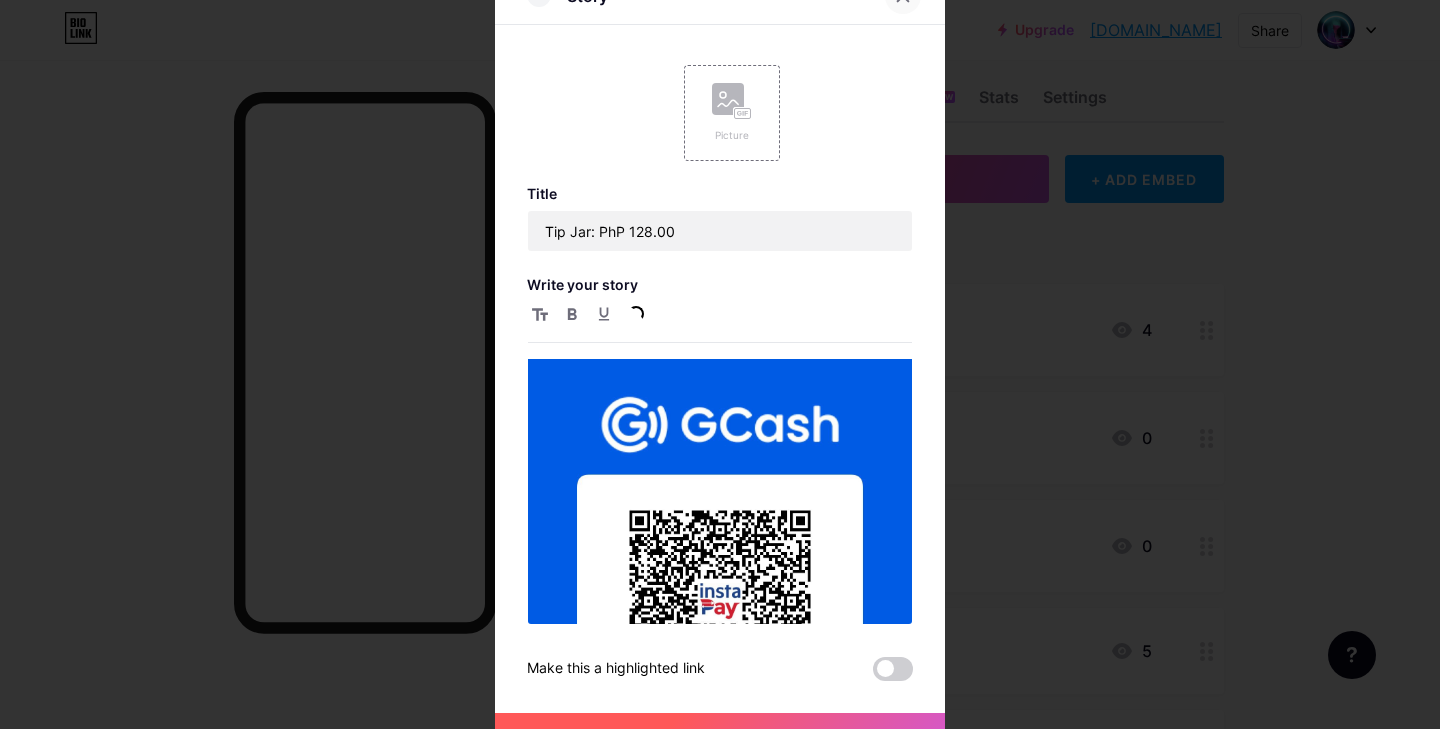 click 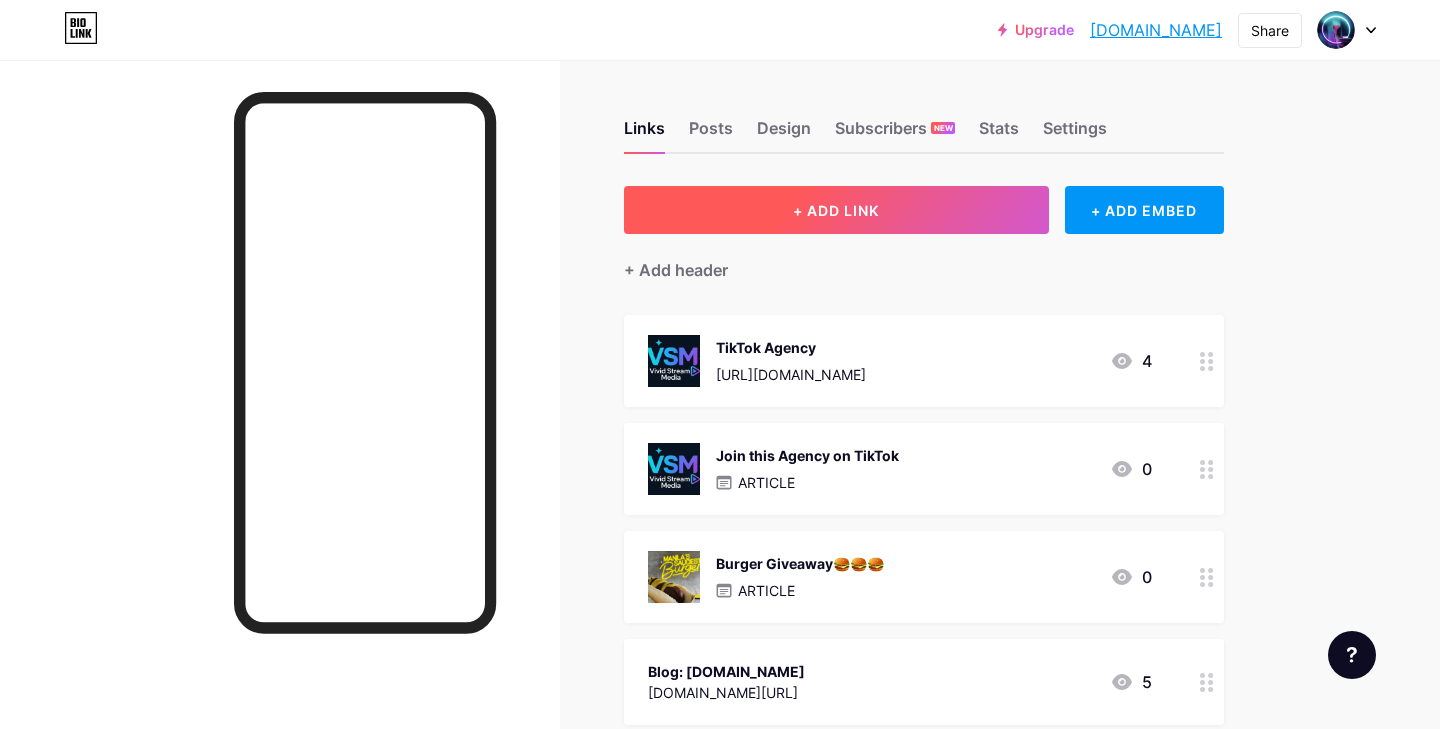scroll, scrollTop: 1, scrollLeft: 0, axis: vertical 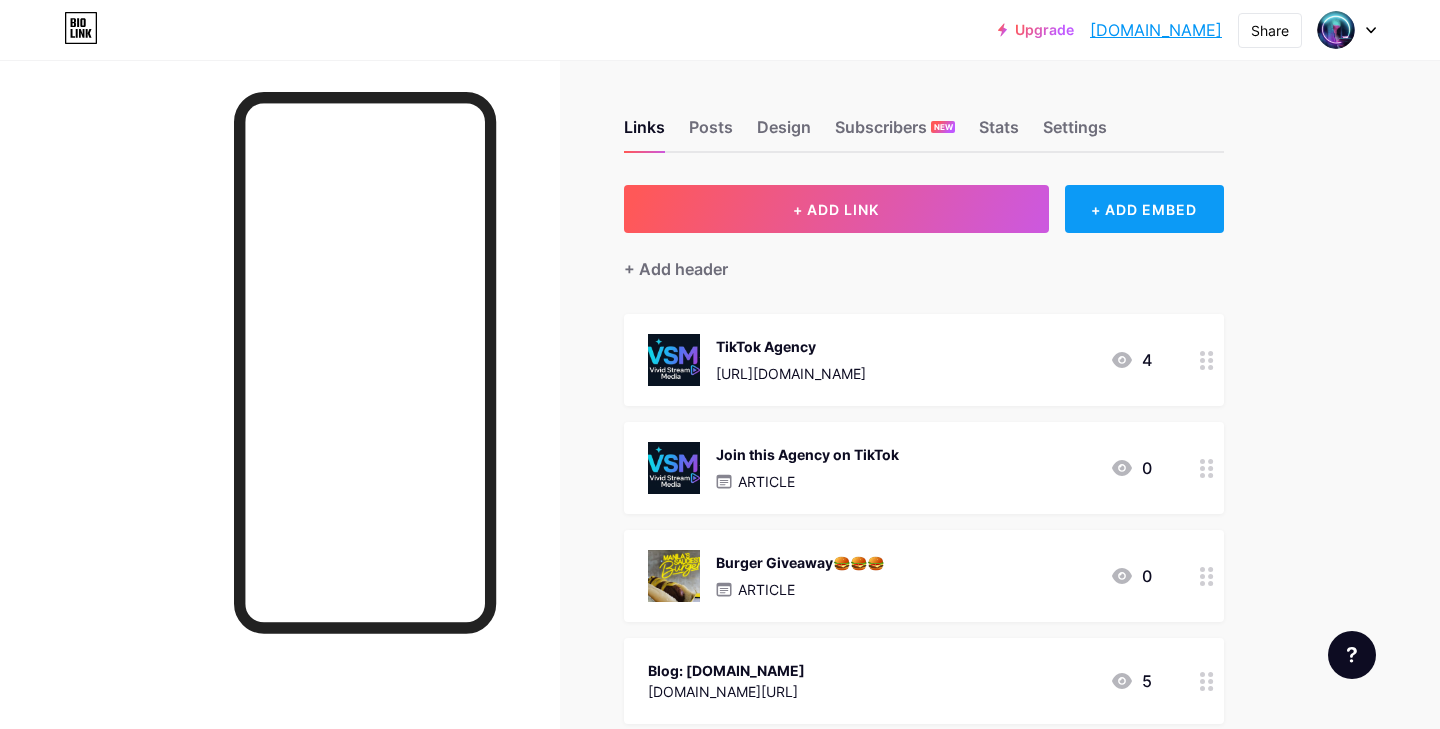 click on "+ ADD EMBED" at bounding box center [1144, 209] 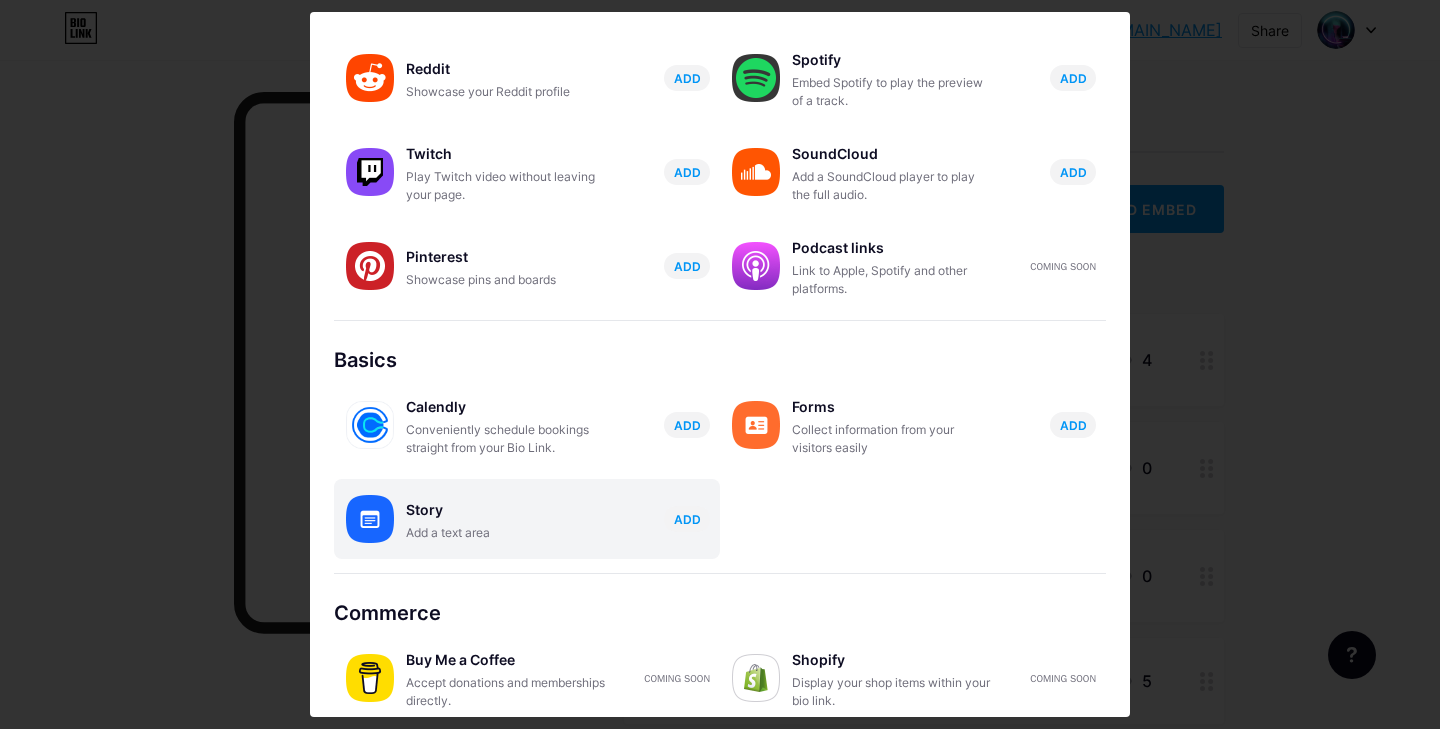 scroll, scrollTop: 314, scrollLeft: 0, axis: vertical 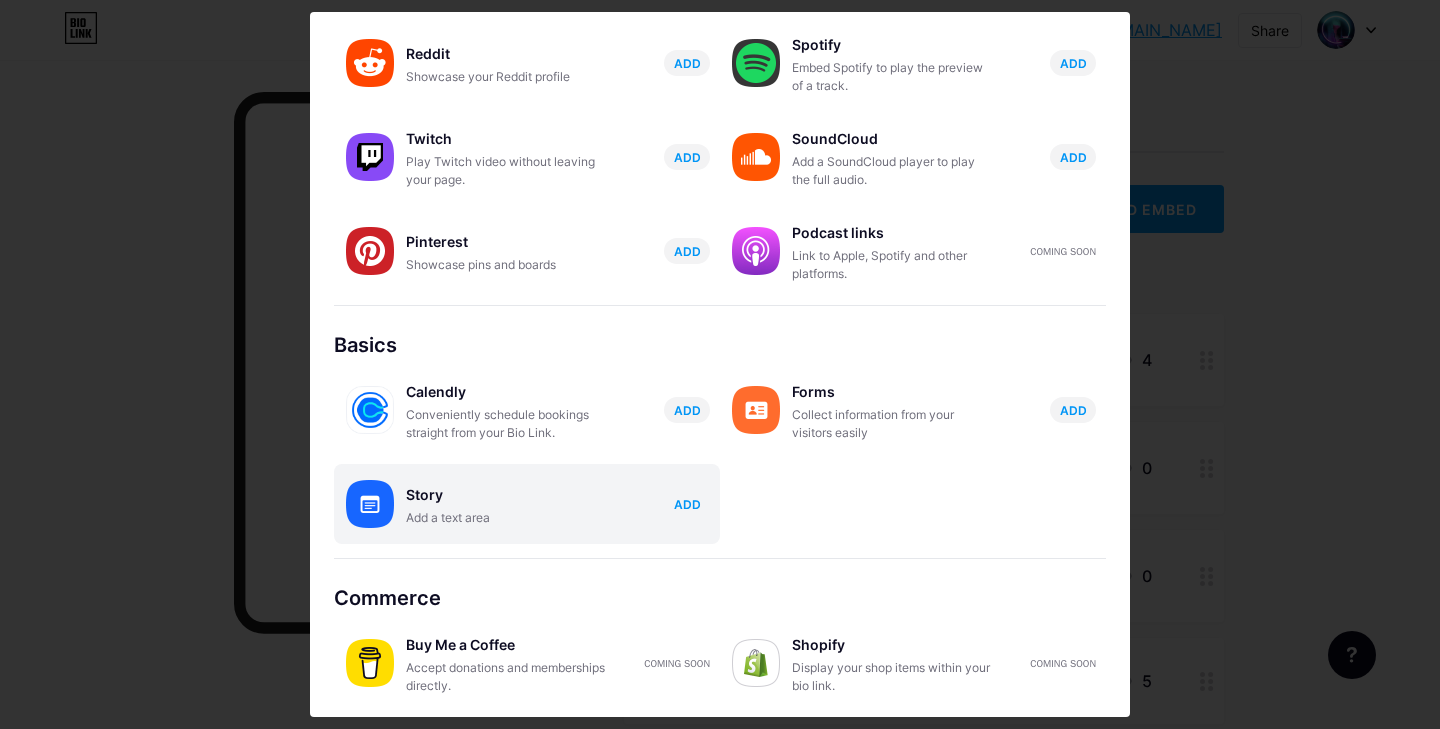 click on "ADD" at bounding box center (687, 504) 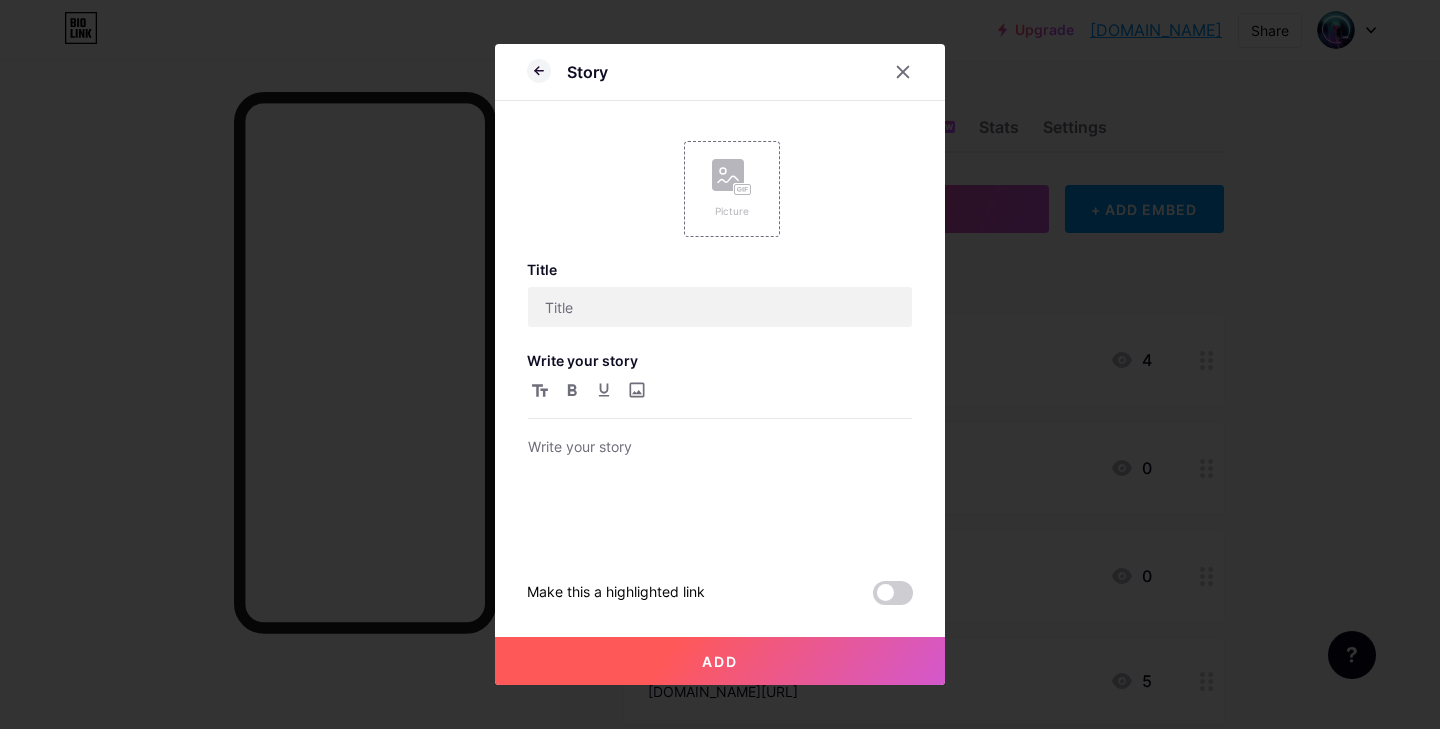 scroll, scrollTop: 0, scrollLeft: 0, axis: both 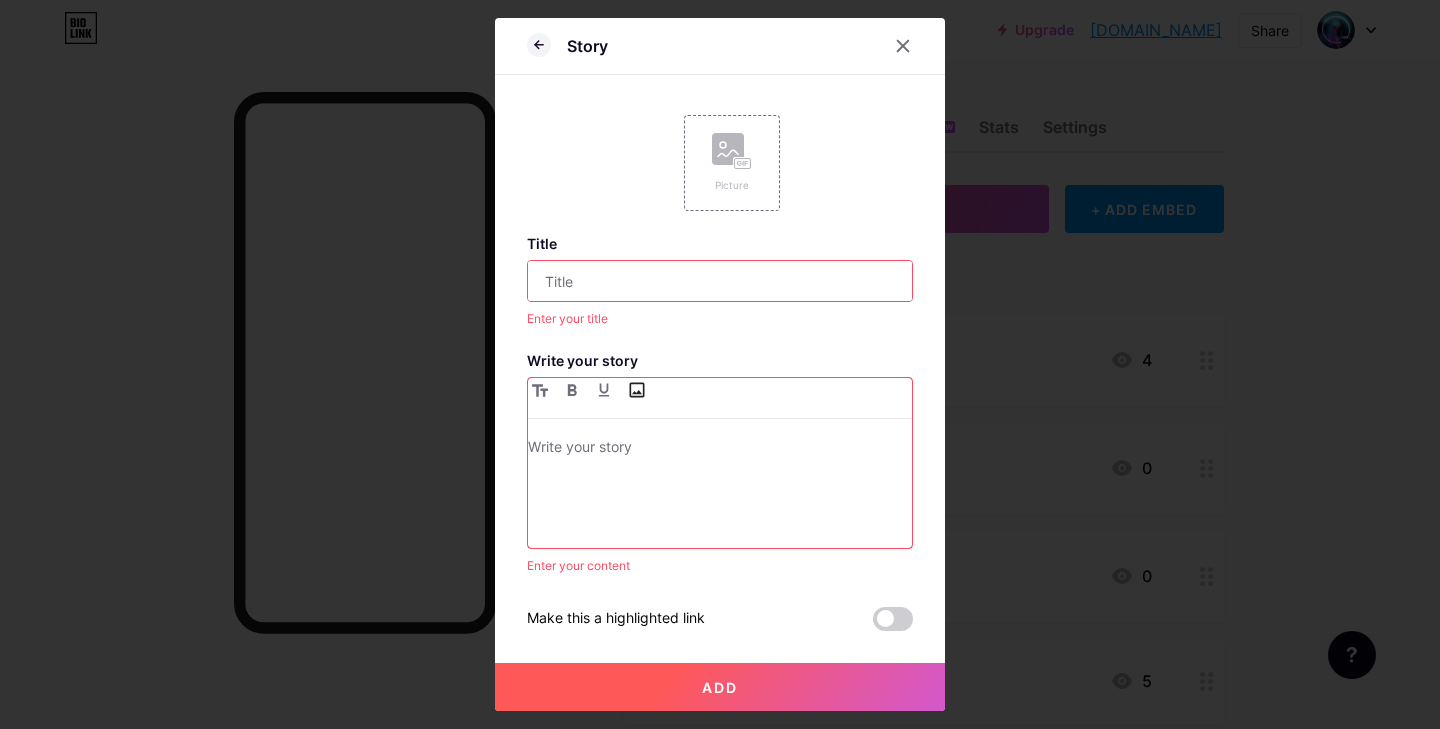 click at bounding box center [636, 390] 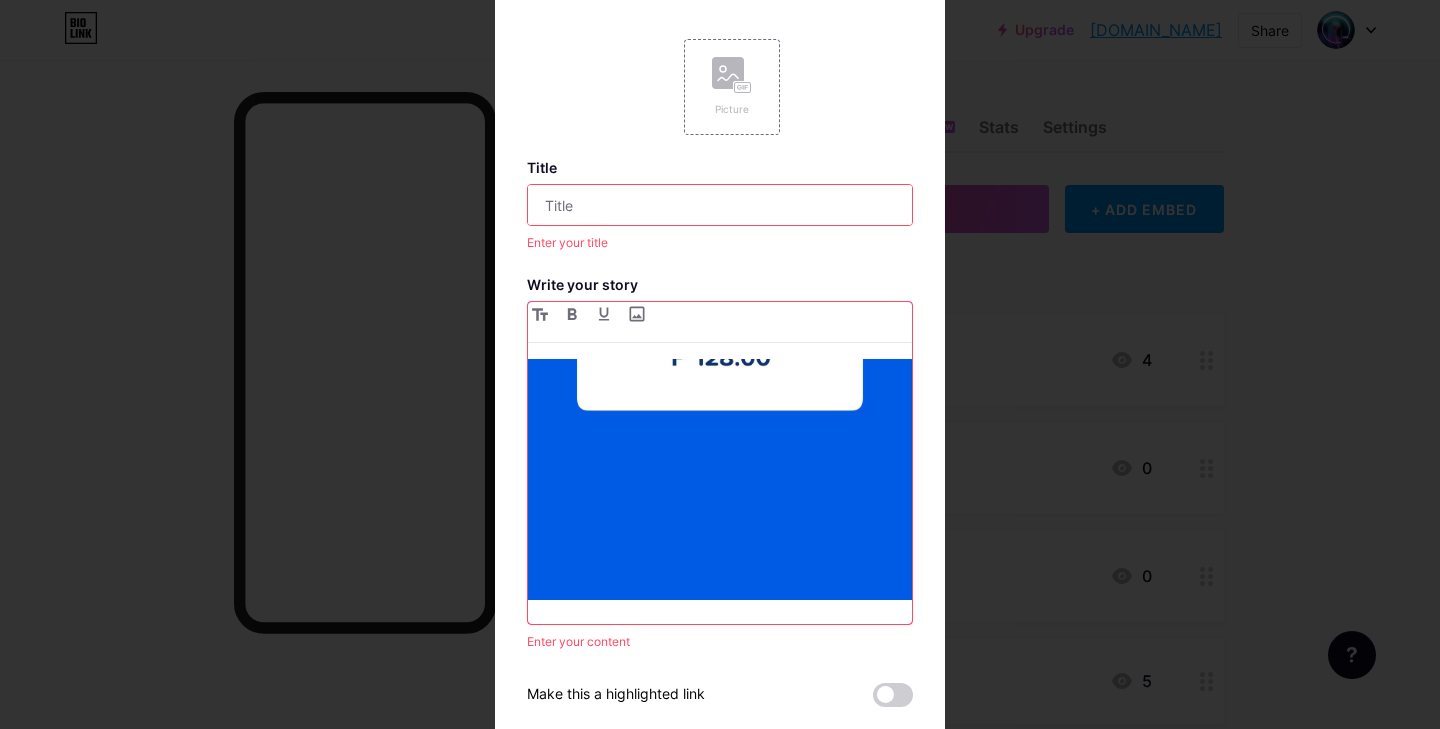 scroll, scrollTop: 529, scrollLeft: 0, axis: vertical 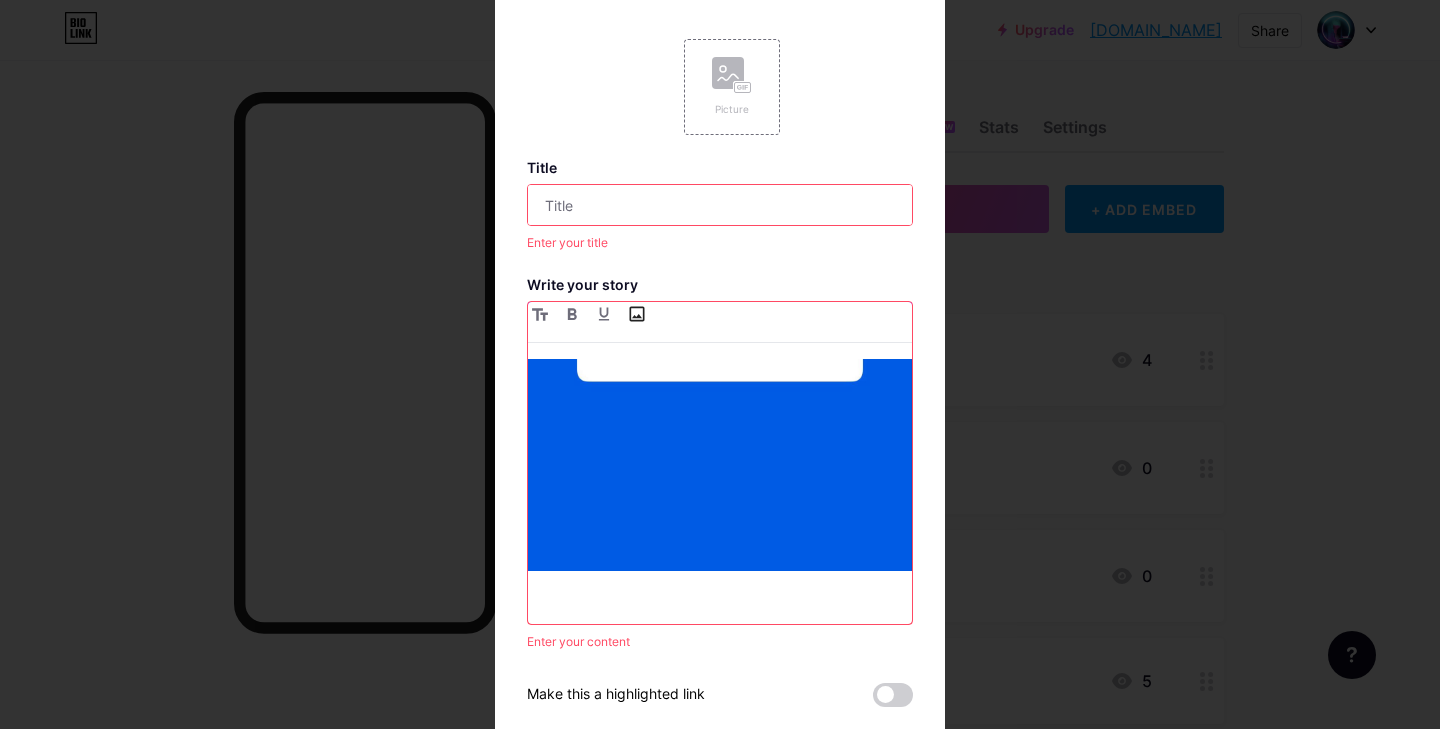 click at bounding box center (636, 314) 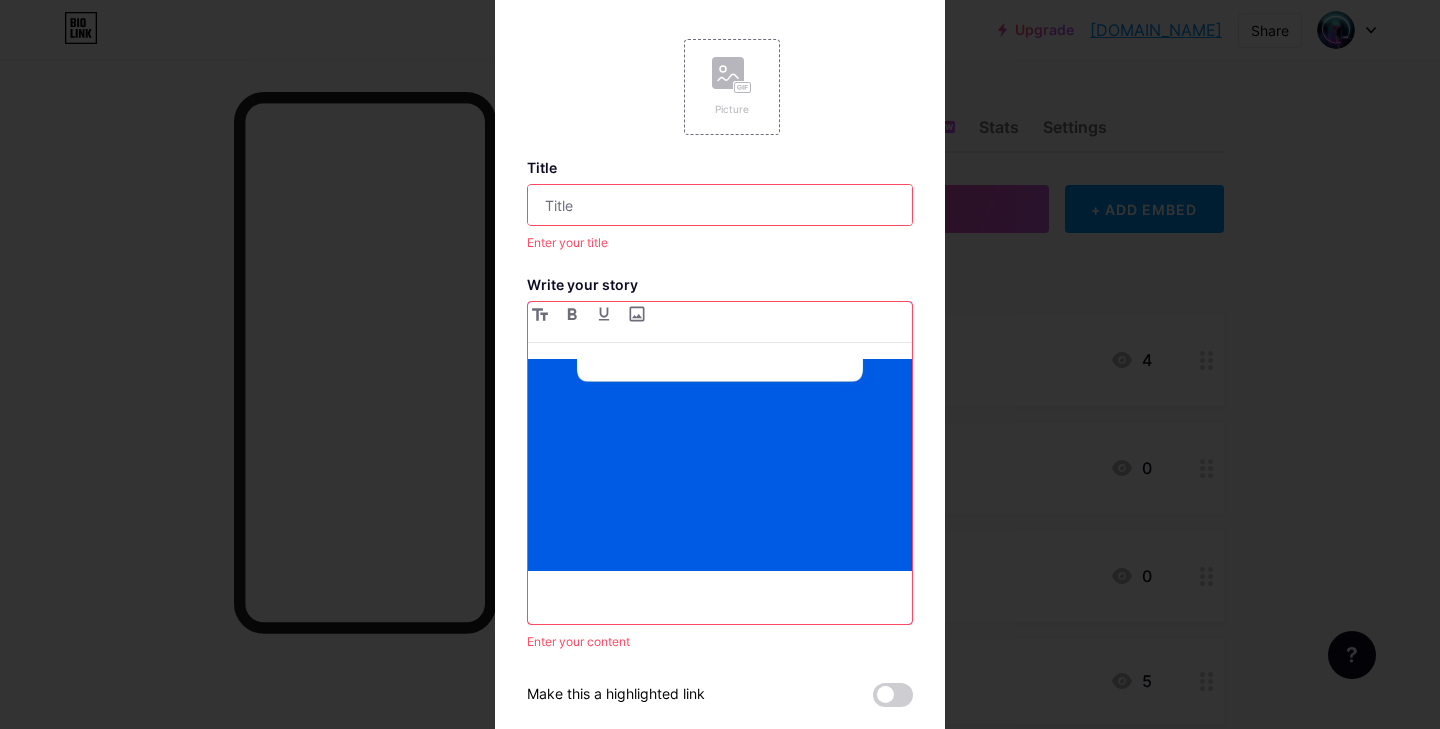type on "C:\fakepath\41ece2e2-cad8-4c6a-80f7-9390b674e57a.jpeg" 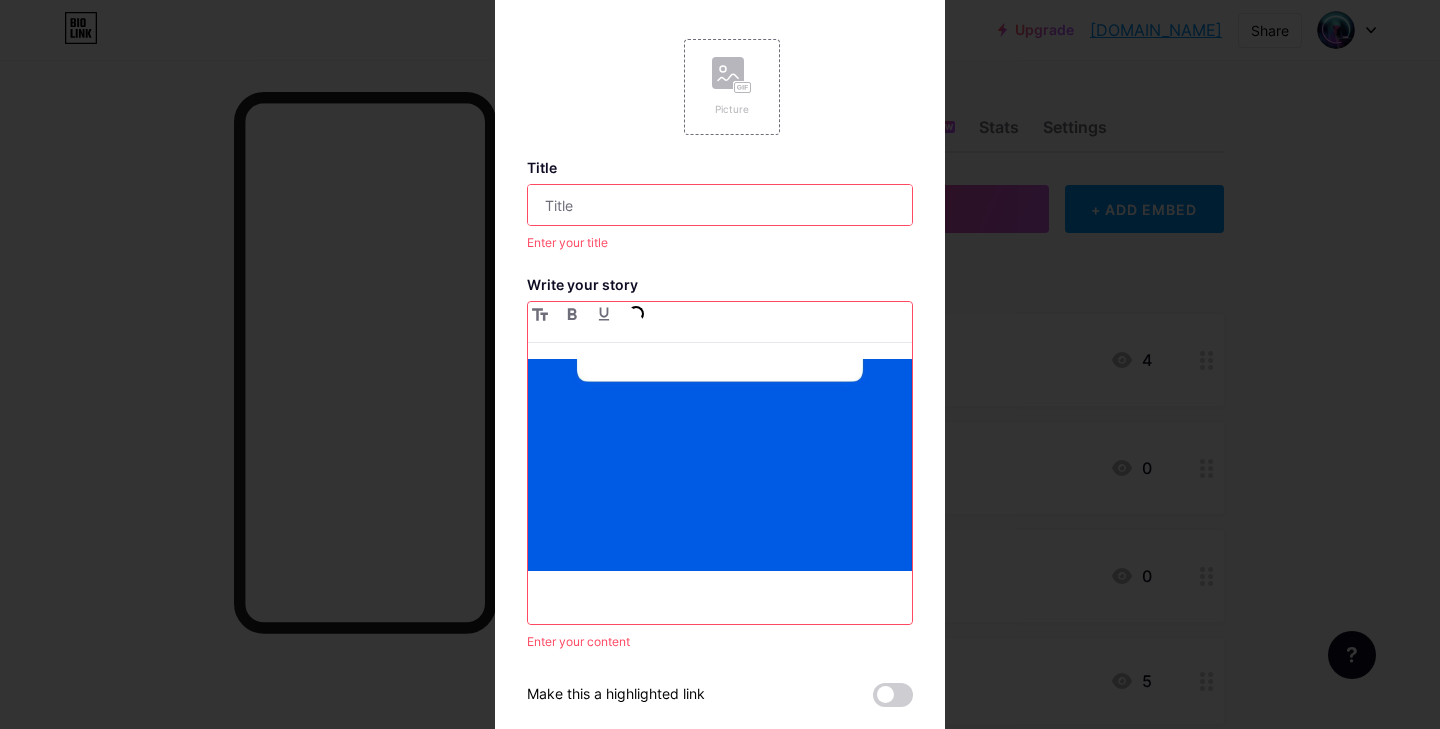 click at bounding box center (720, 205) 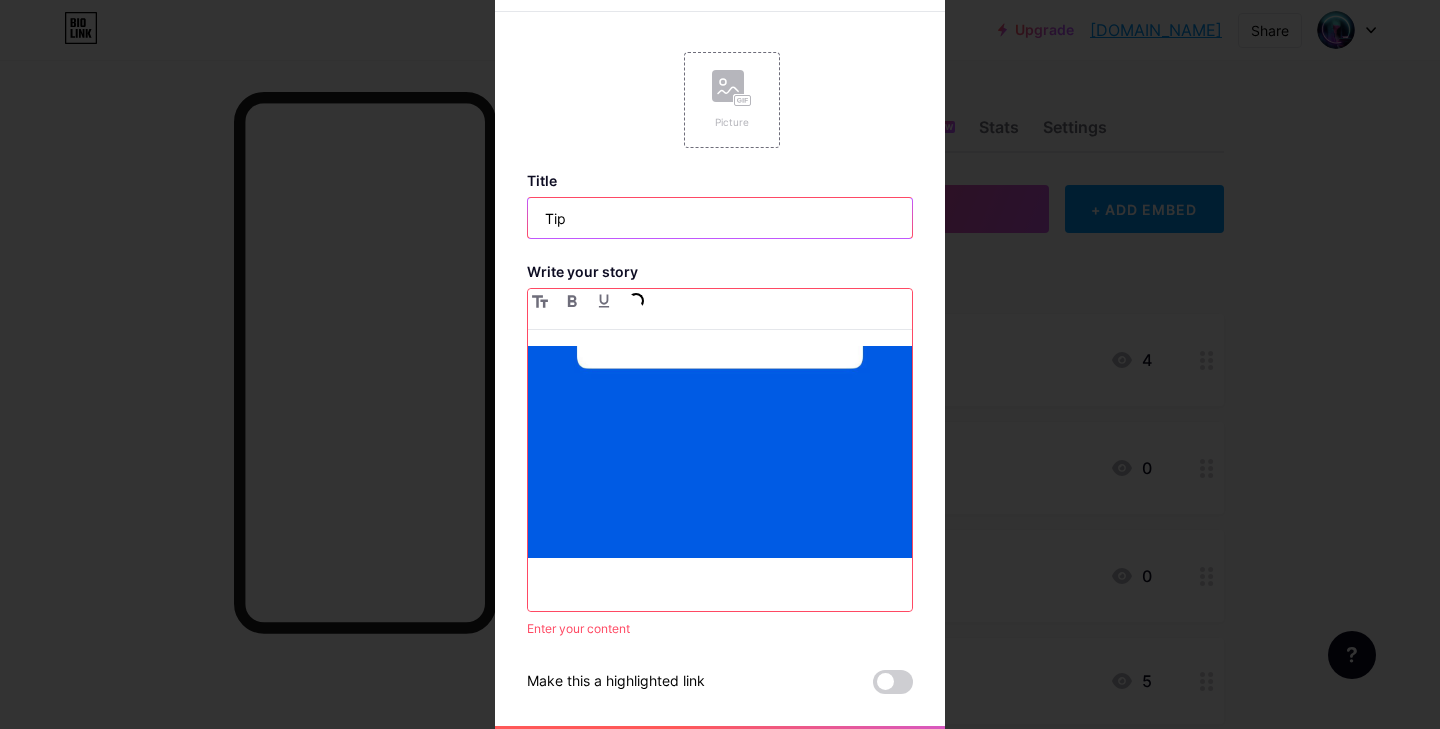 type on "Tip" 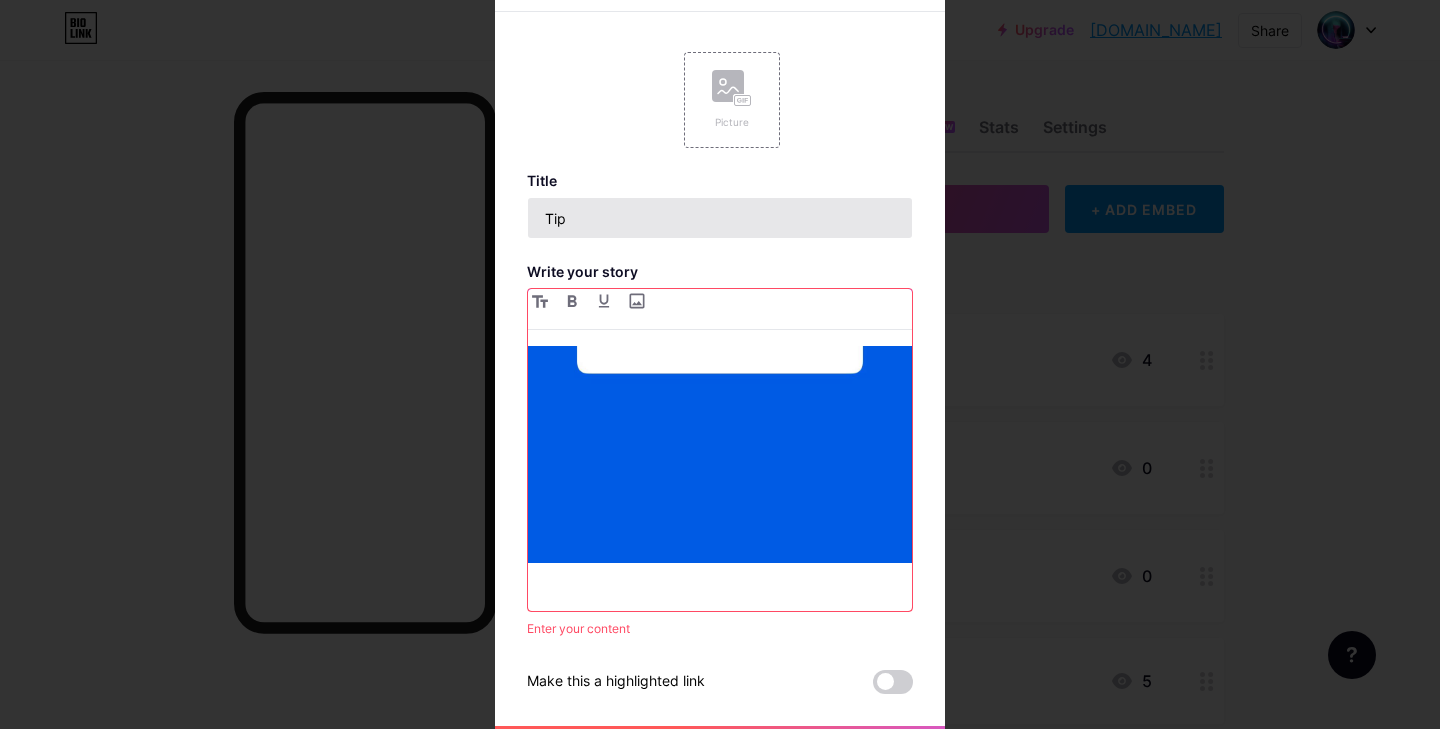 scroll, scrollTop: 529, scrollLeft: 0, axis: vertical 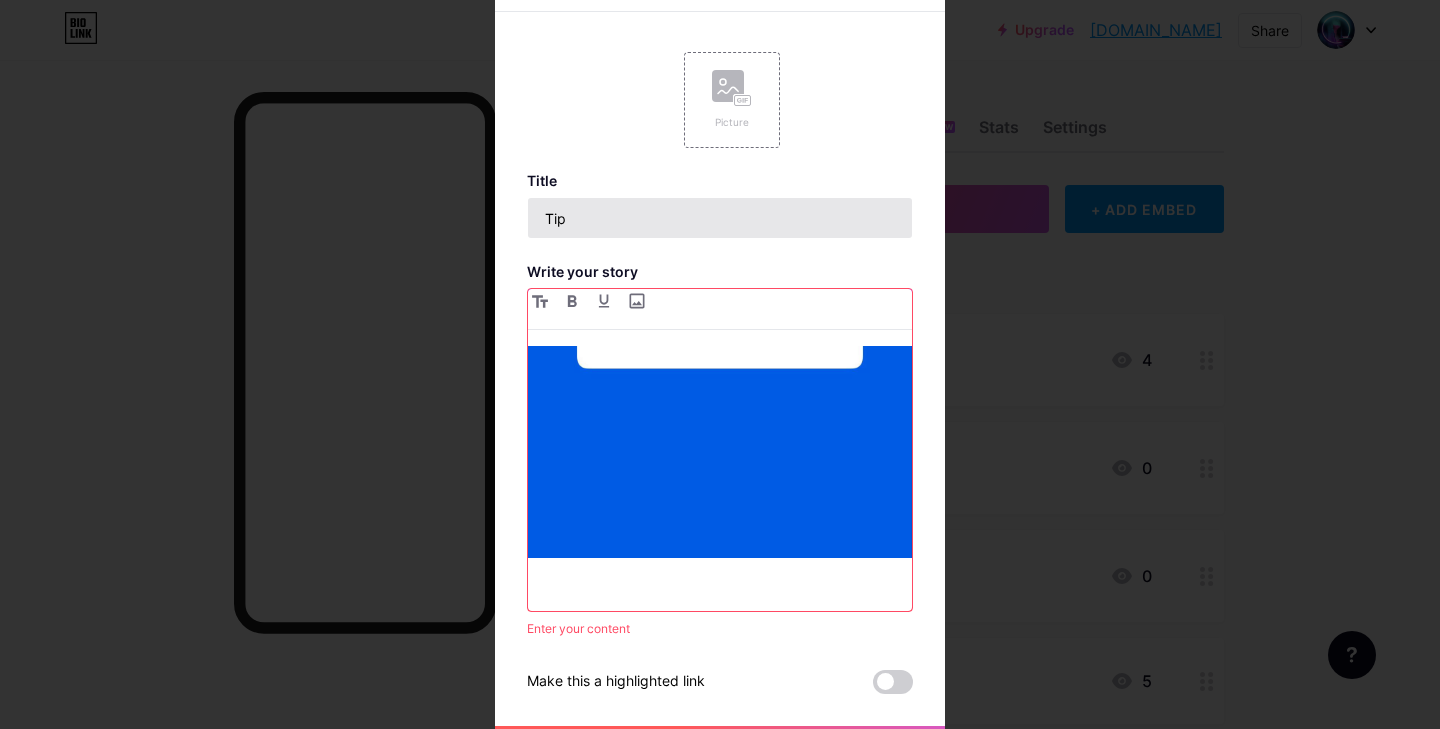 type 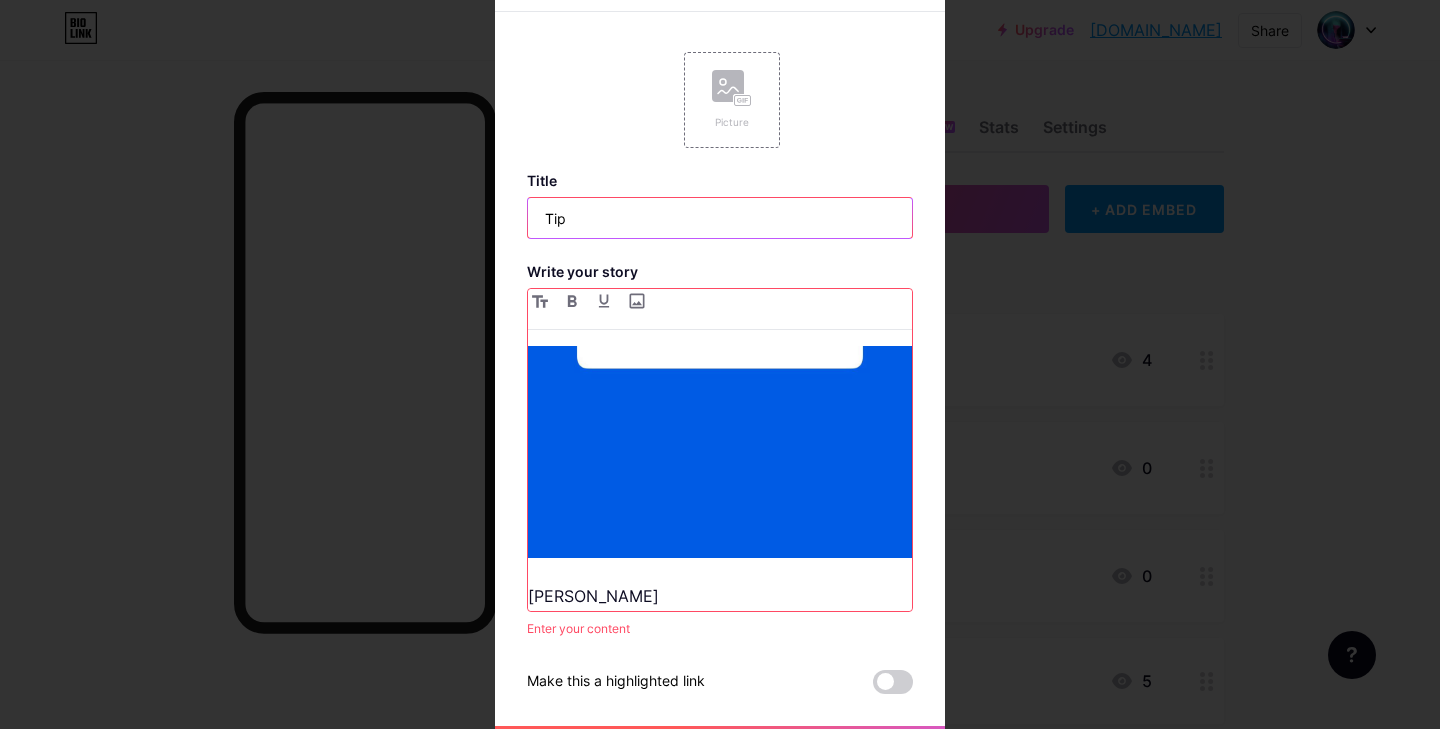 click on "Tip" at bounding box center [720, 218] 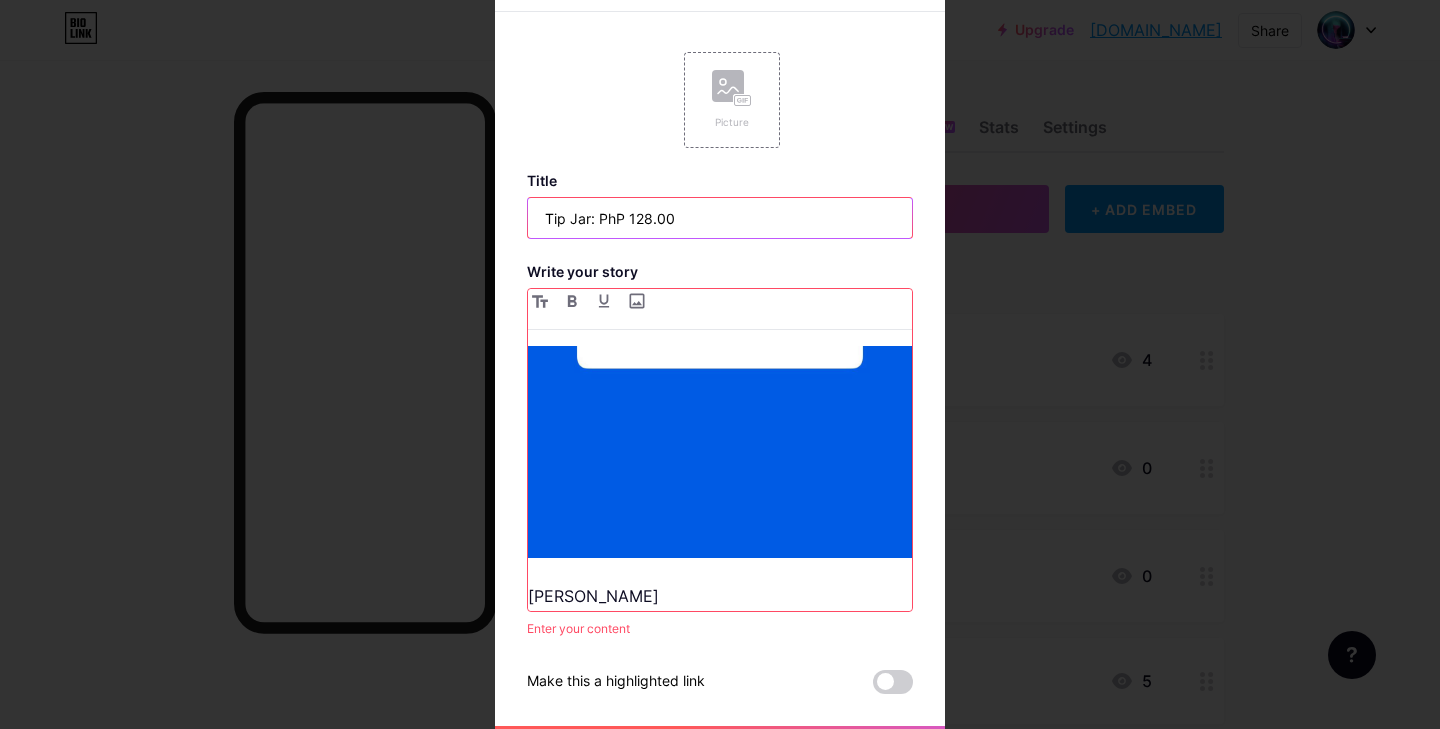 scroll, scrollTop: 544, scrollLeft: 0, axis: vertical 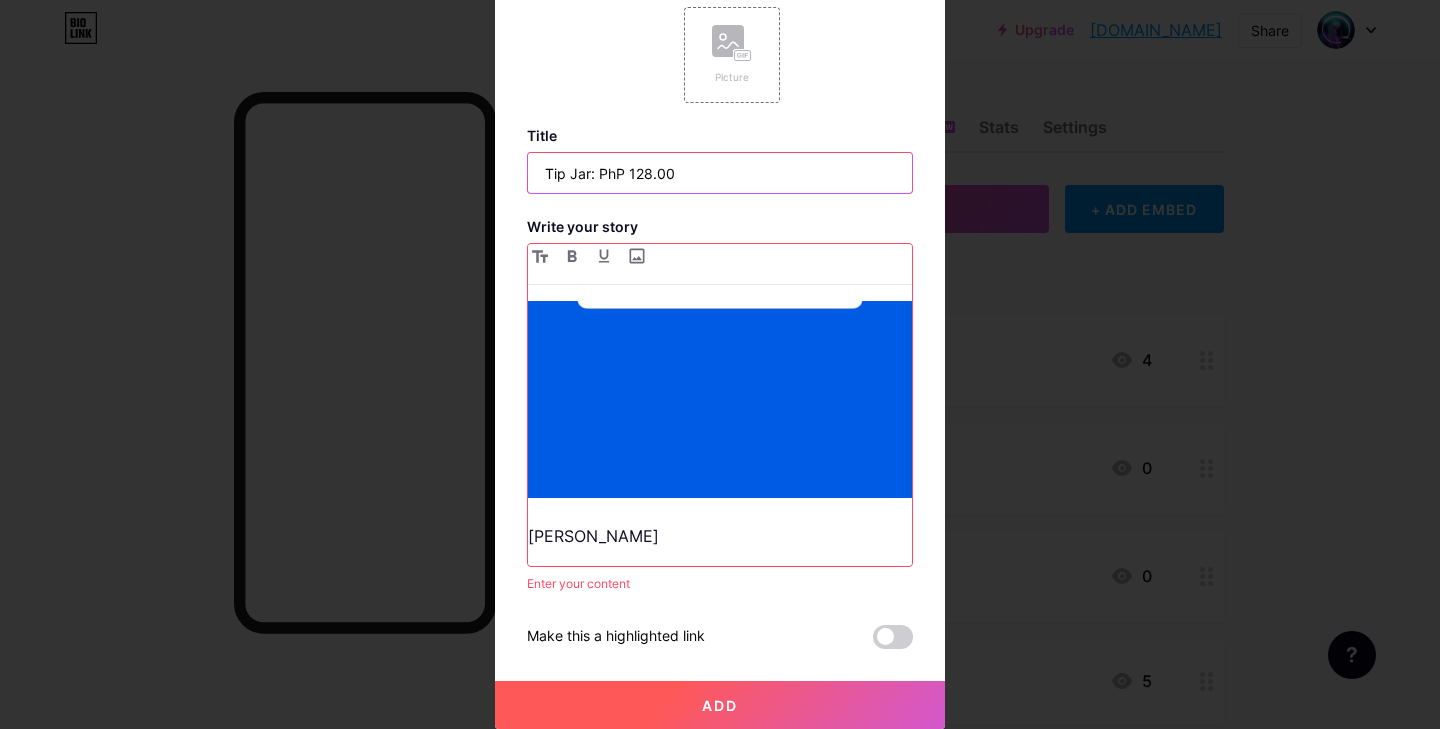 type on "Tip Jar: PhP 128.00" 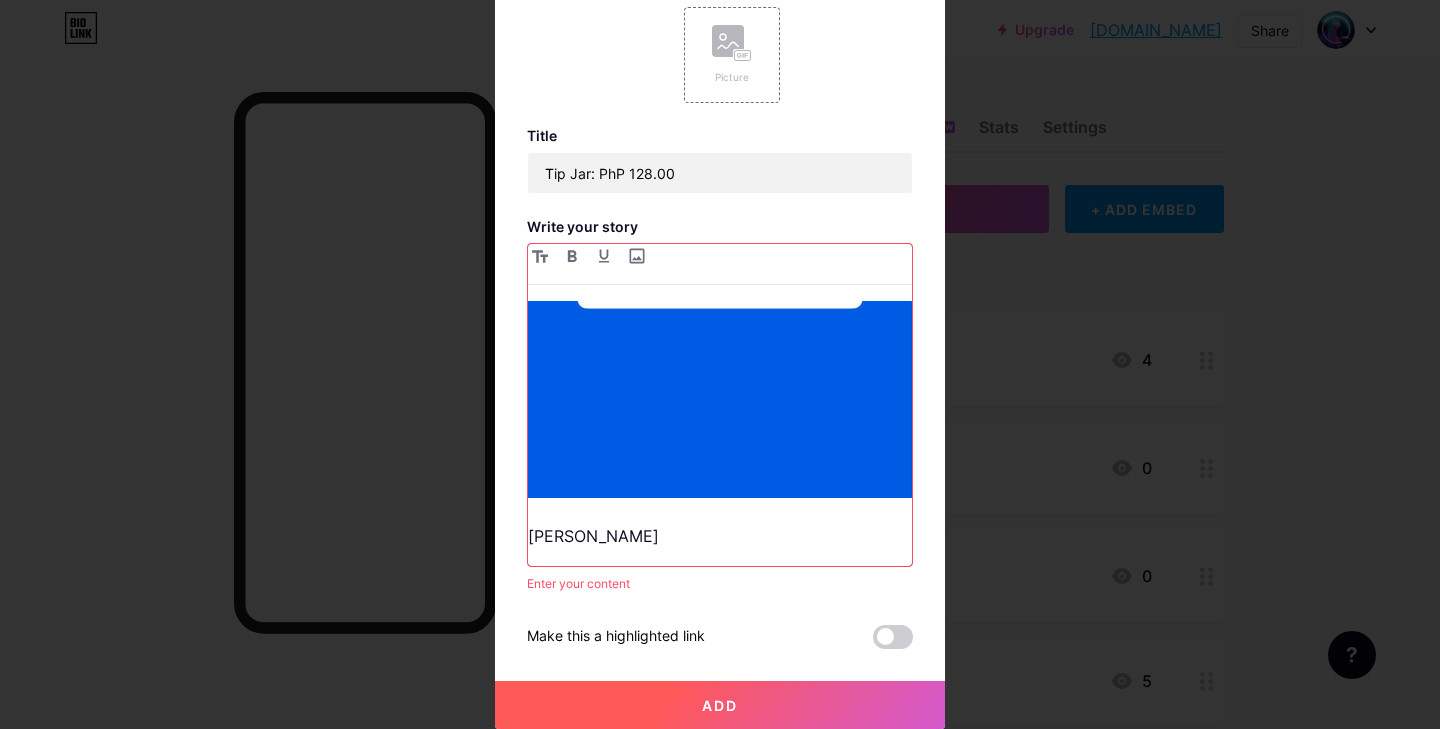 click on "Ja" at bounding box center [720, 536] 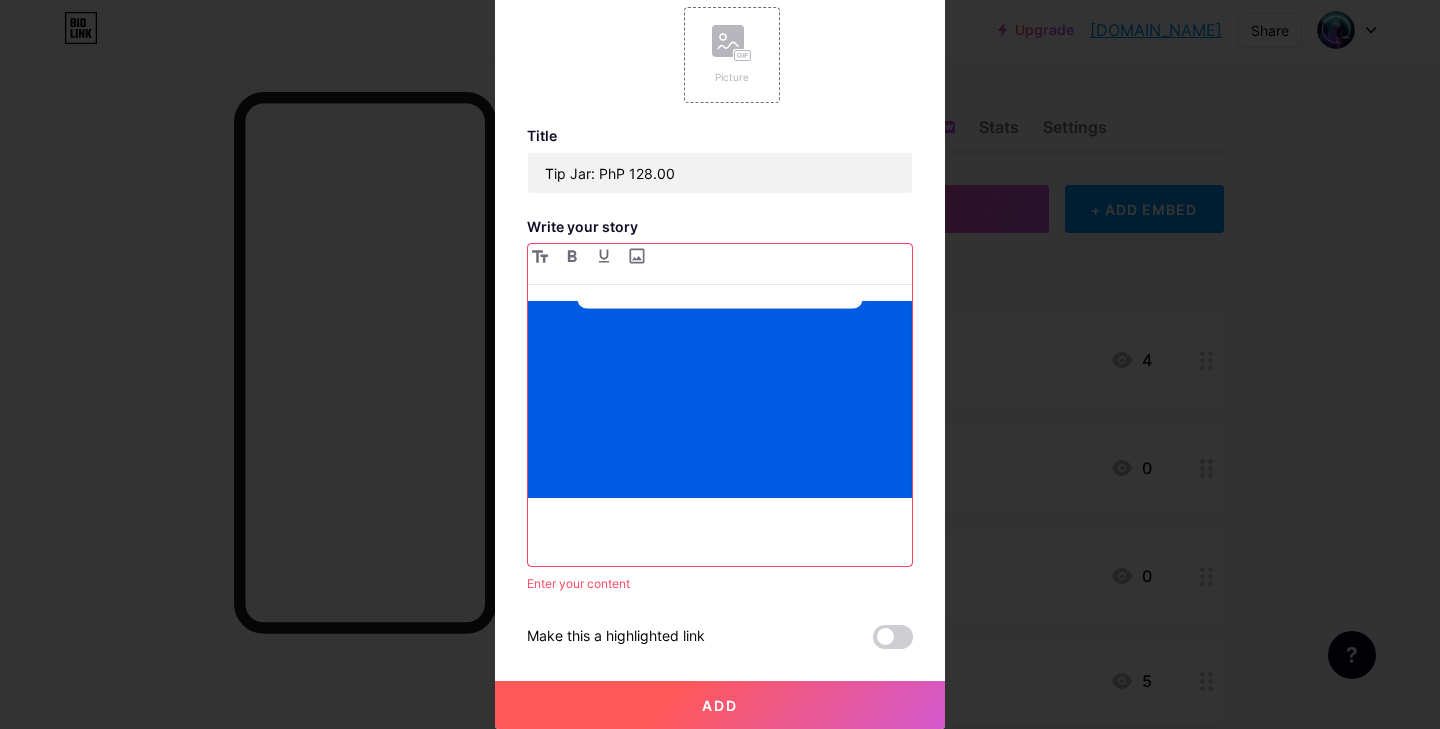 scroll, scrollTop: 0, scrollLeft: 0, axis: both 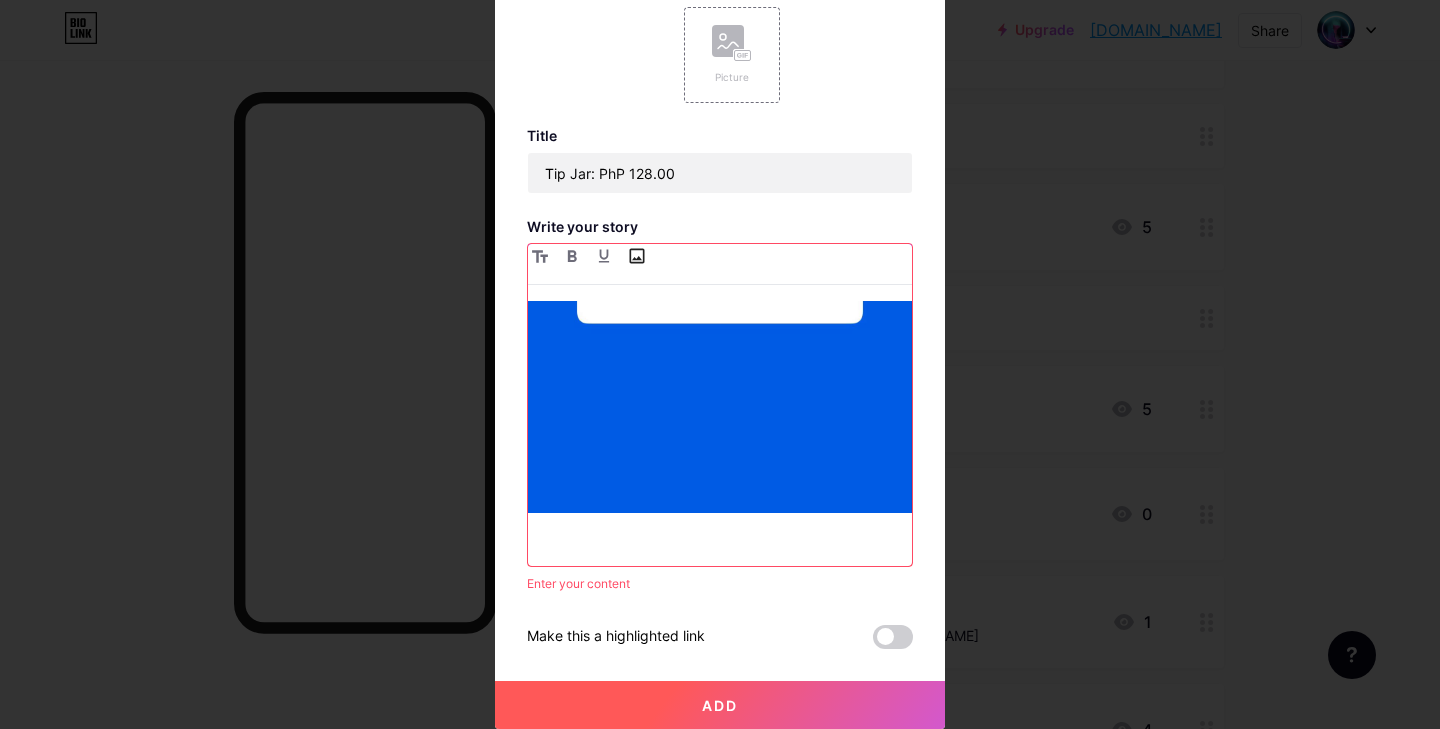 click at bounding box center (636, 256) 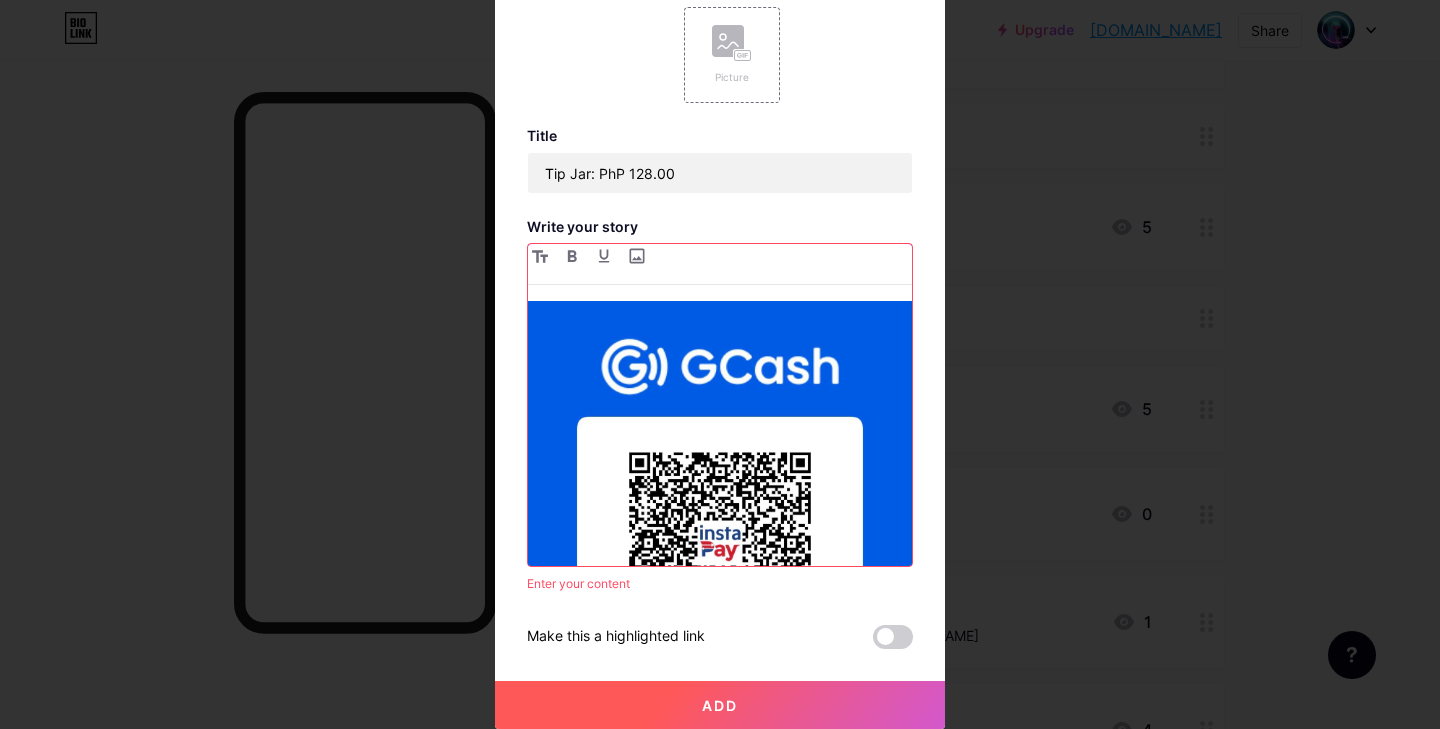 scroll, scrollTop: 544, scrollLeft: 0, axis: vertical 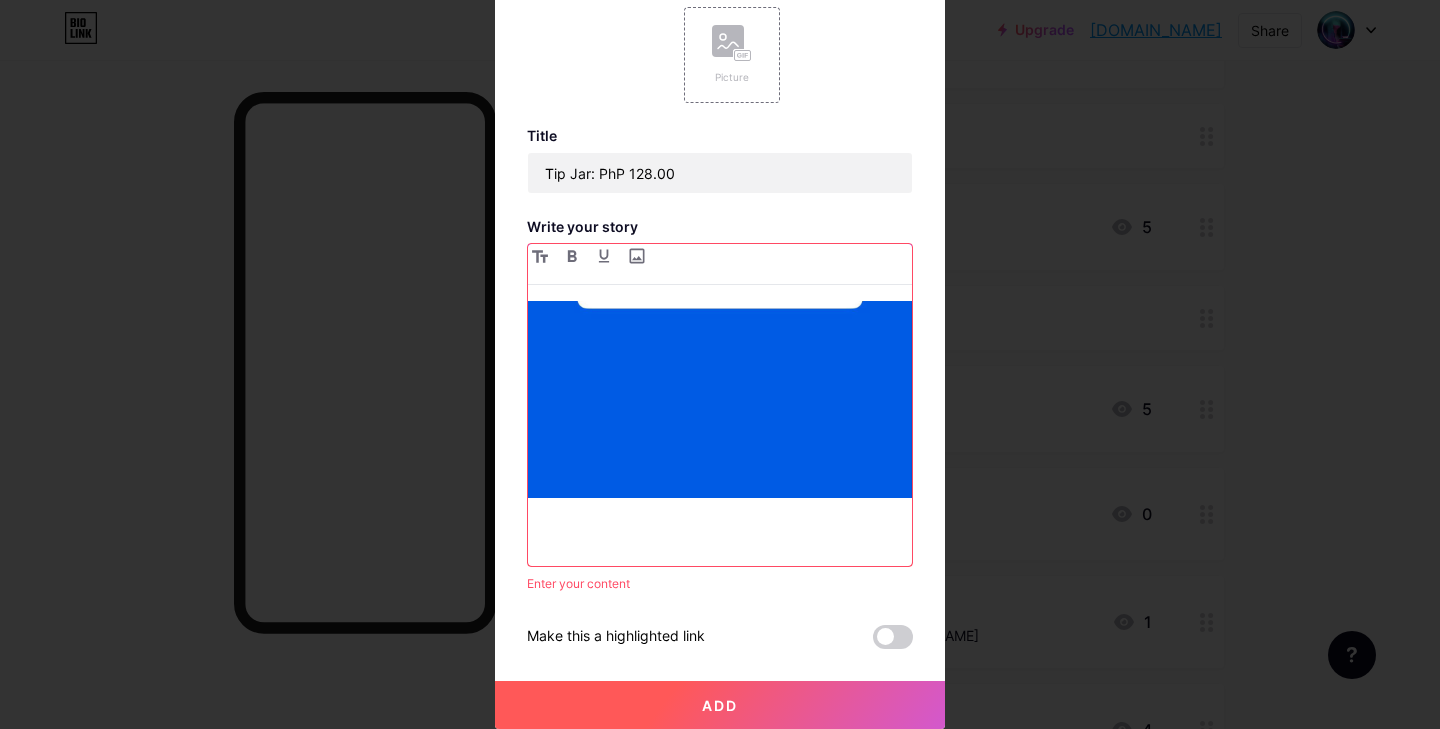 click at bounding box center [720, 536] 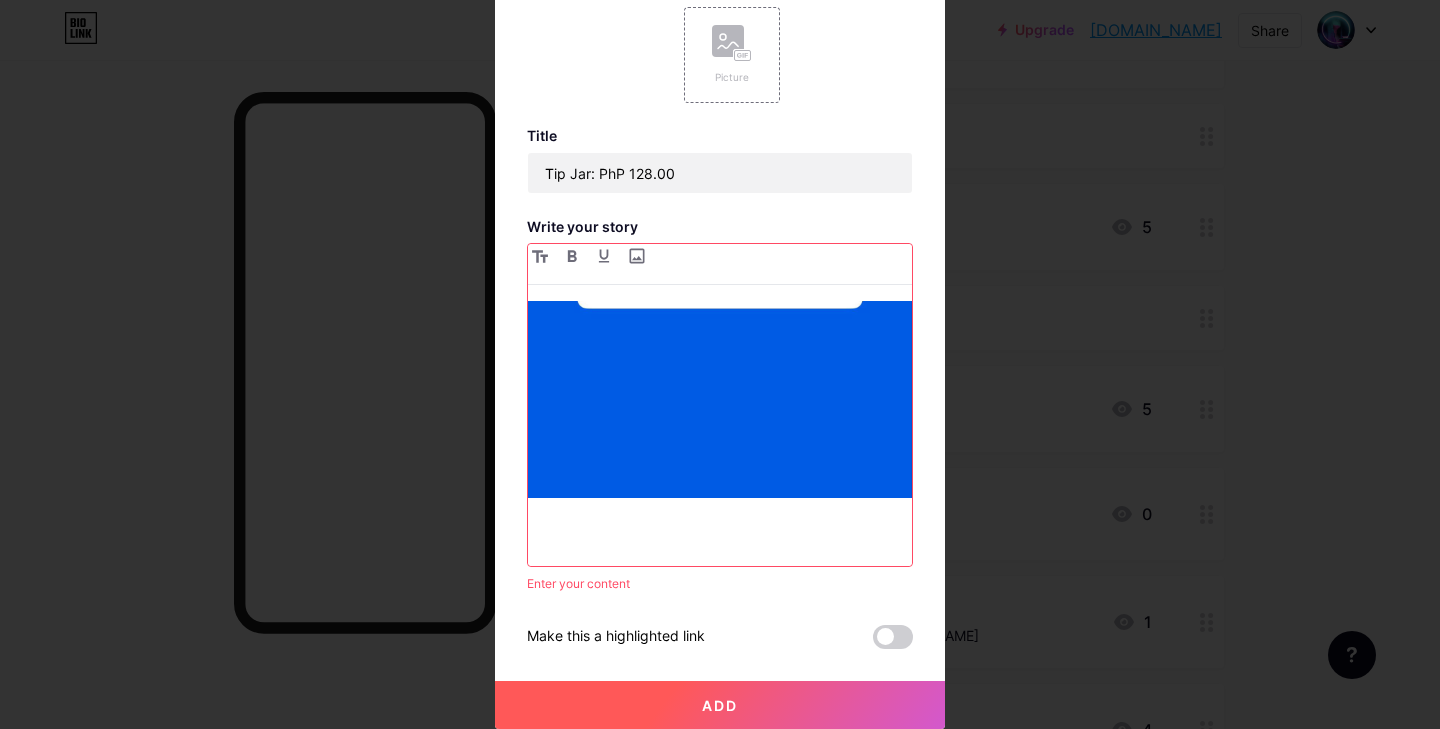 click on "Title
Tip Jar: PhP 128.00
Write your story
Enter your content
Make this a highlighted link" at bounding box center [720, 388] 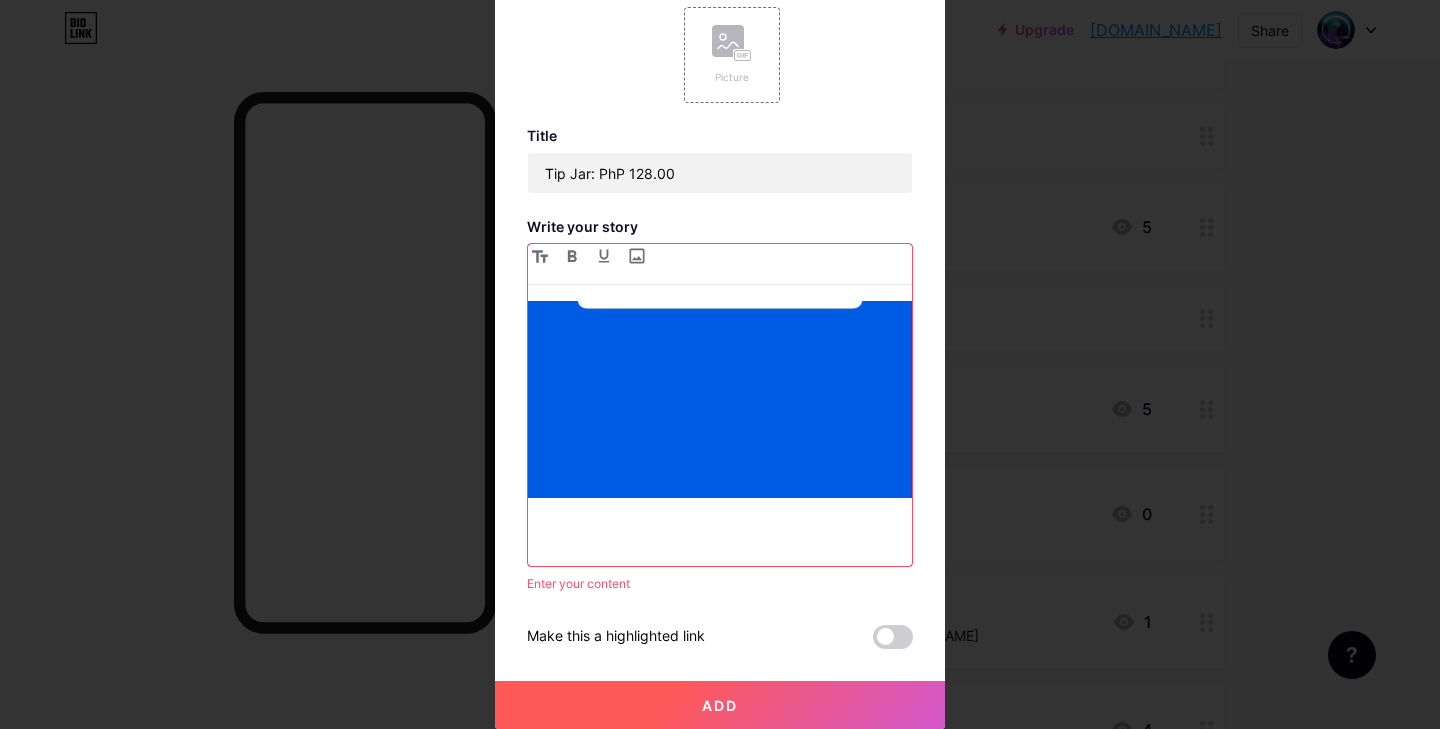 click at bounding box center (720, 536) 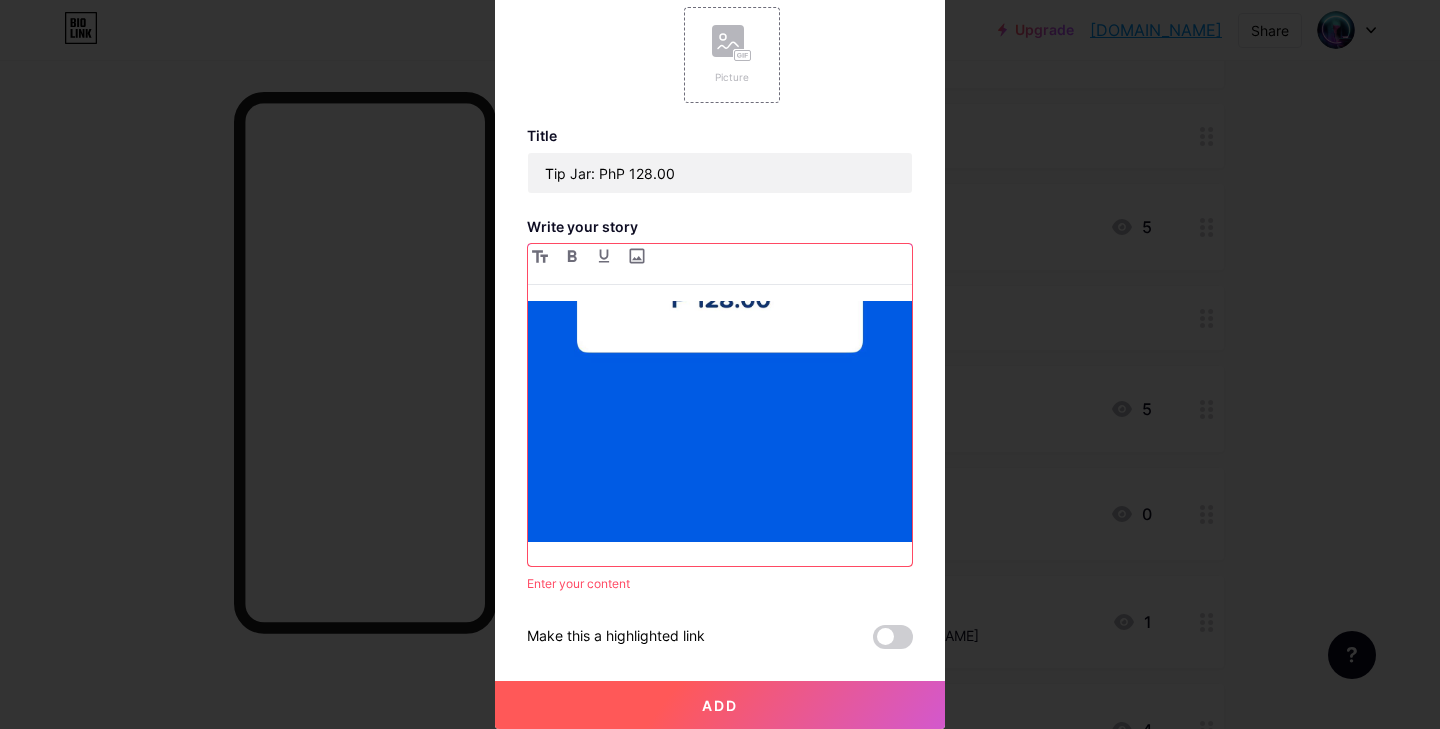 scroll, scrollTop: 955, scrollLeft: 0, axis: vertical 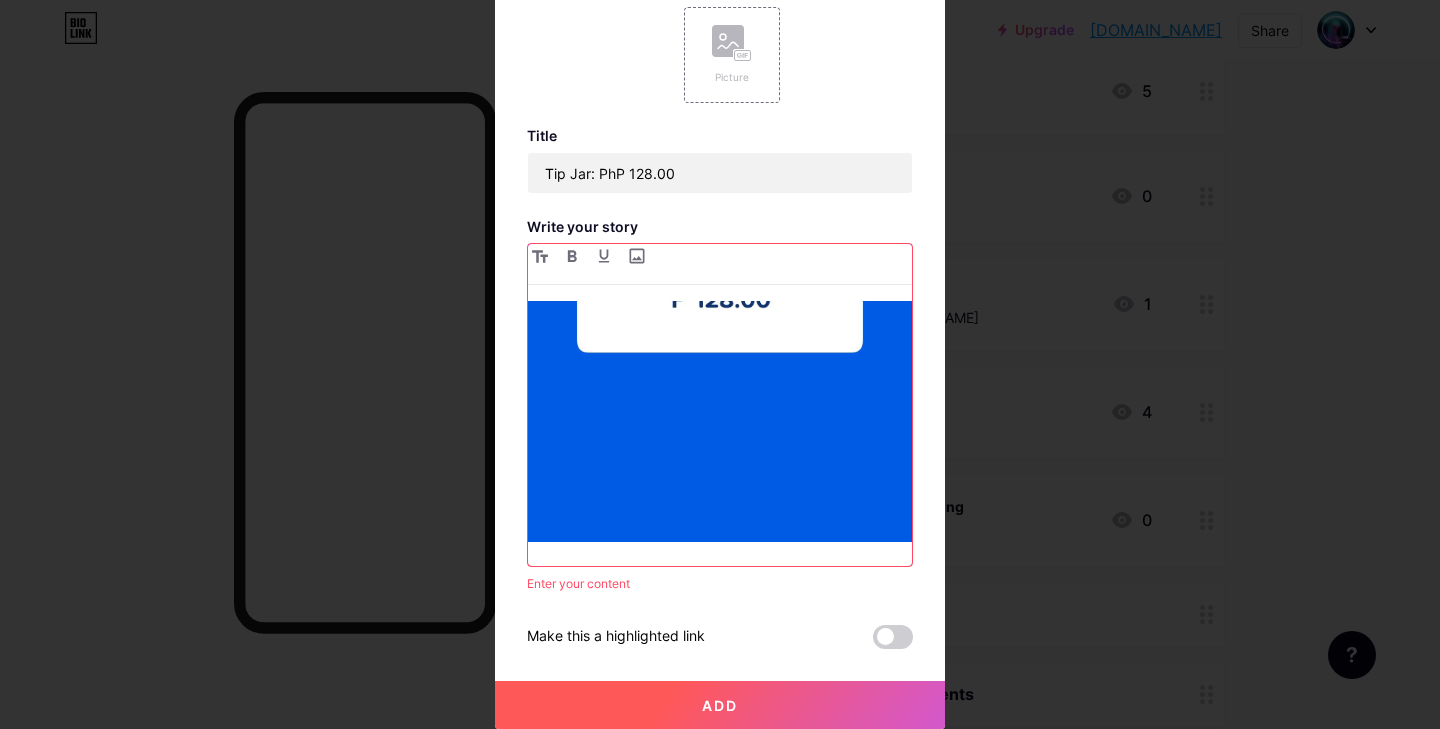 click at bounding box center (720, 433) 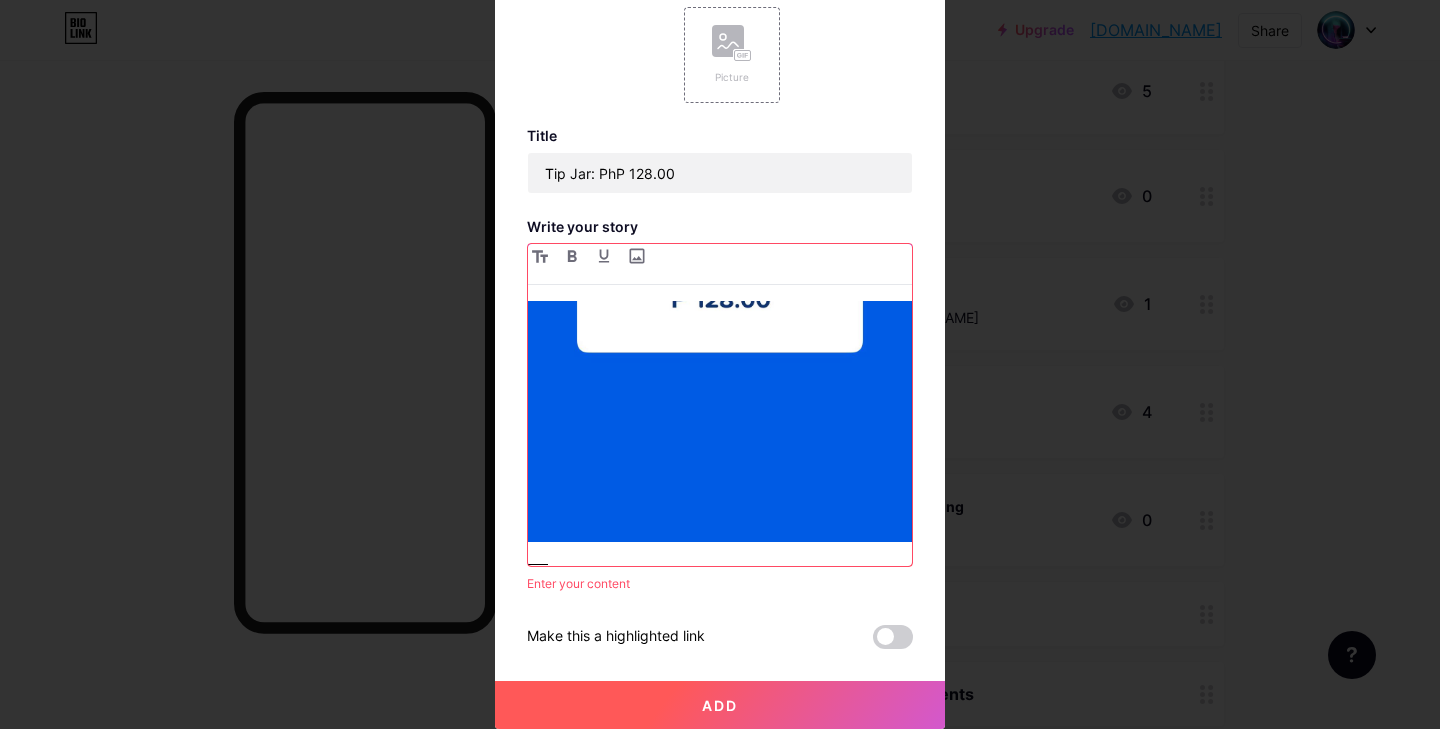 scroll, scrollTop: 0, scrollLeft: 0, axis: both 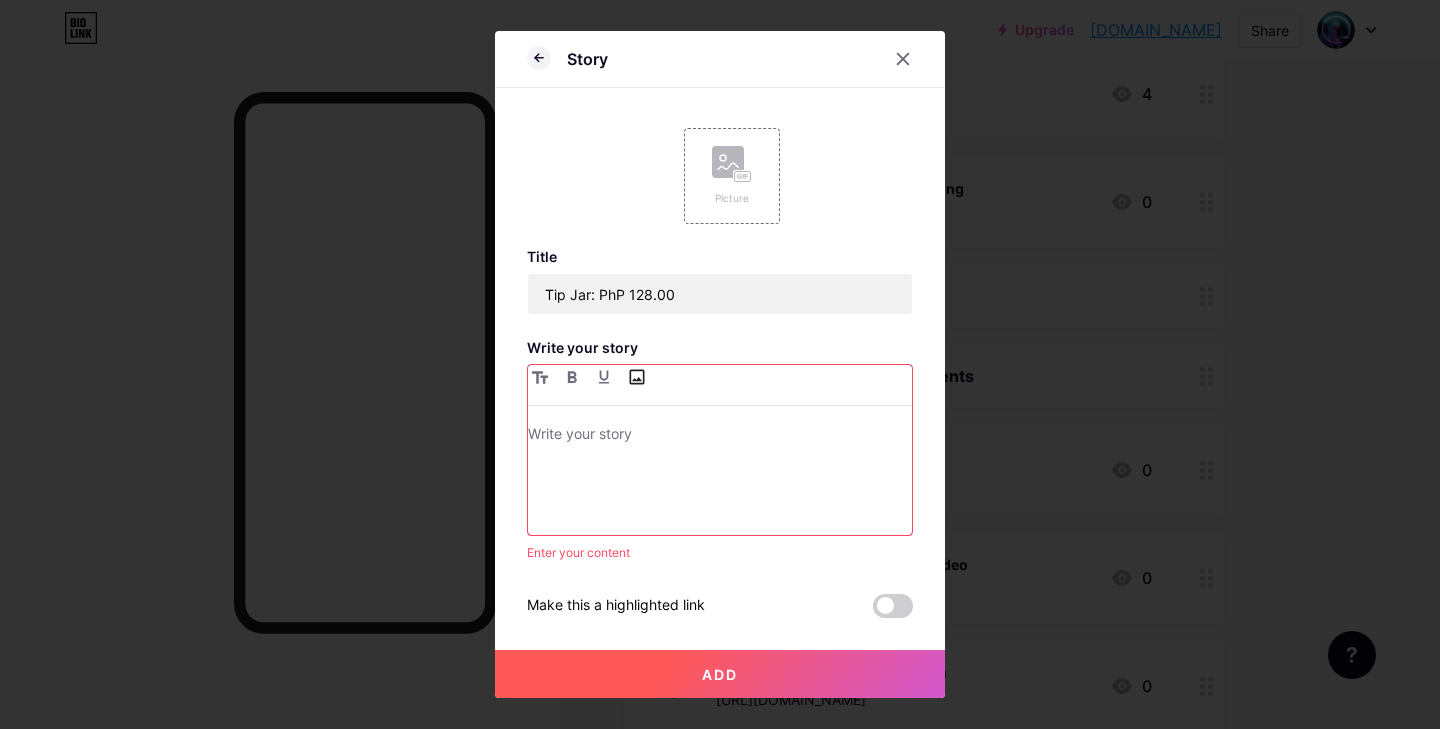 click at bounding box center (636, 377) 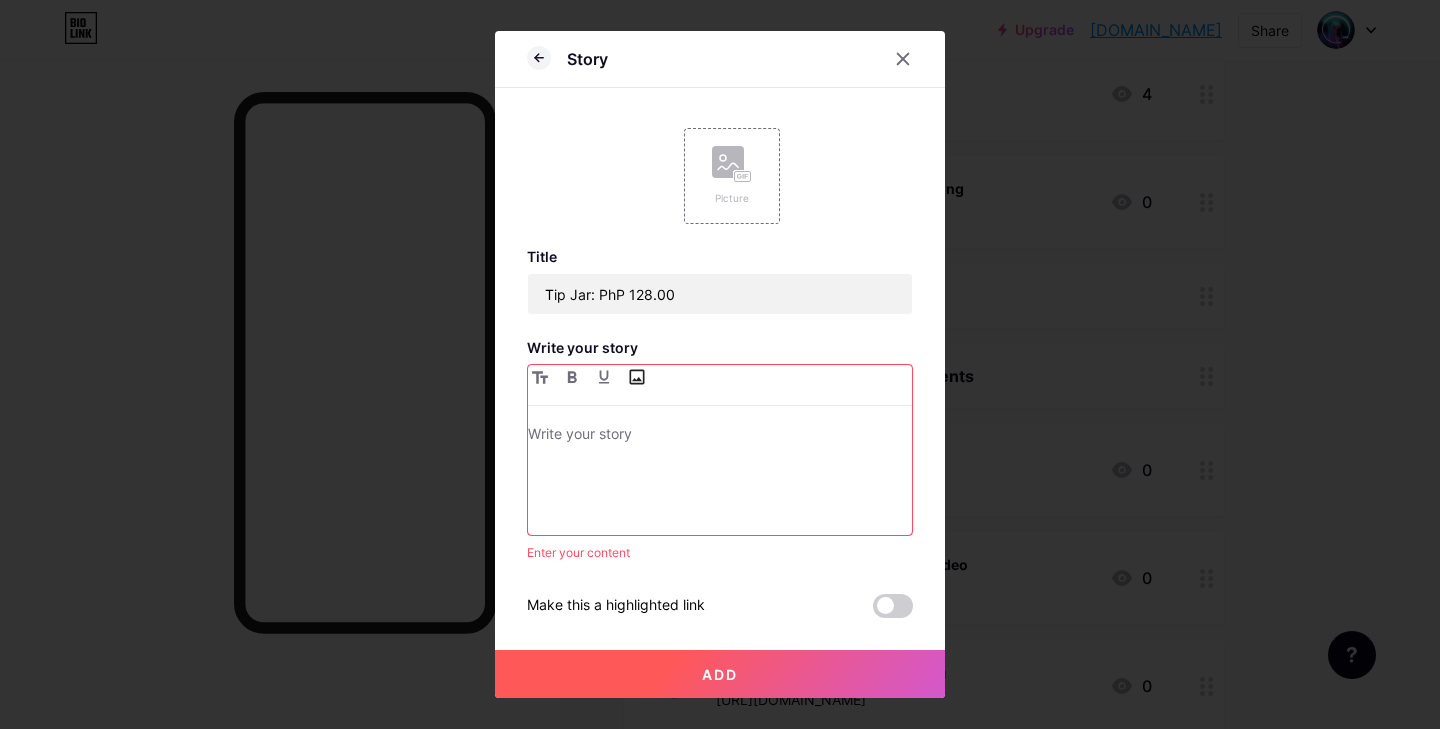 type on "C:\fakepath\91cdb037-74db-409a-a0d1-4c002ddacee3.jpeg" 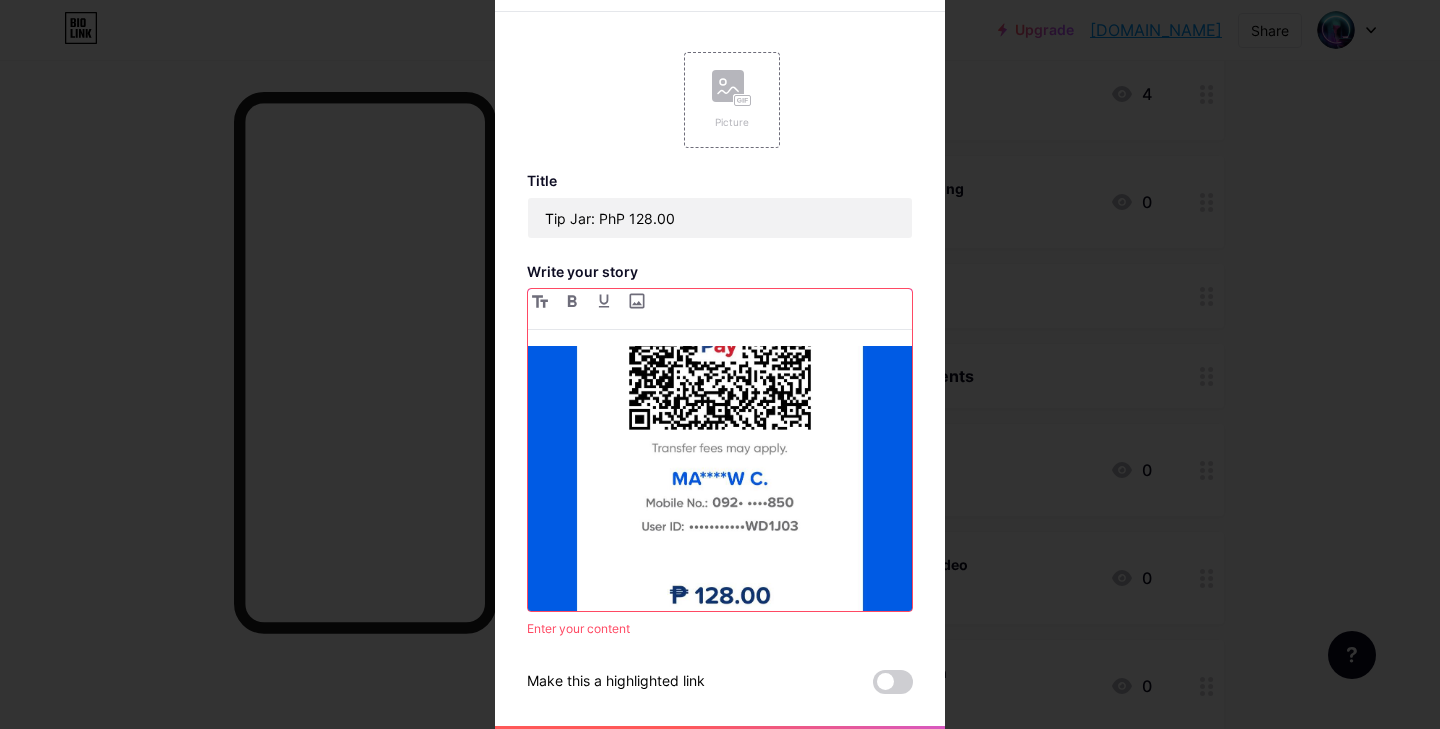 scroll, scrollTop: 500, scrollLeft: 0, axis: vertical 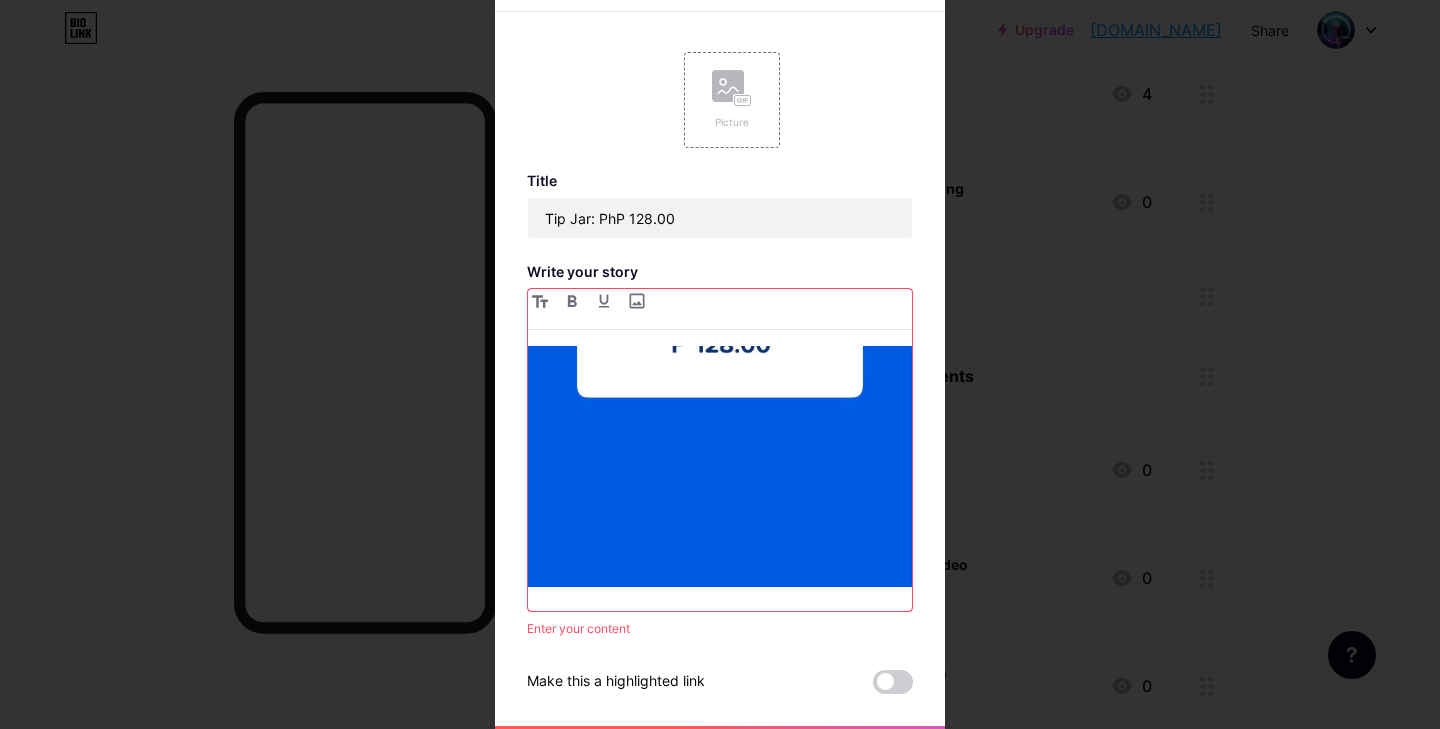 click at bounding box center (720, 478) 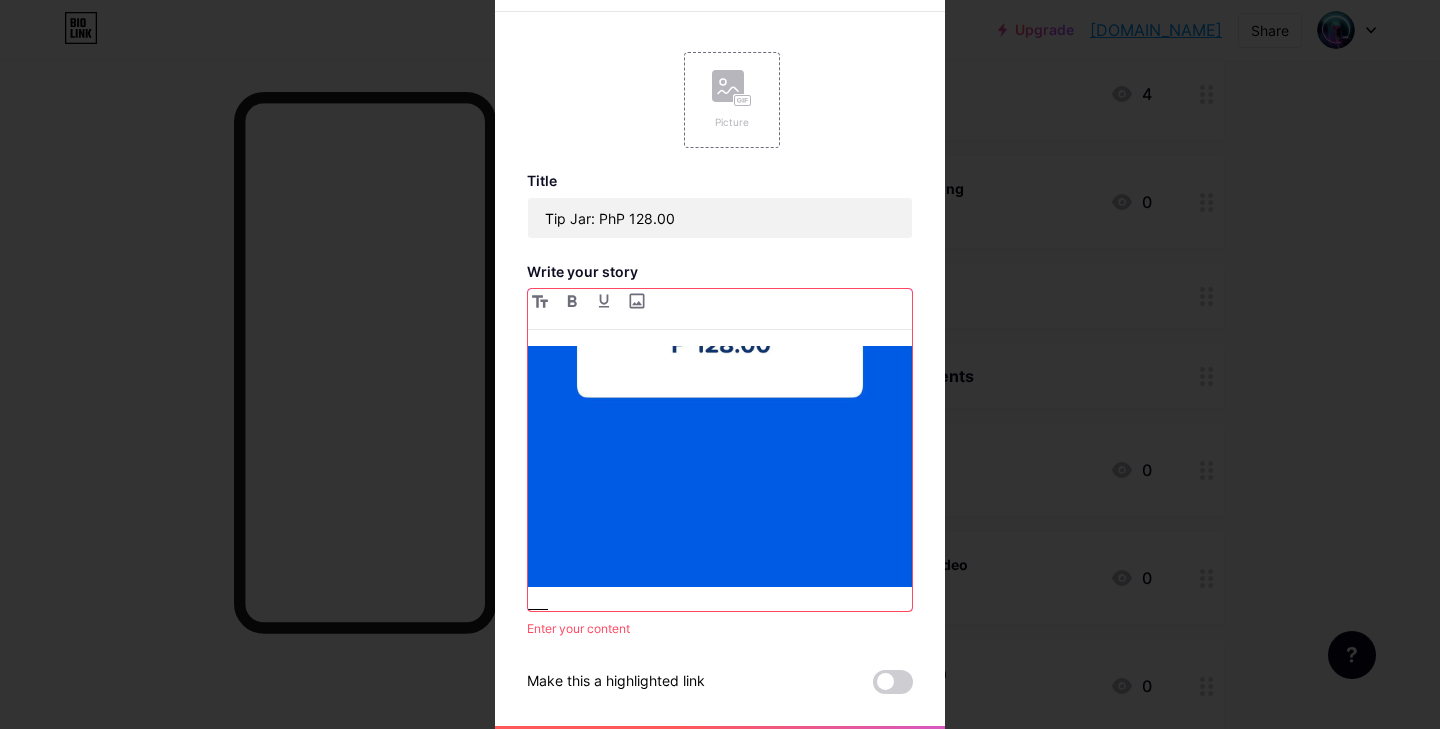 scroll, scrollTop: 45, scrollLeft: 0, axis: vertical 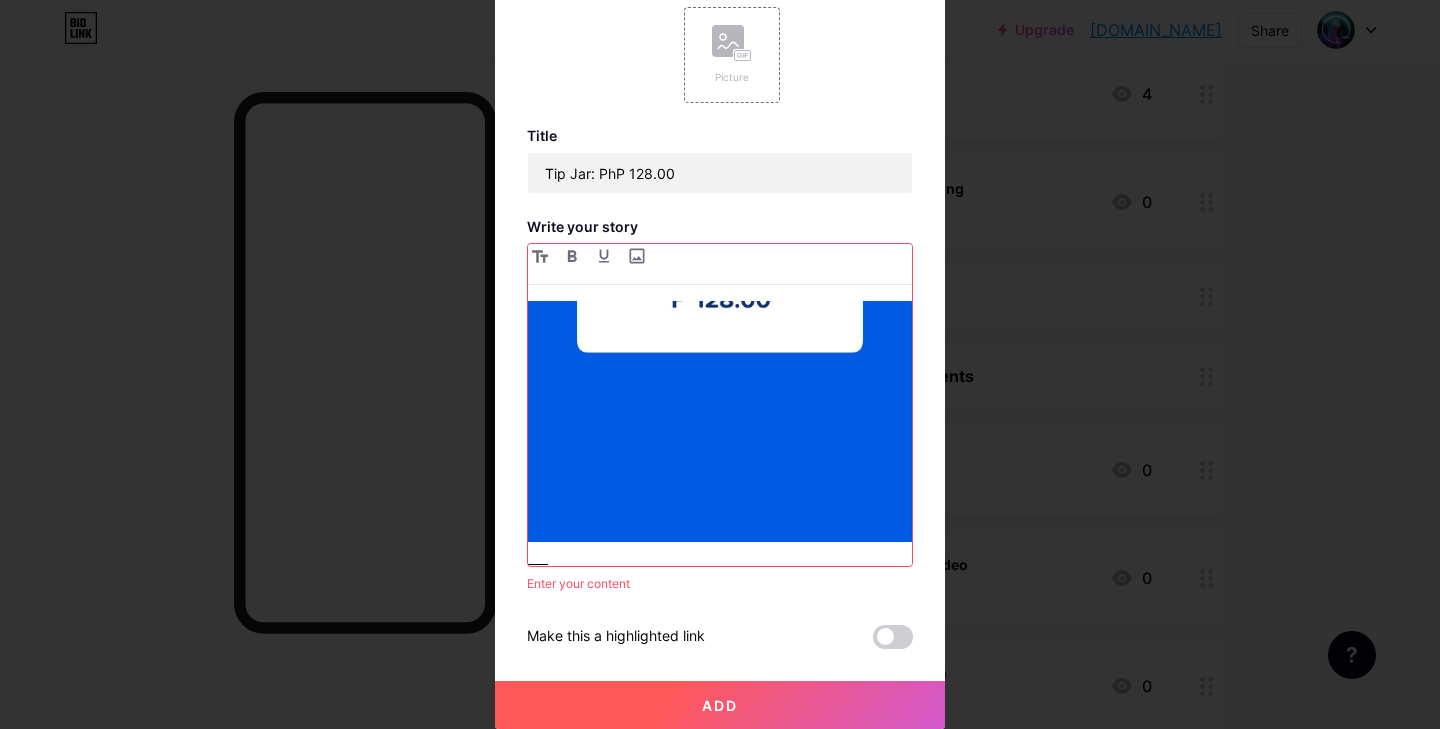 click on "Add" at bounding box center (720, 705) 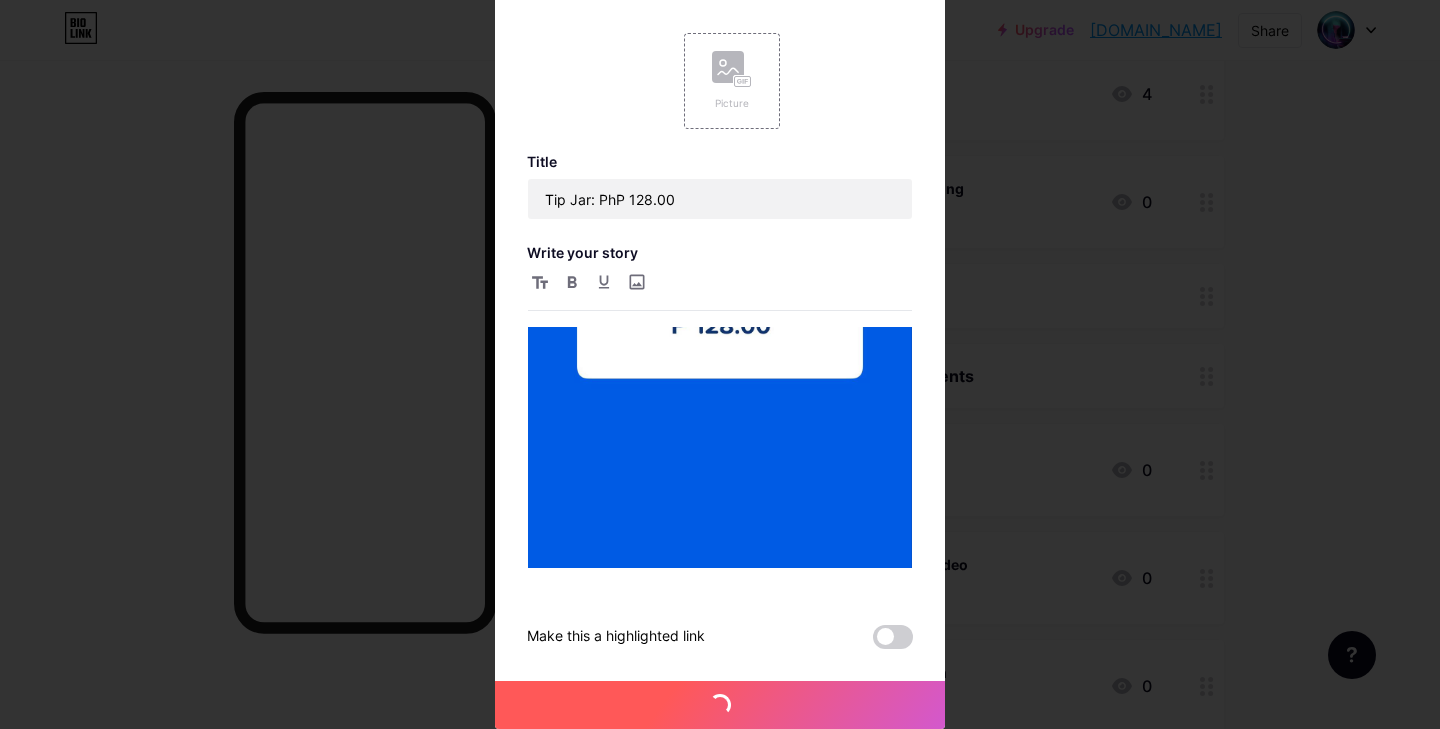scroll, scrollTop: 32, scrollLeft: 0, axis: vertical 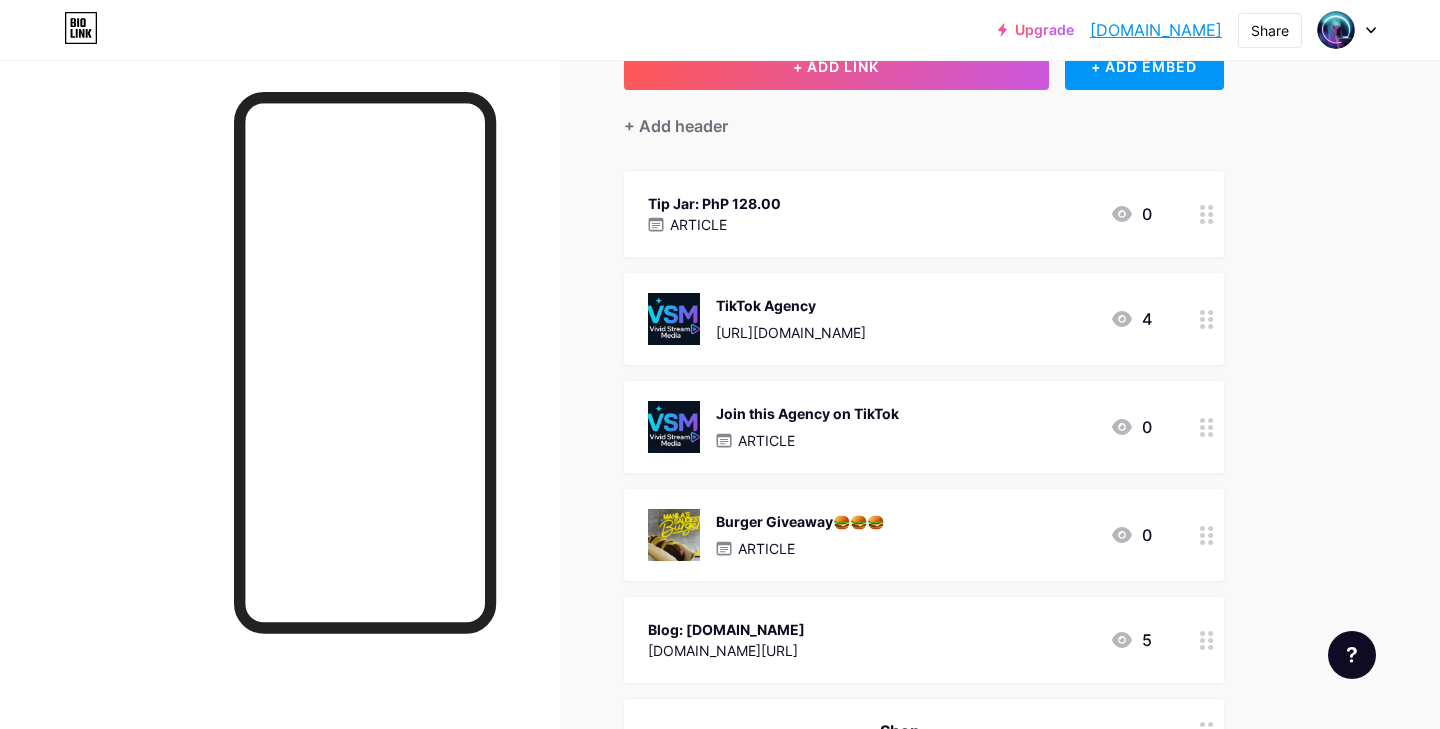 drag, startPoint x: 1209, startPoint y: 355, endPoint x: 1243, endPoint y: 209, distance: 149.90663 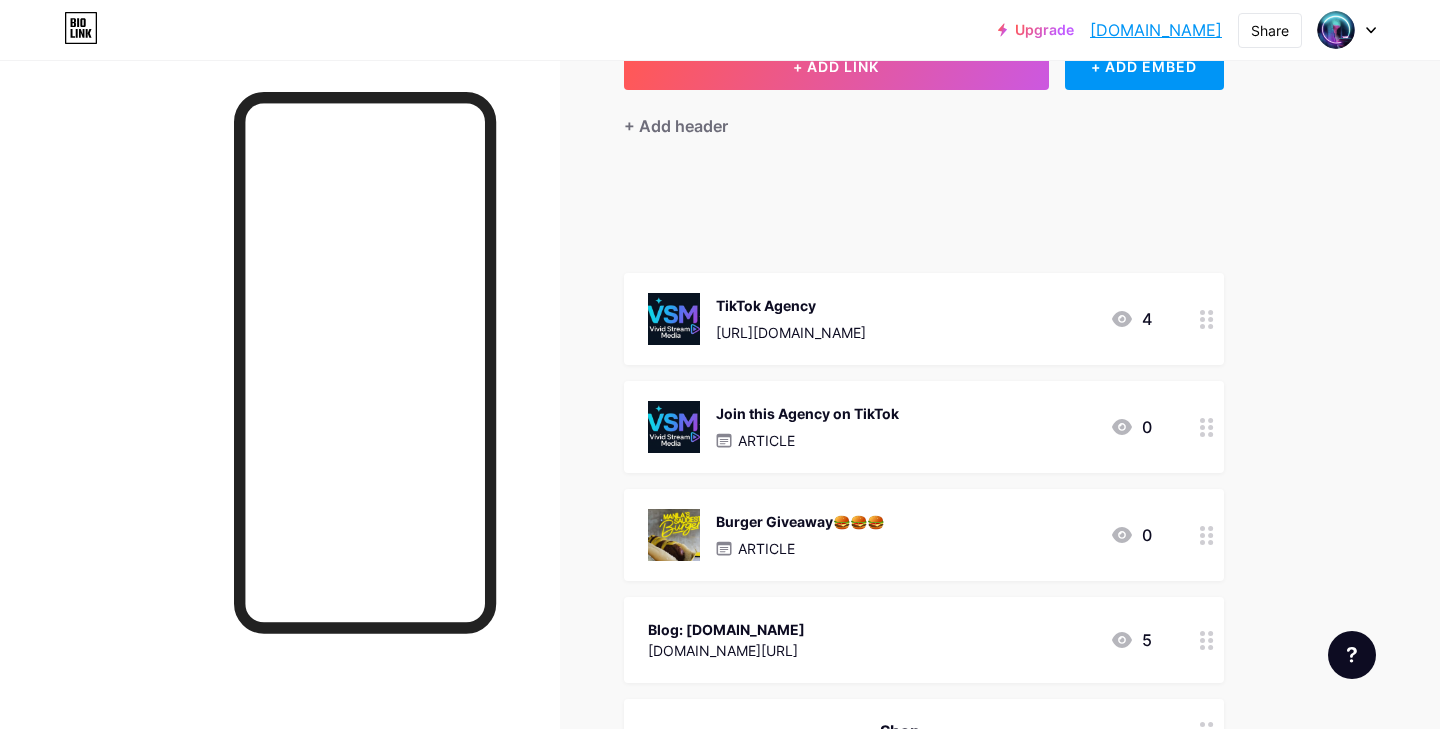 type 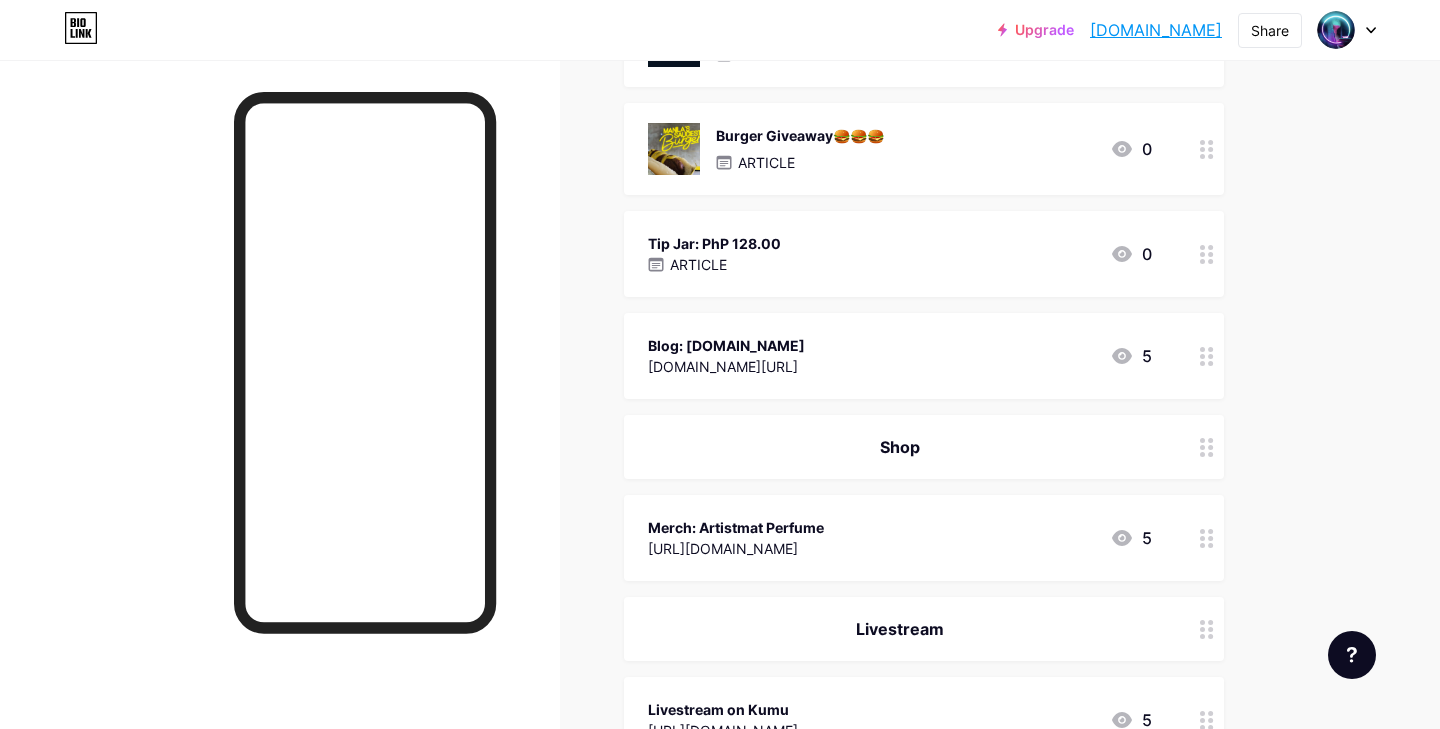 scroll, scrollTop: 434, scrollLeft: 0, axis: vertical 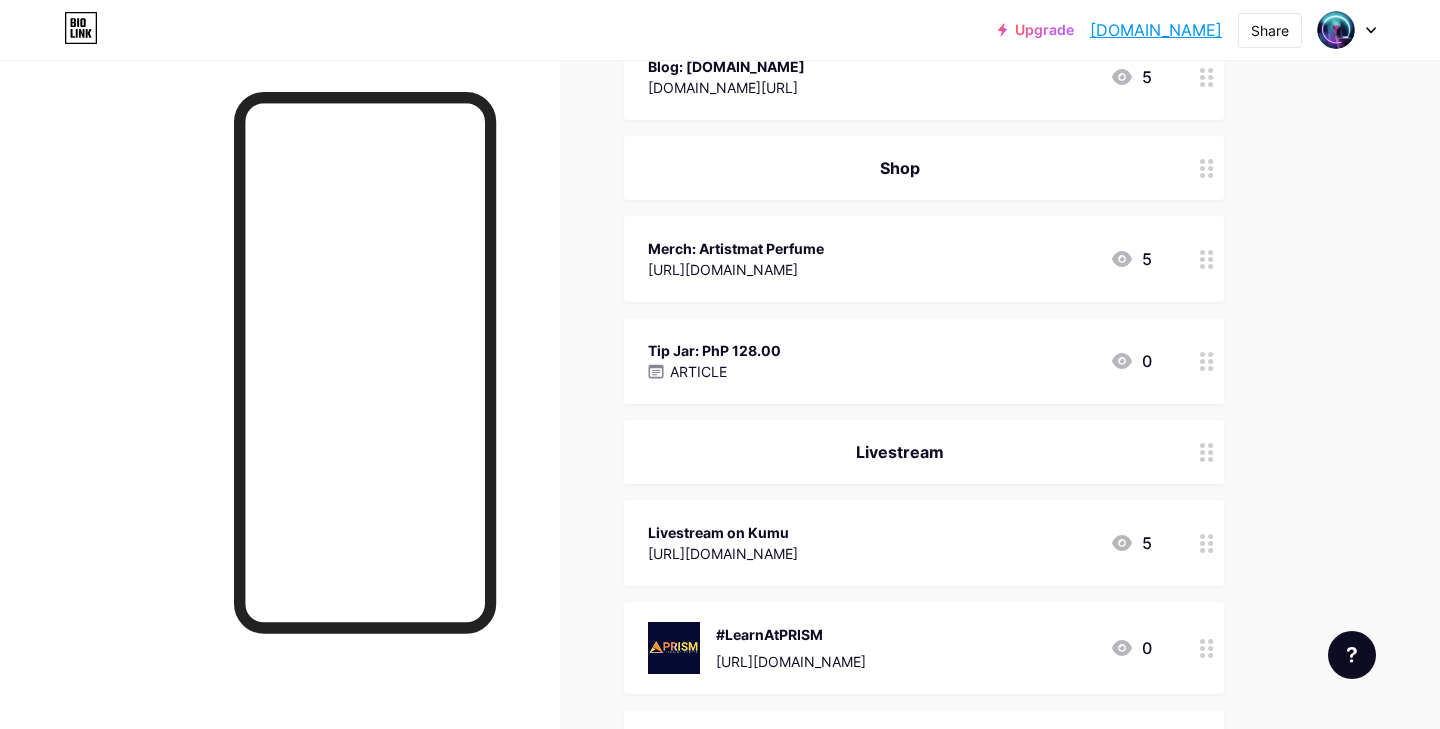click on "Tip Jar: PhP 128.00
ARTICLE
0" at bounding box center (900, 361) 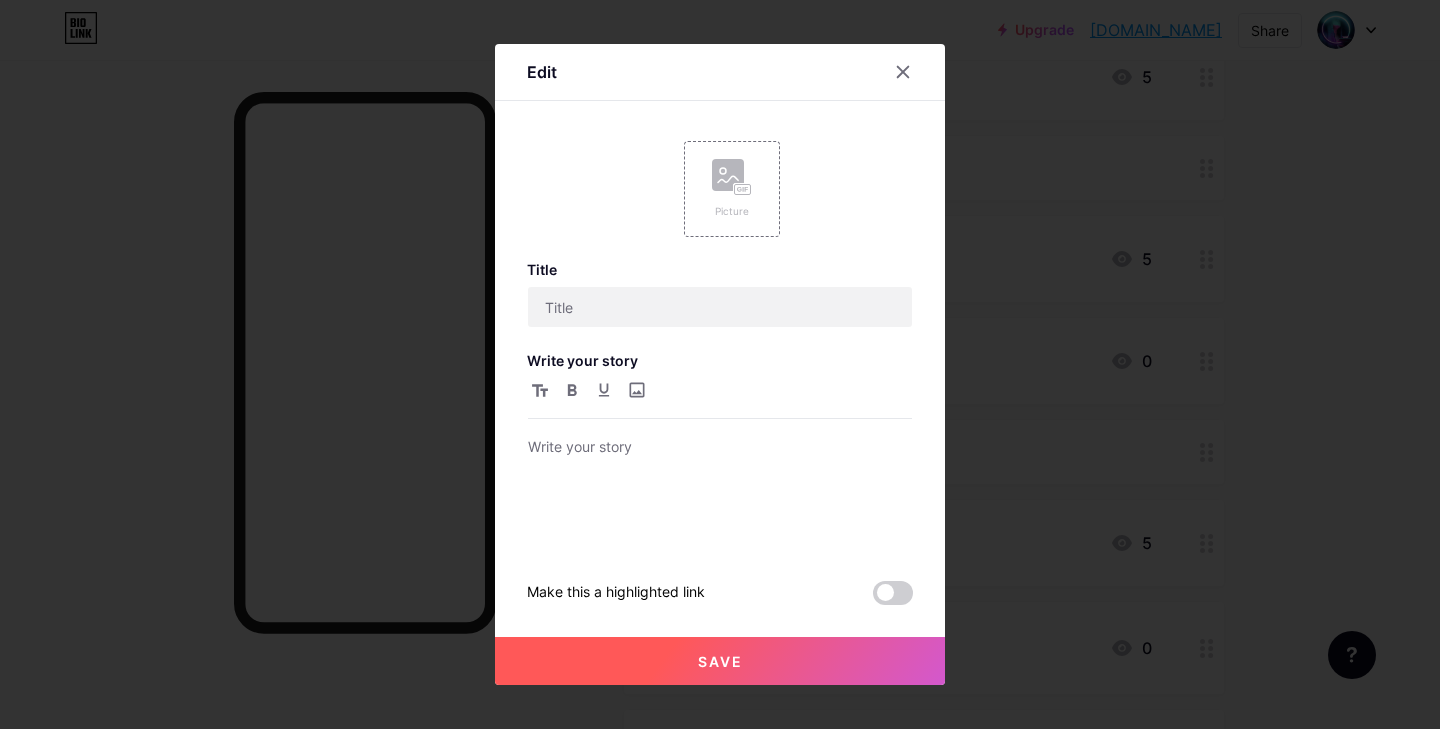 type on "Tip Jar: PhP 128.00" 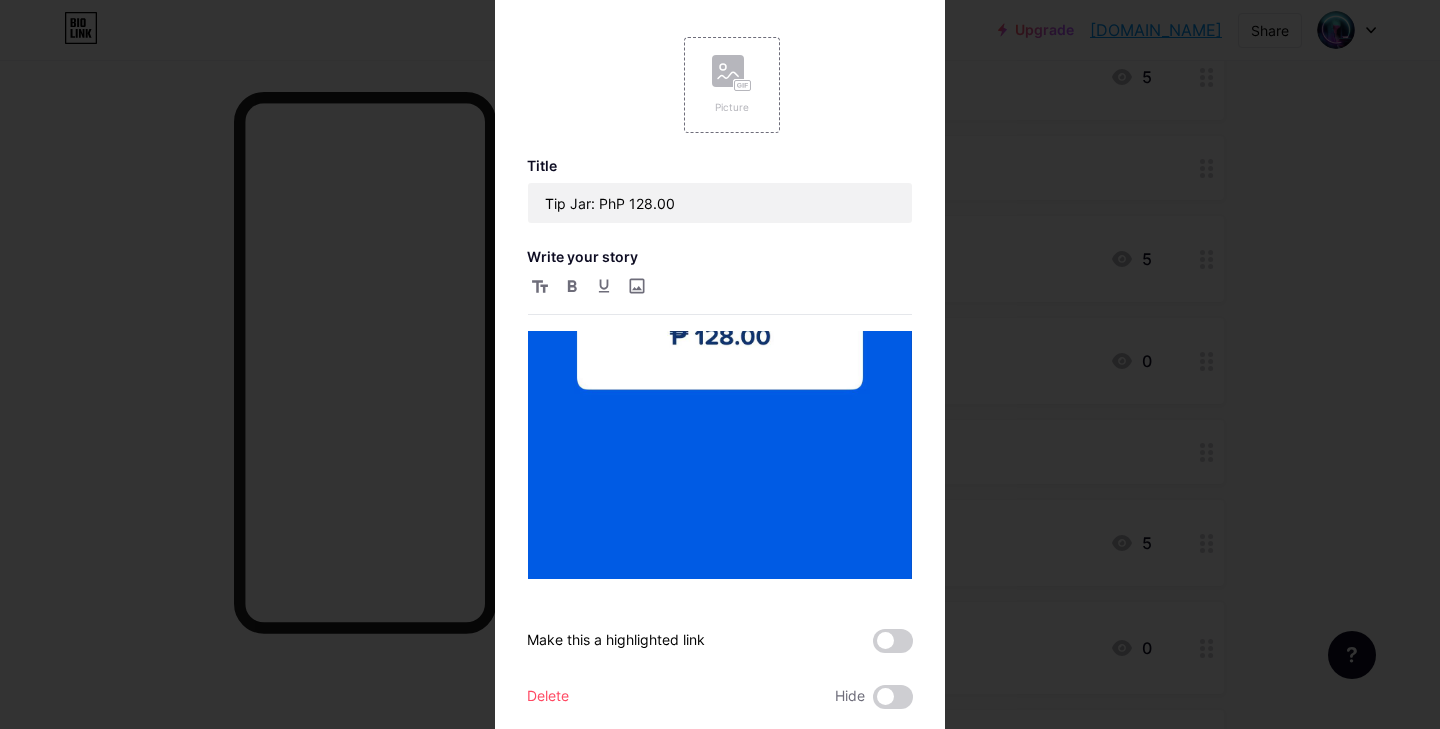 scroll, scrollTop: 500, scrollLeft: 0, axis: vertical 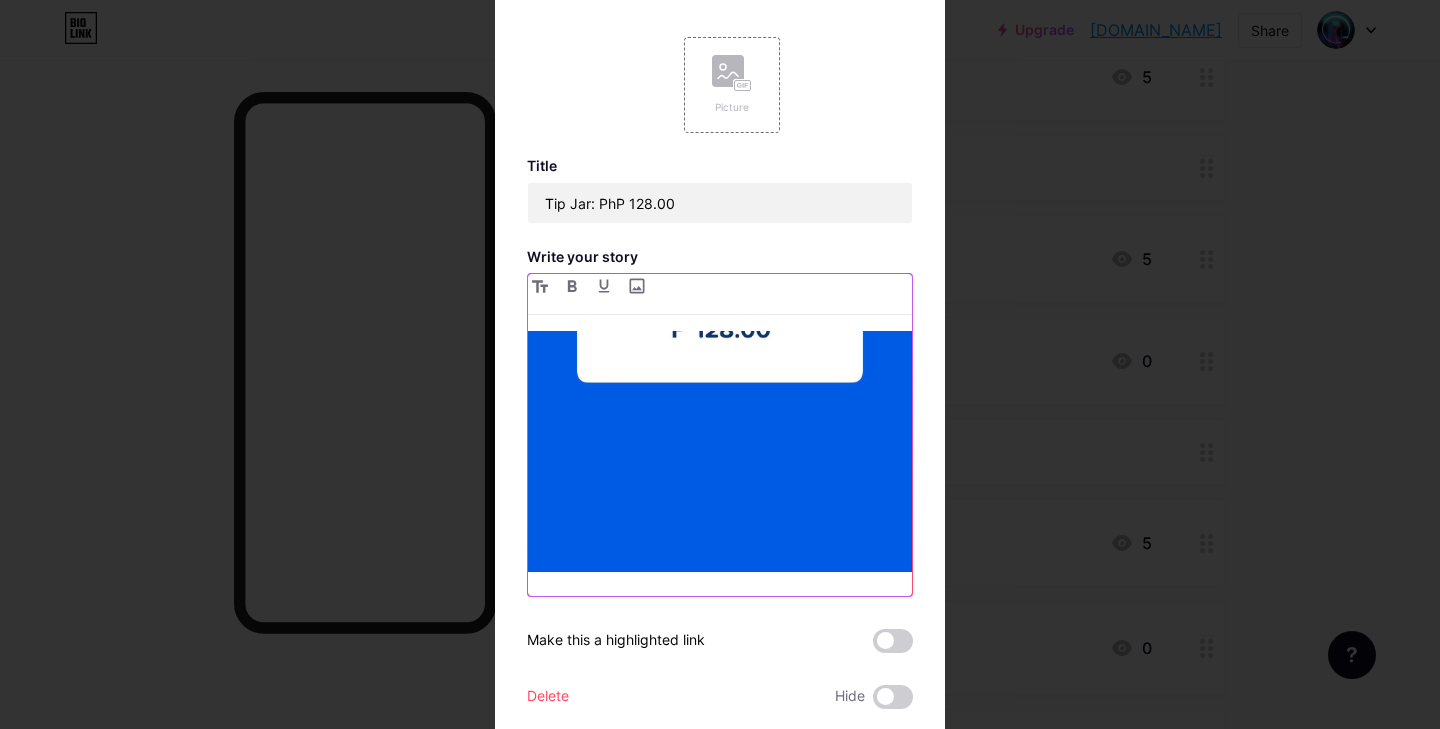 click at bounding box center [720, 463] 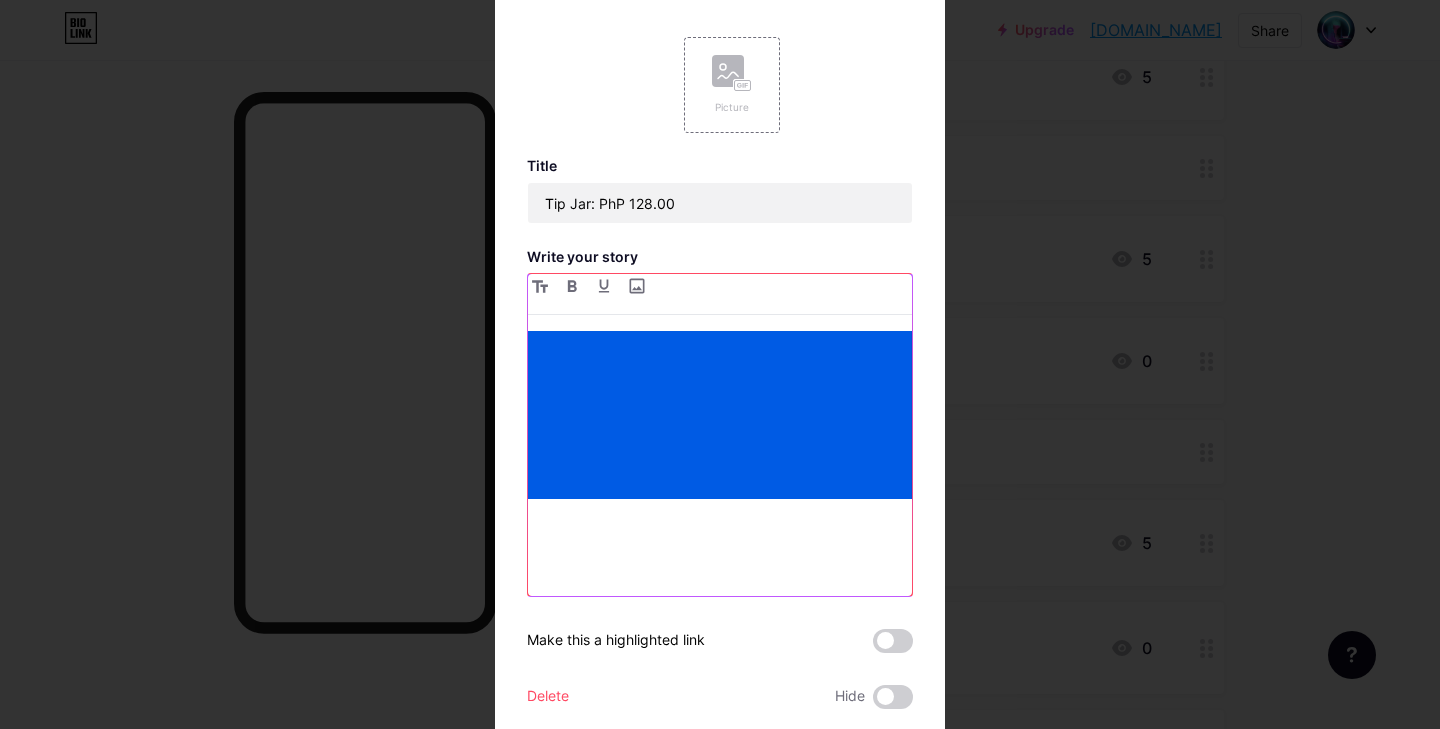 scroll, scrollTop: 617, scrollLeft: 0, axis: vertical 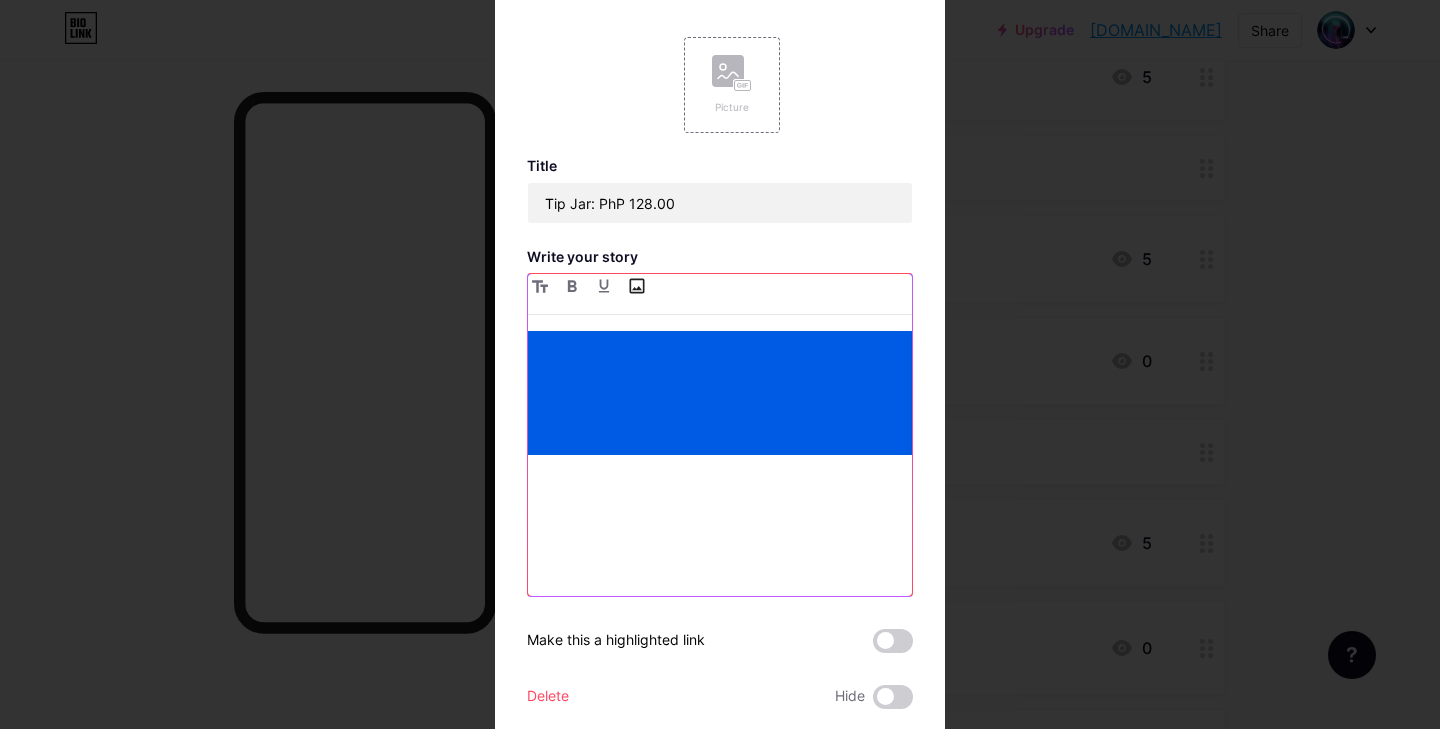 click at bounding box center (636, 286) 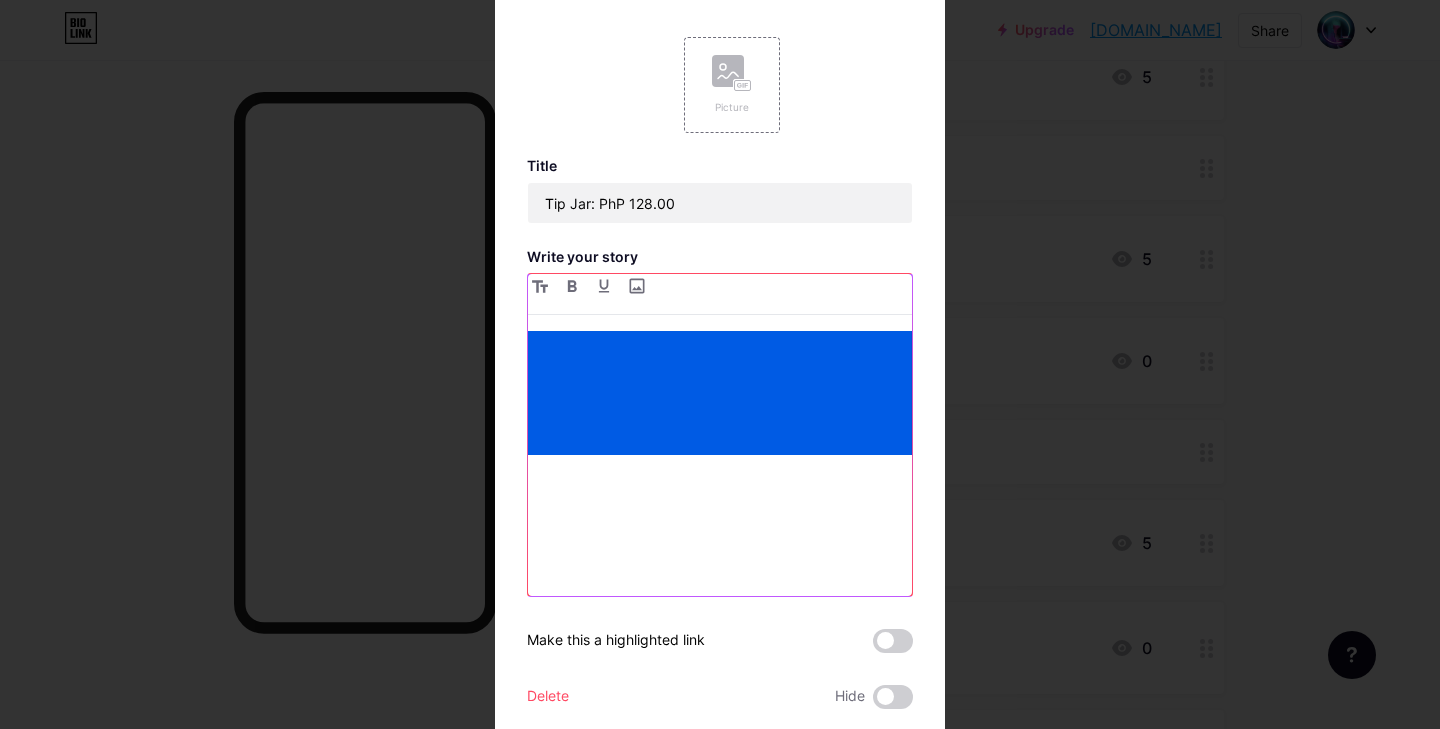 type on "C:\fakepath\41ece2e2-cad8-4c6a-80f7-9390b674e57a.jpeg" 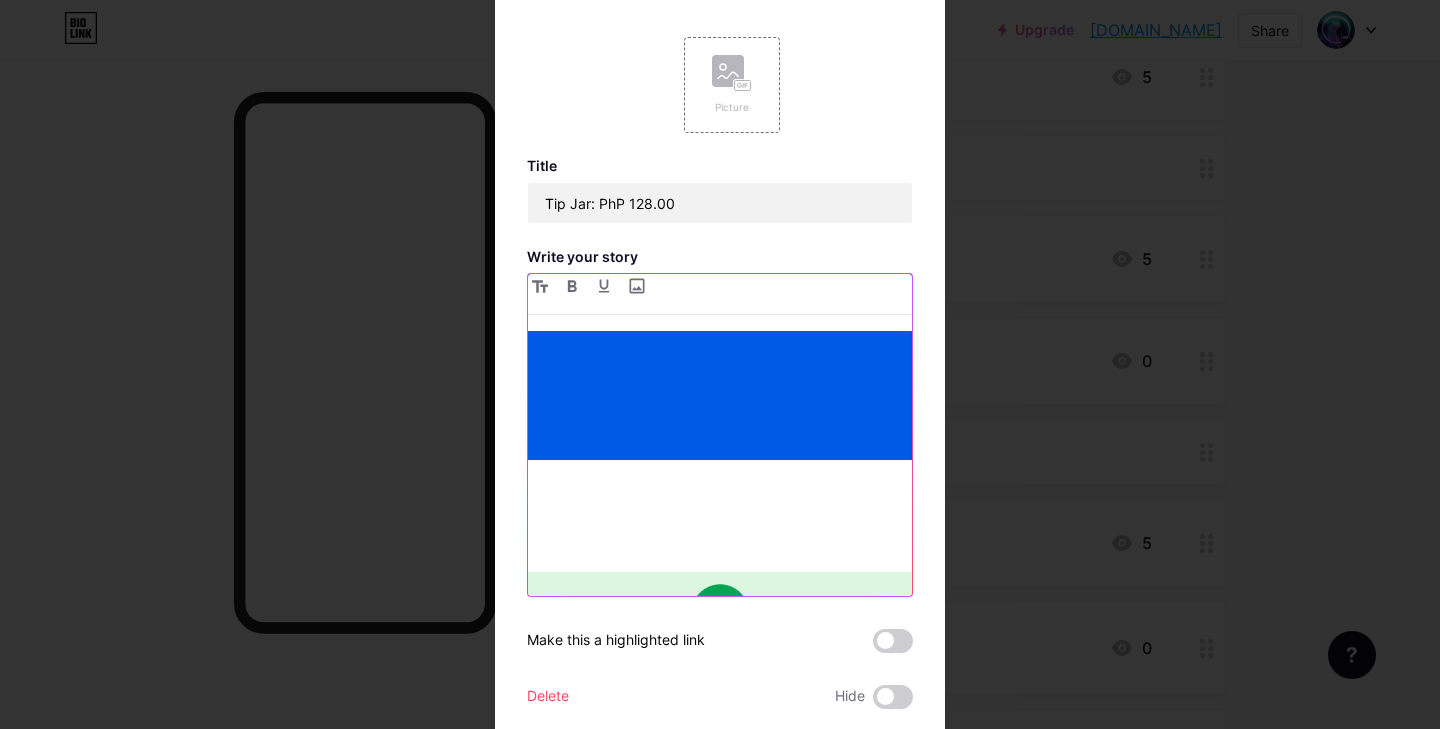 scroll, scrollTop: 617, scrollLeft: 0, axis: vertical 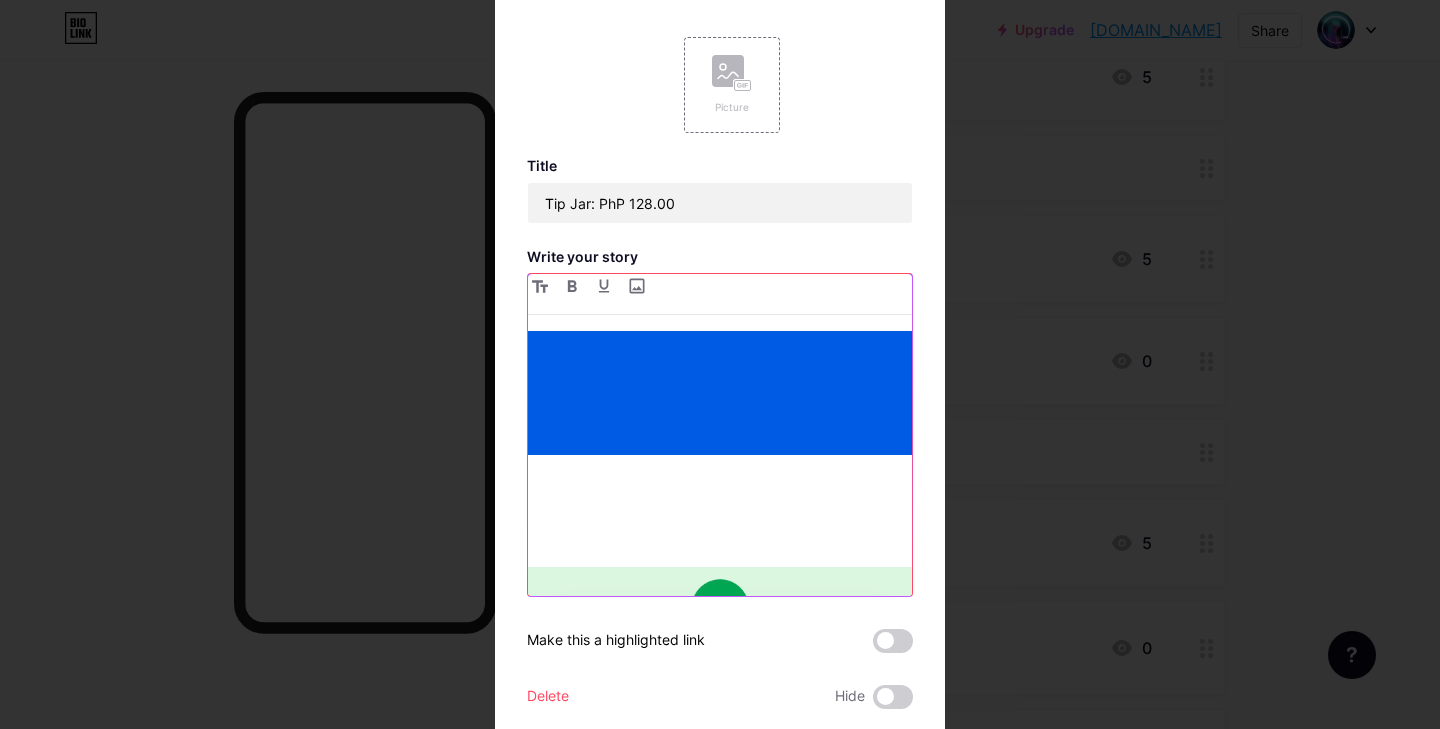 click at bounding box center (720, 537) 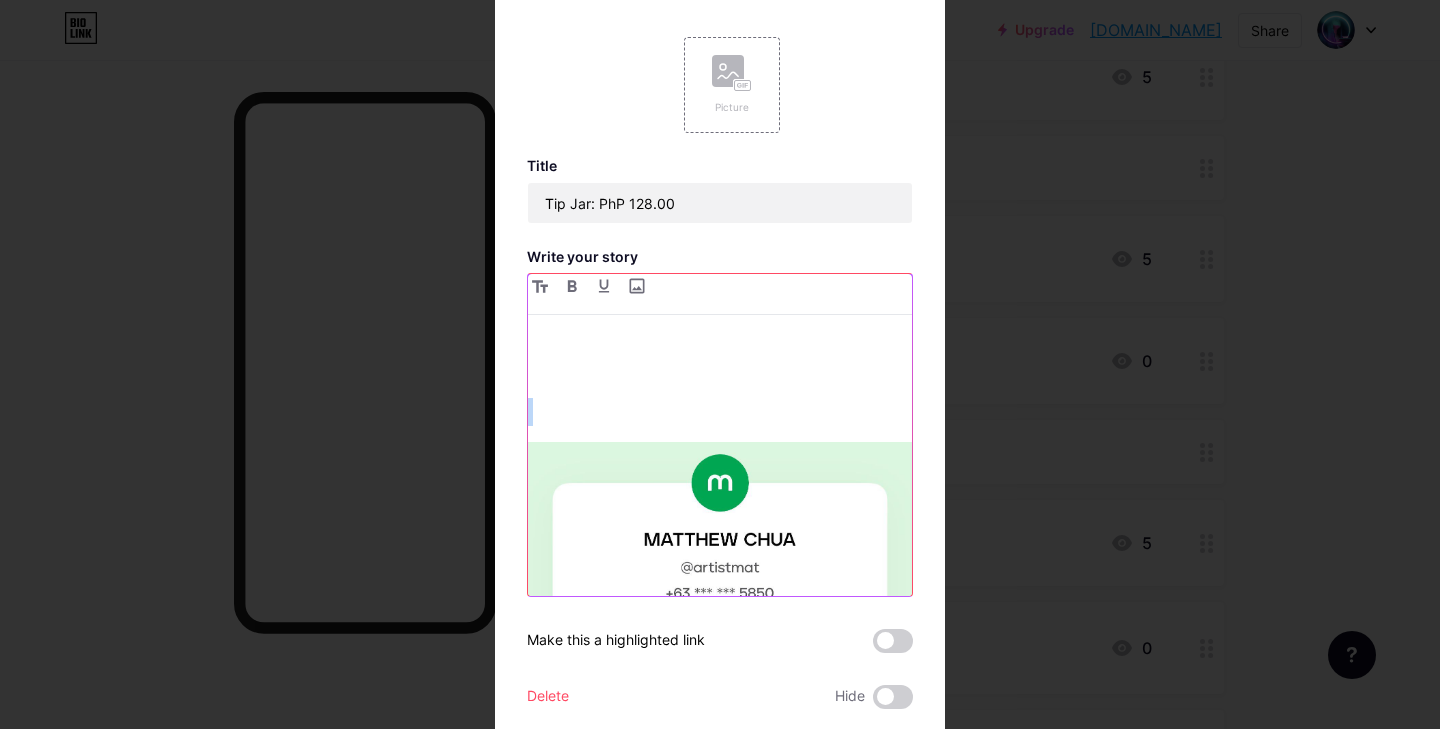 scroll, scrollTop: 741, scrollLeft: 0, axis: vertical 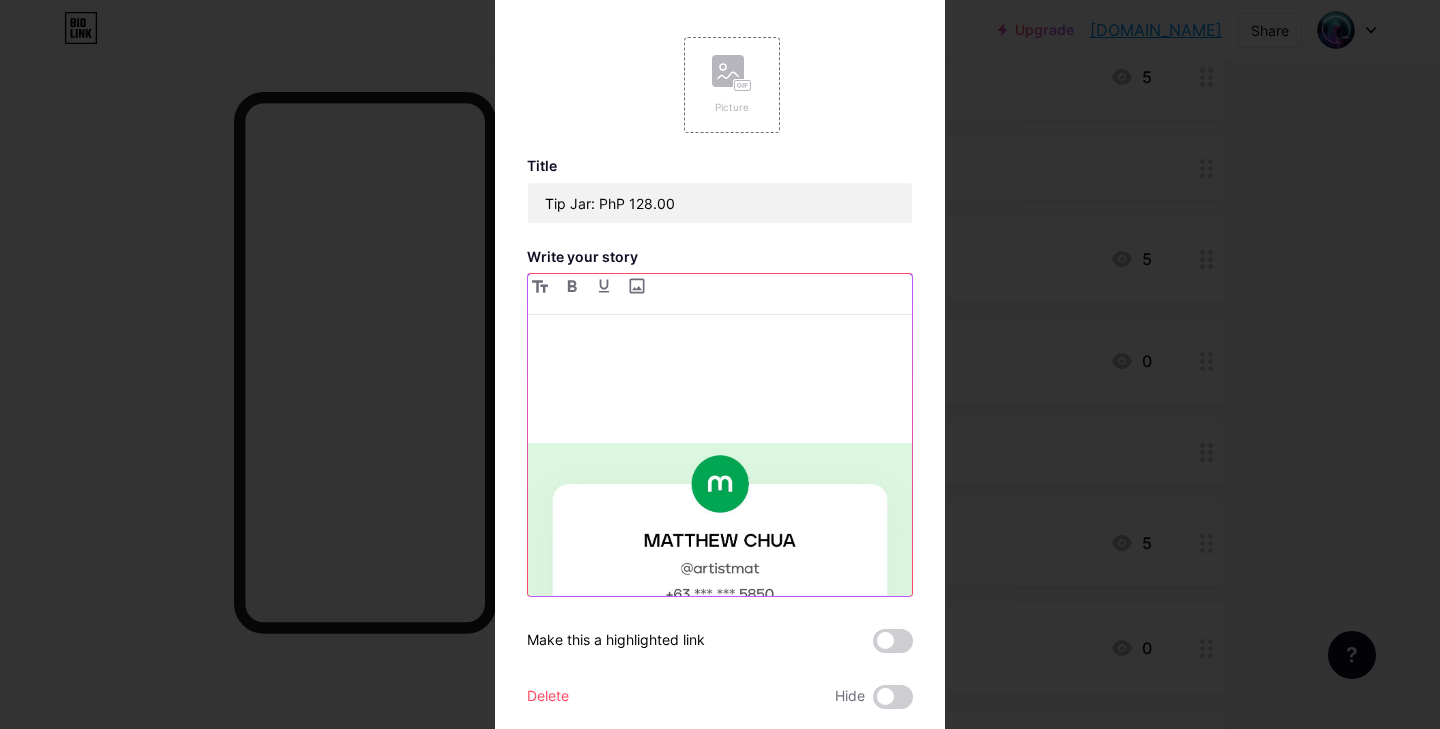 click at bounding box center (720, 463) 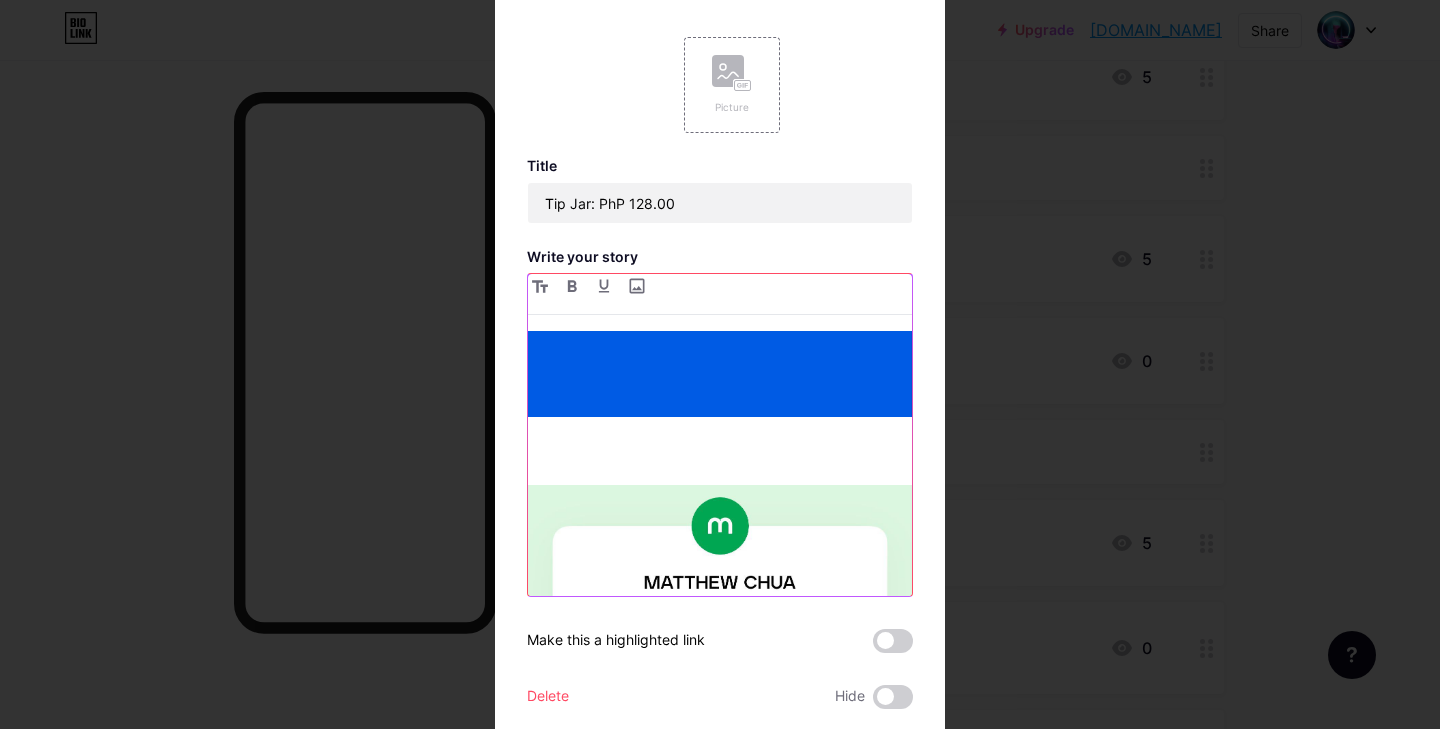 scroll, scrollTop: 0, scrollLeft: 0, axis: both 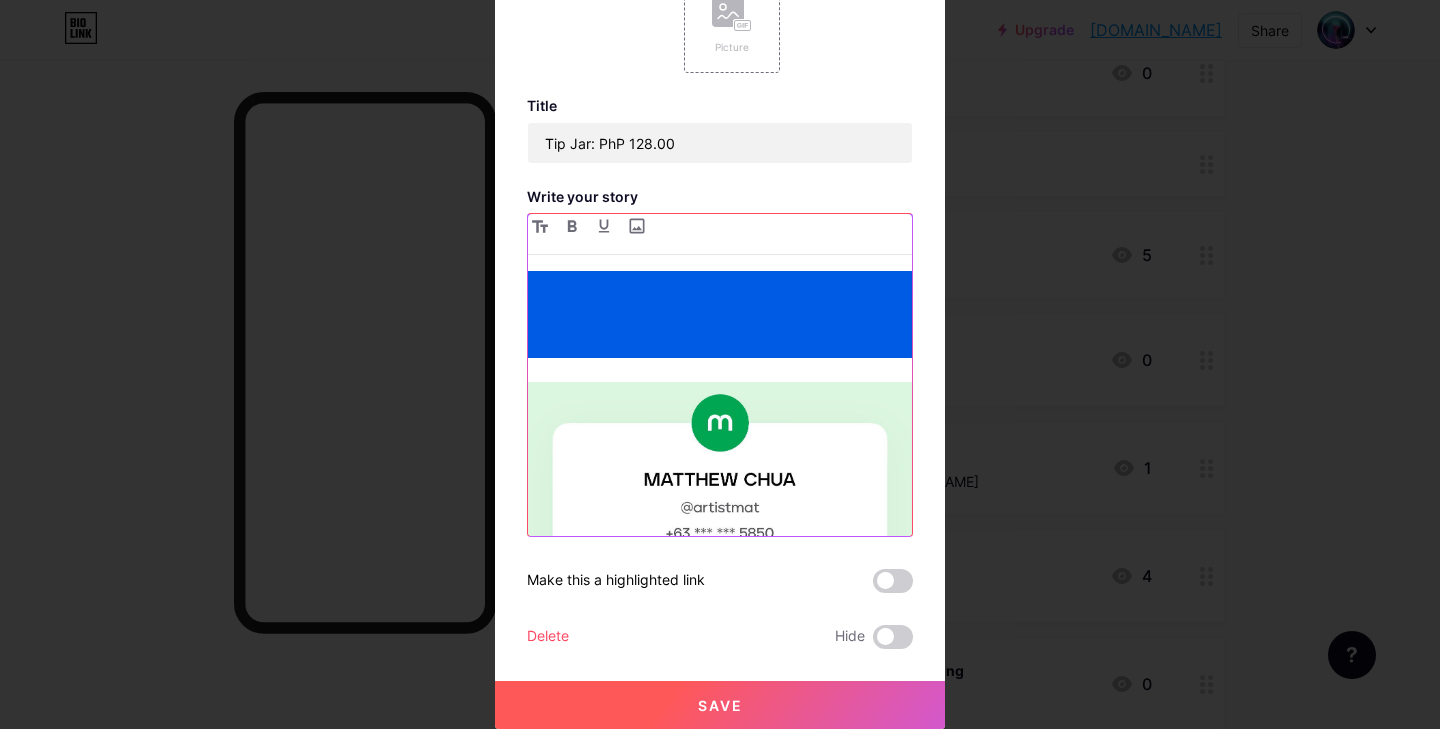 click at bounding box center (720, 403) 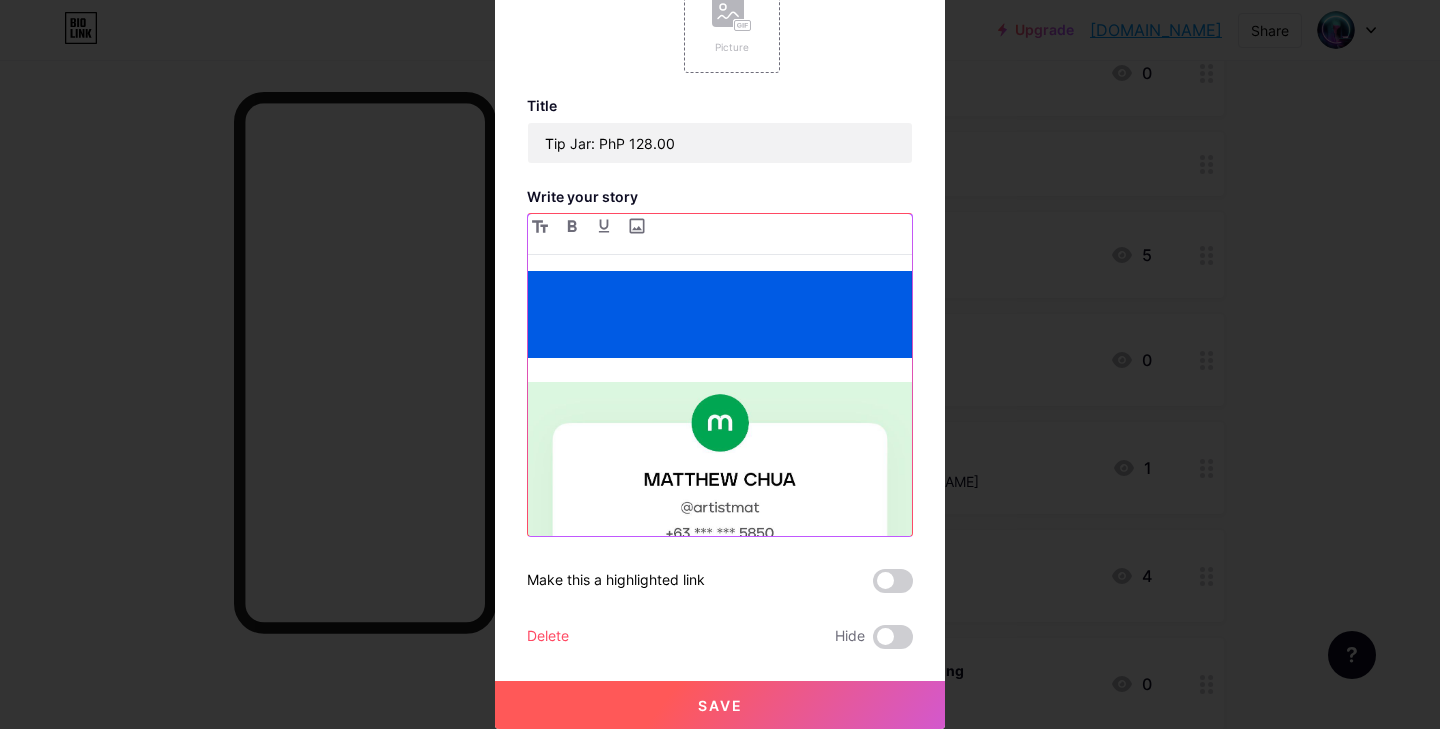 scroll, scrollTop: 0, scrollLeft: 0, axis: both 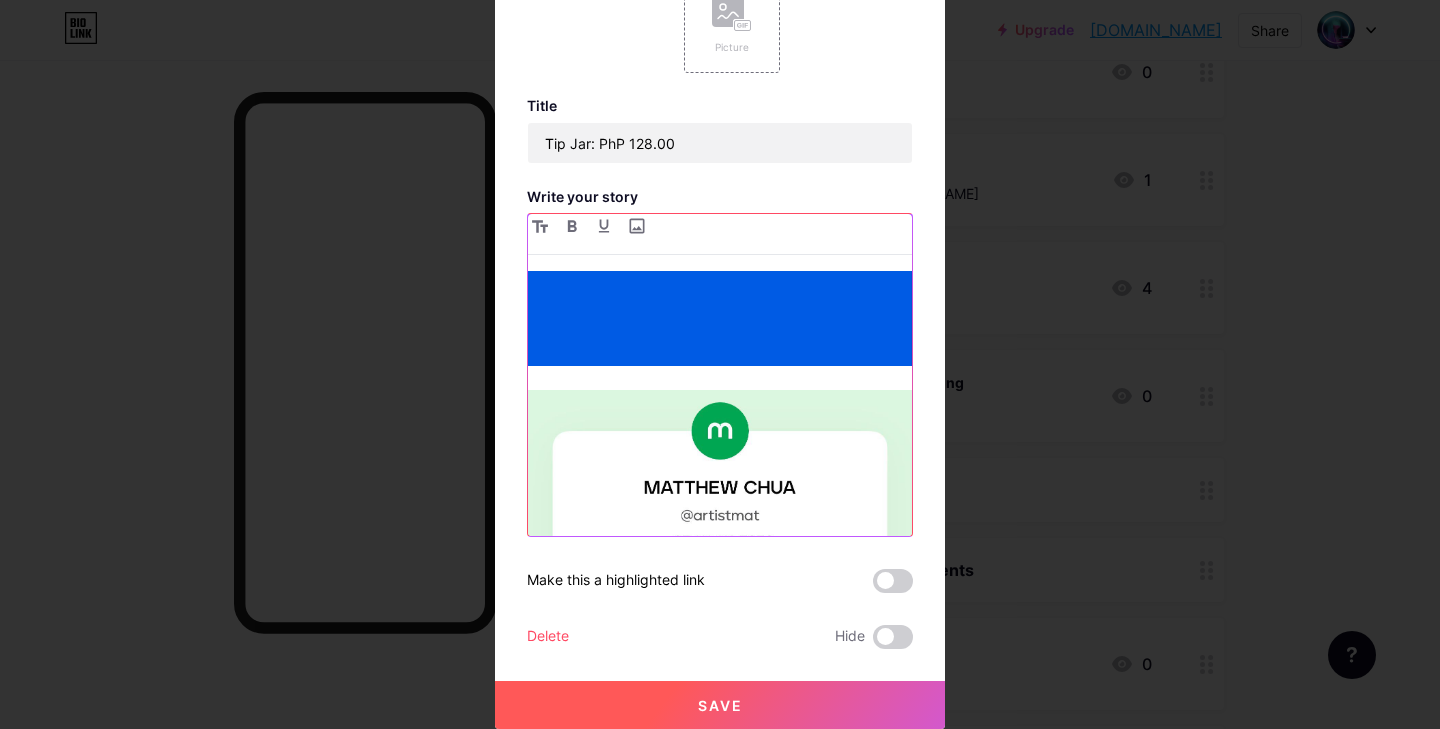 click at bounding box center (720, 403) 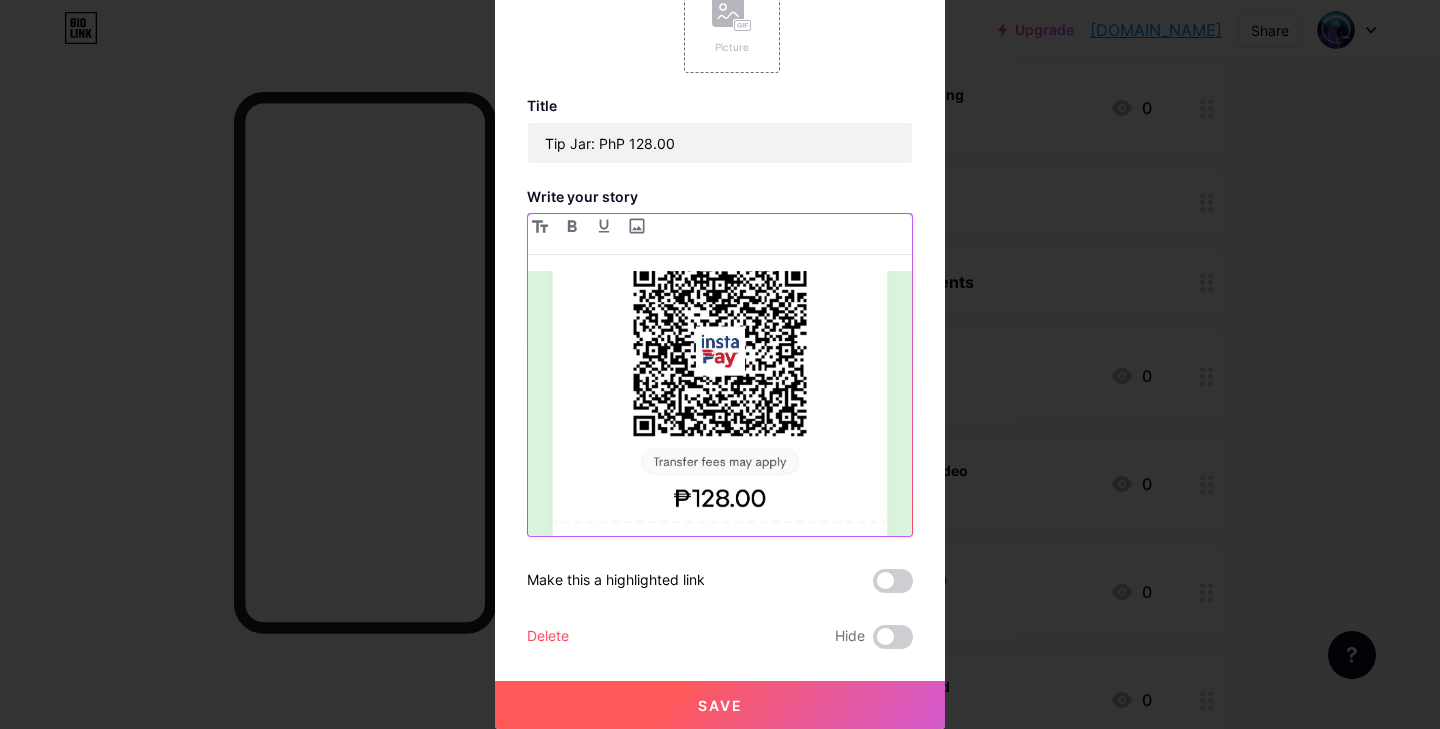 scroll, scrollTop: 1037, scrollLeft: 0, axis: vertical 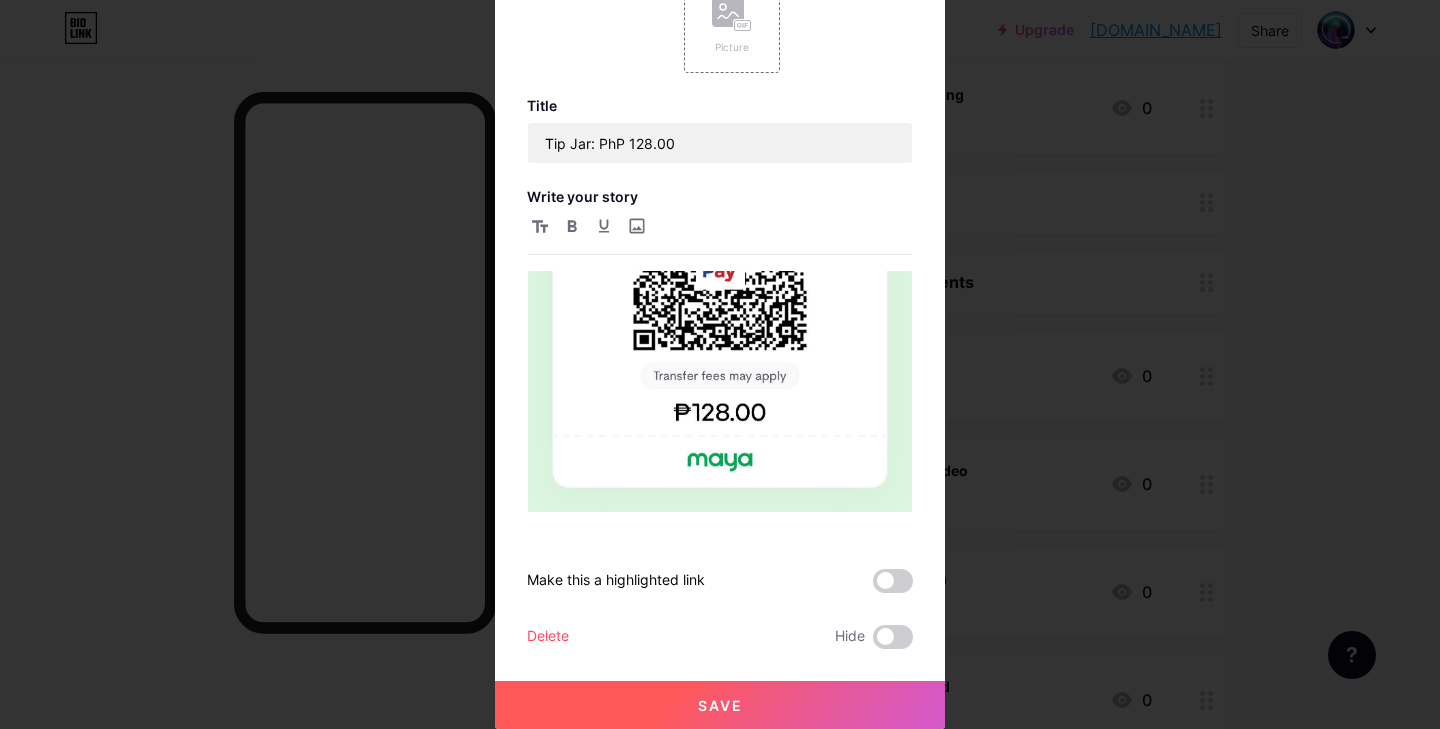 click on "Save" at bounding box center [720, 705] 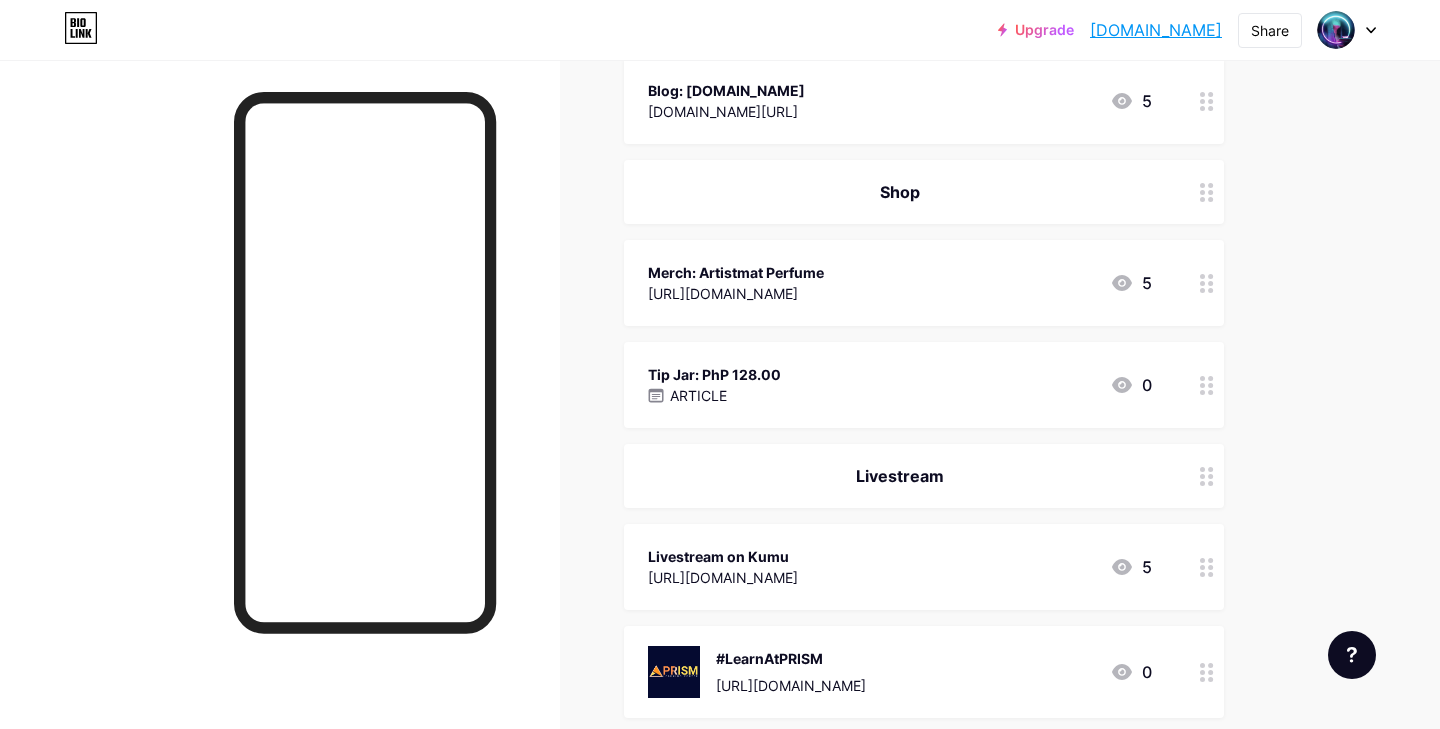 scroll, scrollTop: 582, scrollLeft: 0, axis: vertical 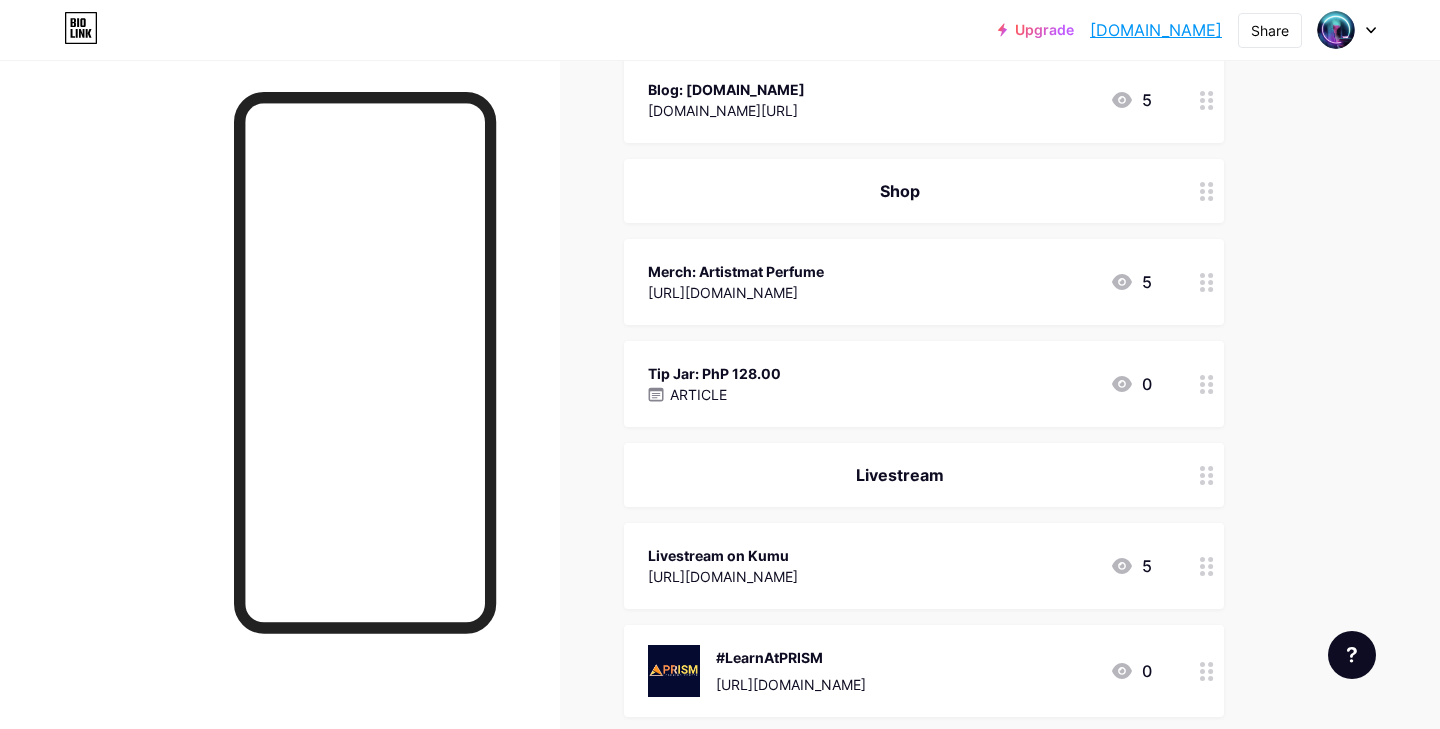 click 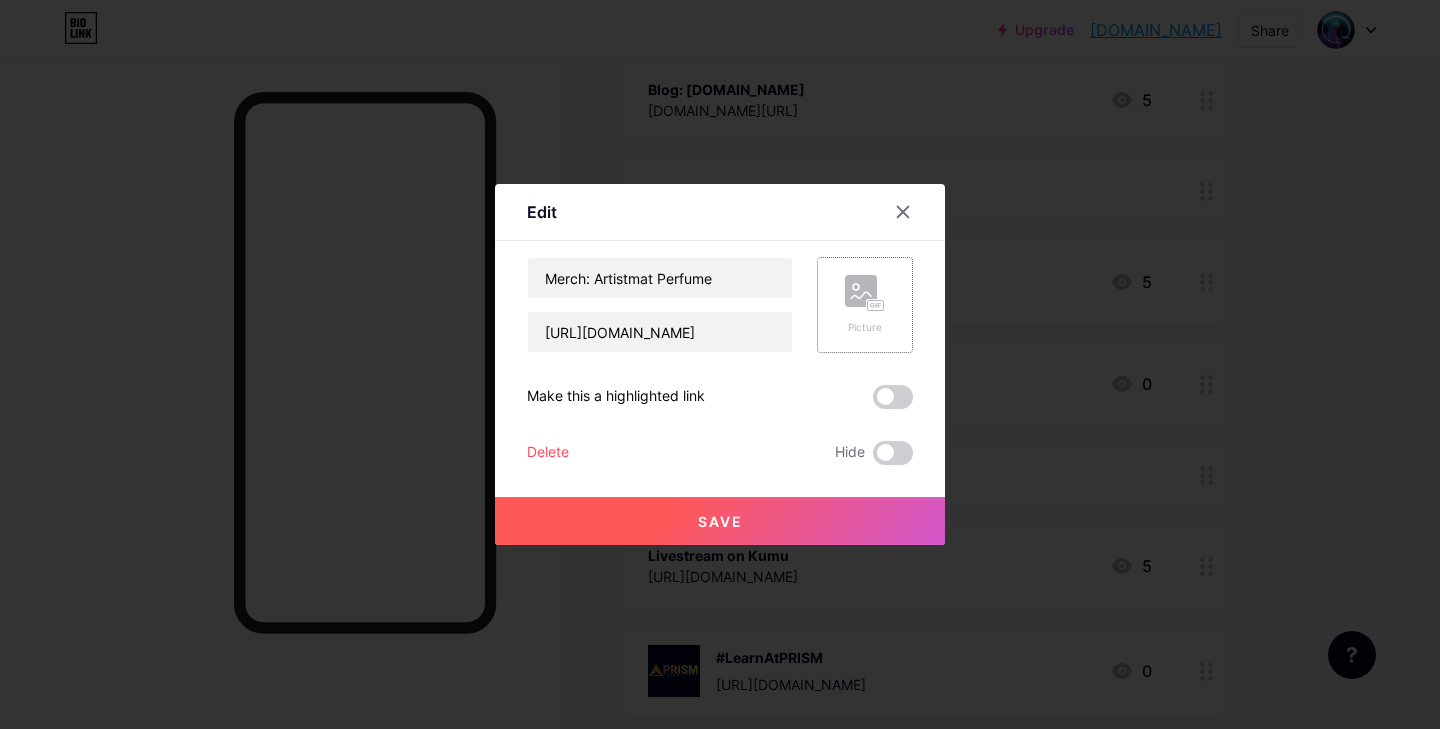 click on "Picture" at bounding box center [865, 305] 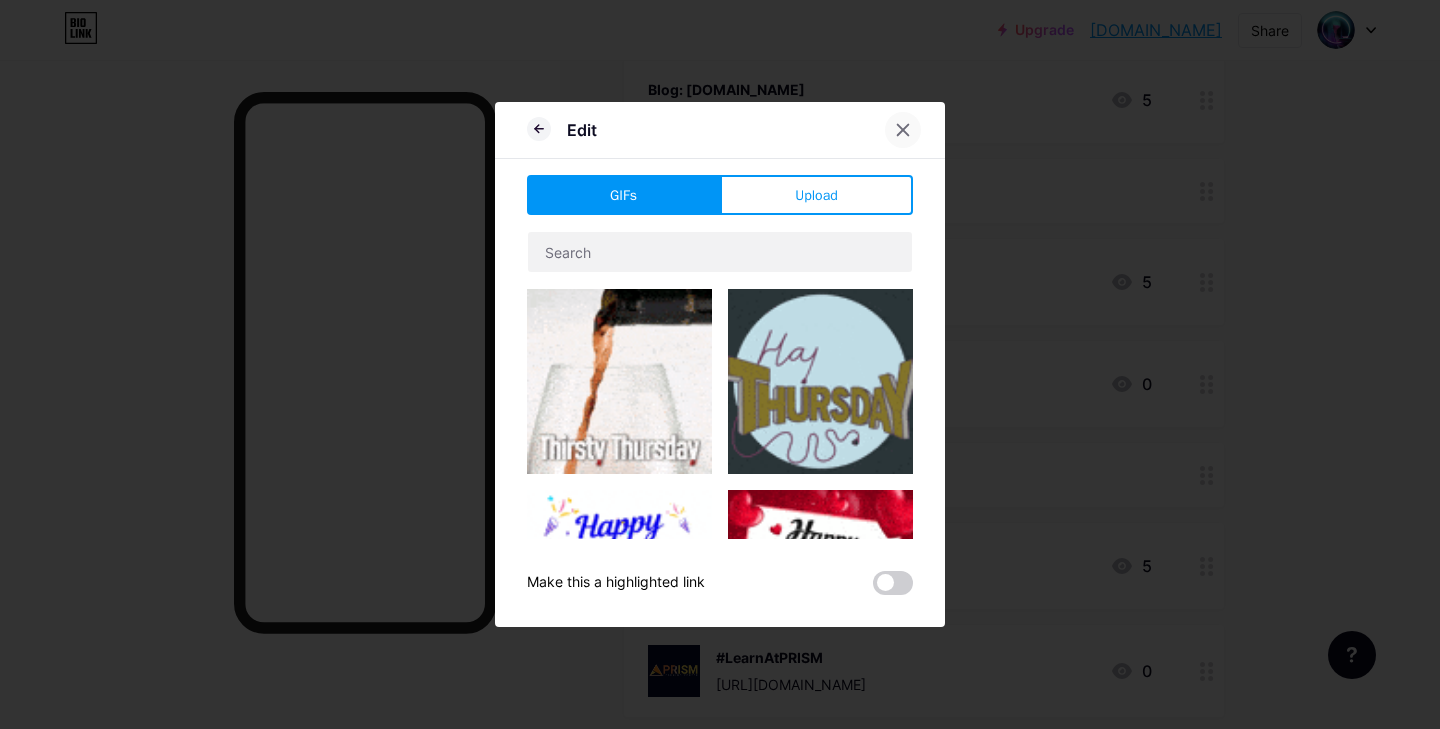 click 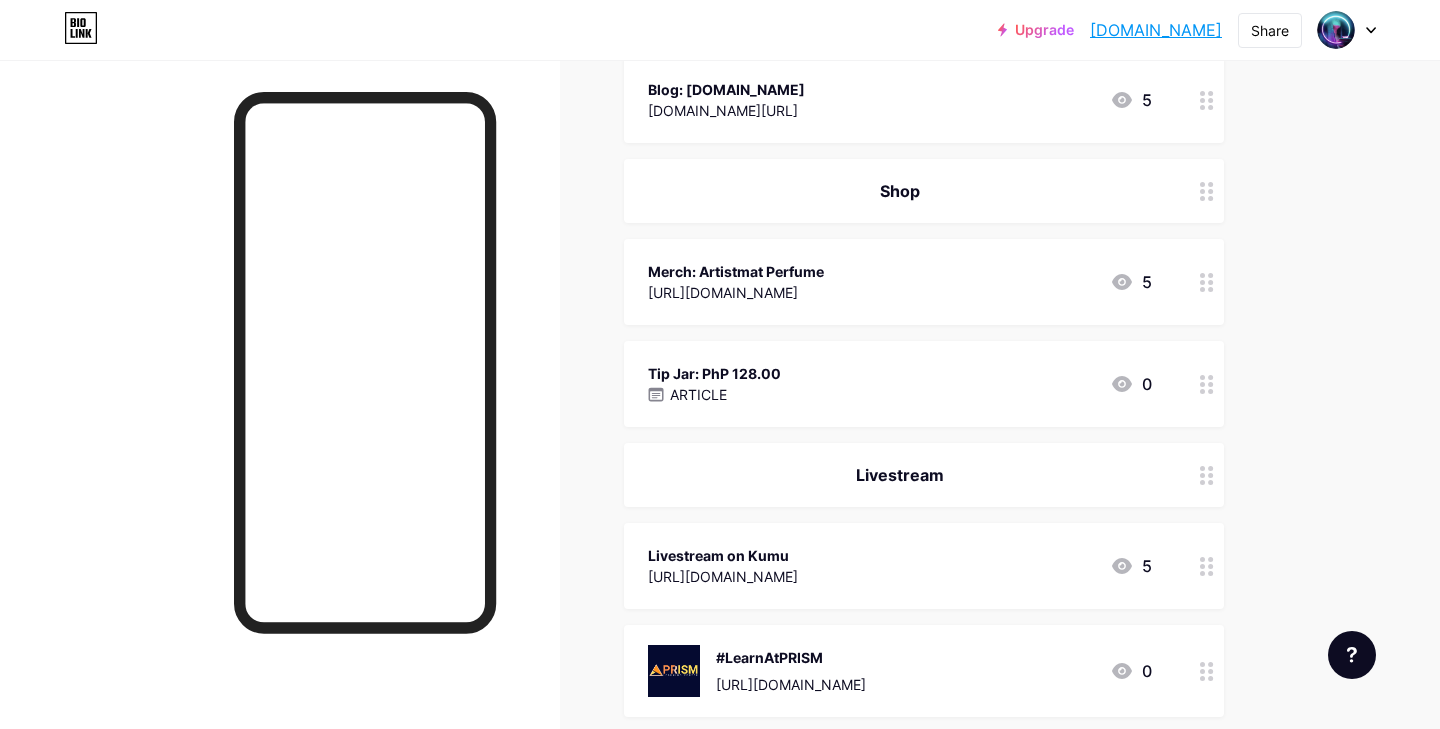 click on "Merch: Artistmat Perfume
https://vt.tiktok.com/ZSB98BgGx/?page=TikTokShop
5" at bounding box center [900, 282] 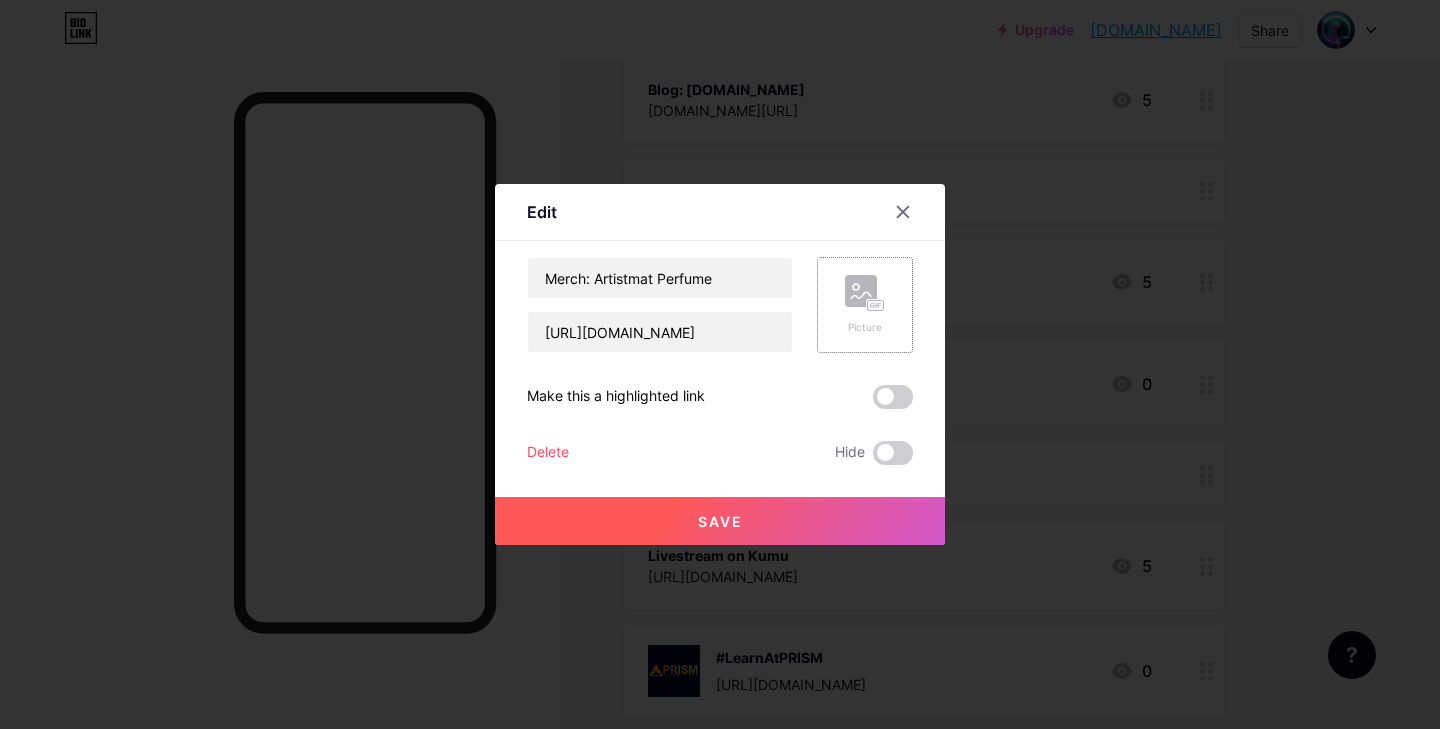 click 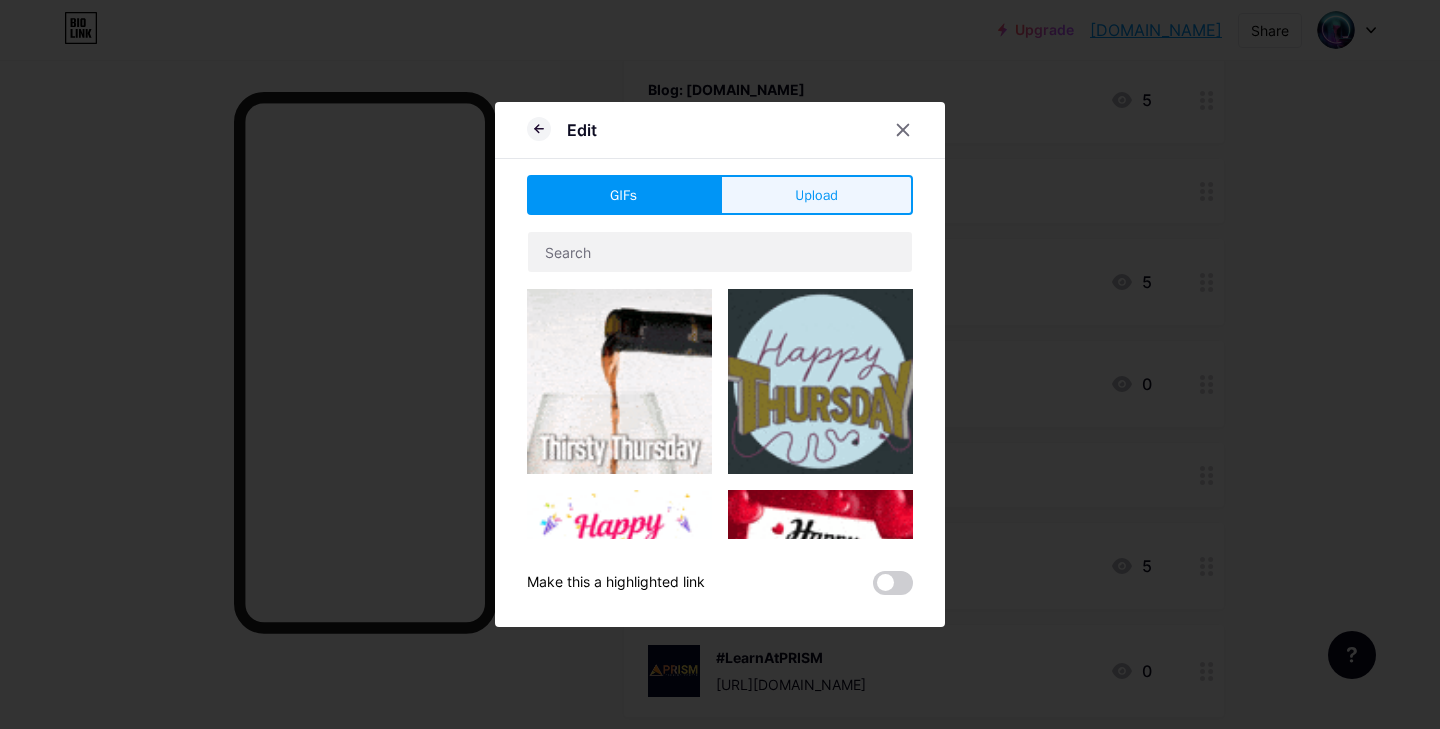 click on "Upload" at bounding box center (816, 195) 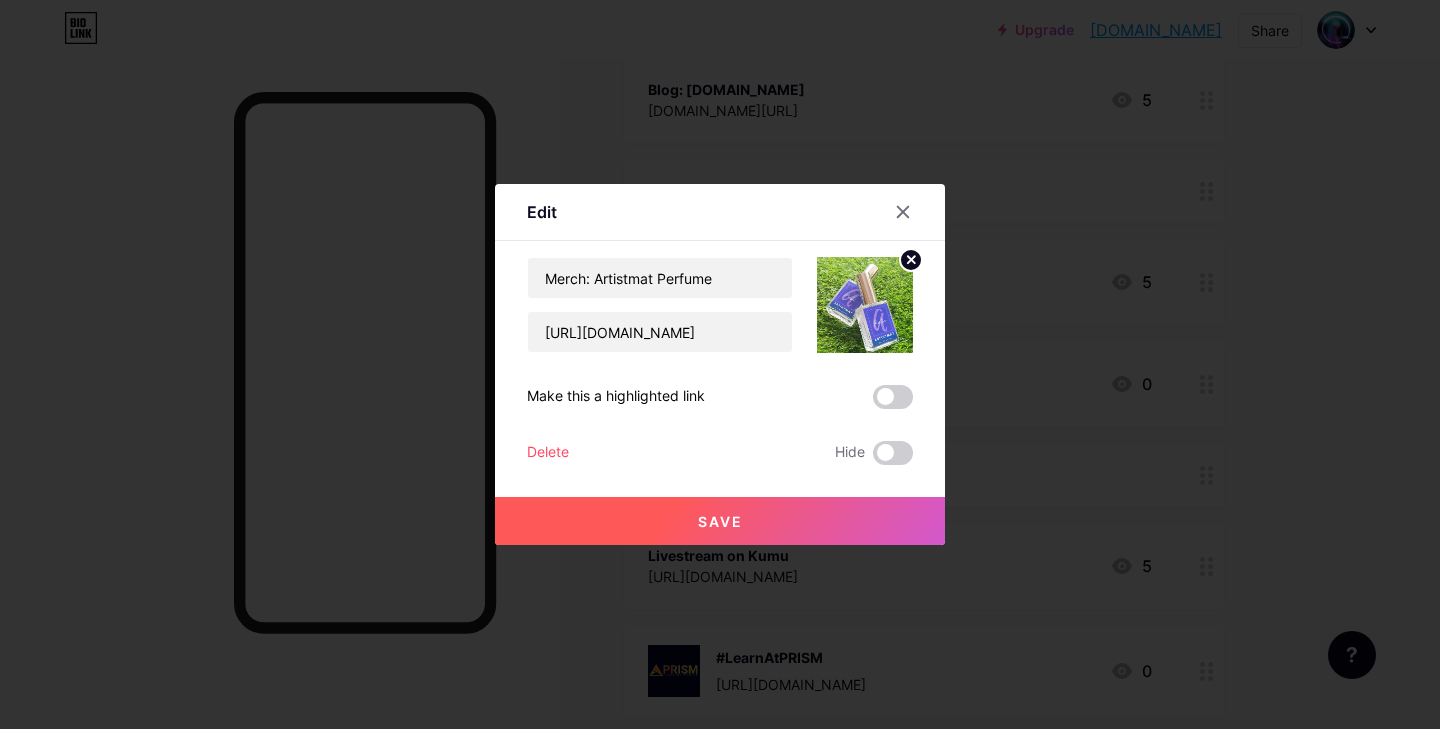 click on "Save" at bounding box center (720, 521) 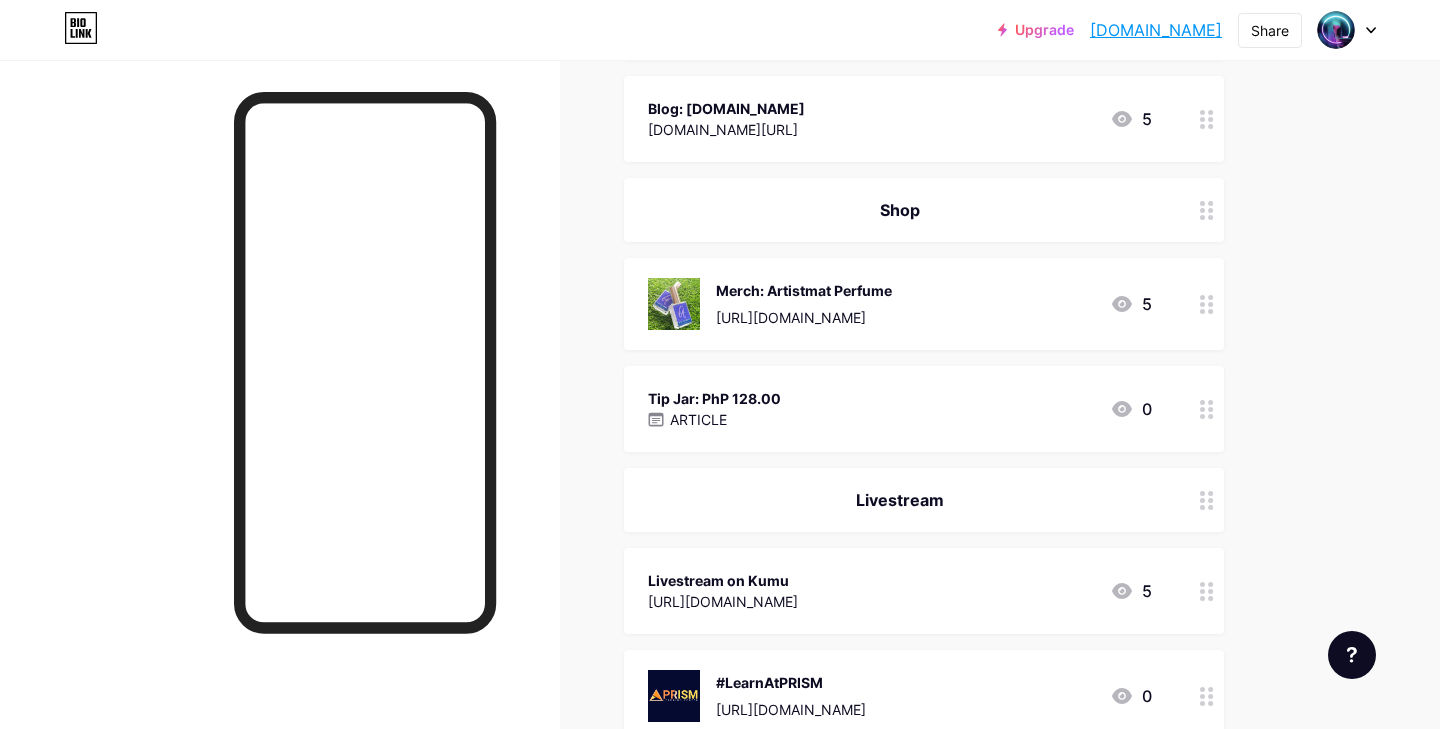 scroll, scrollTop: 562, scrollLeft: 0, axis: vertical 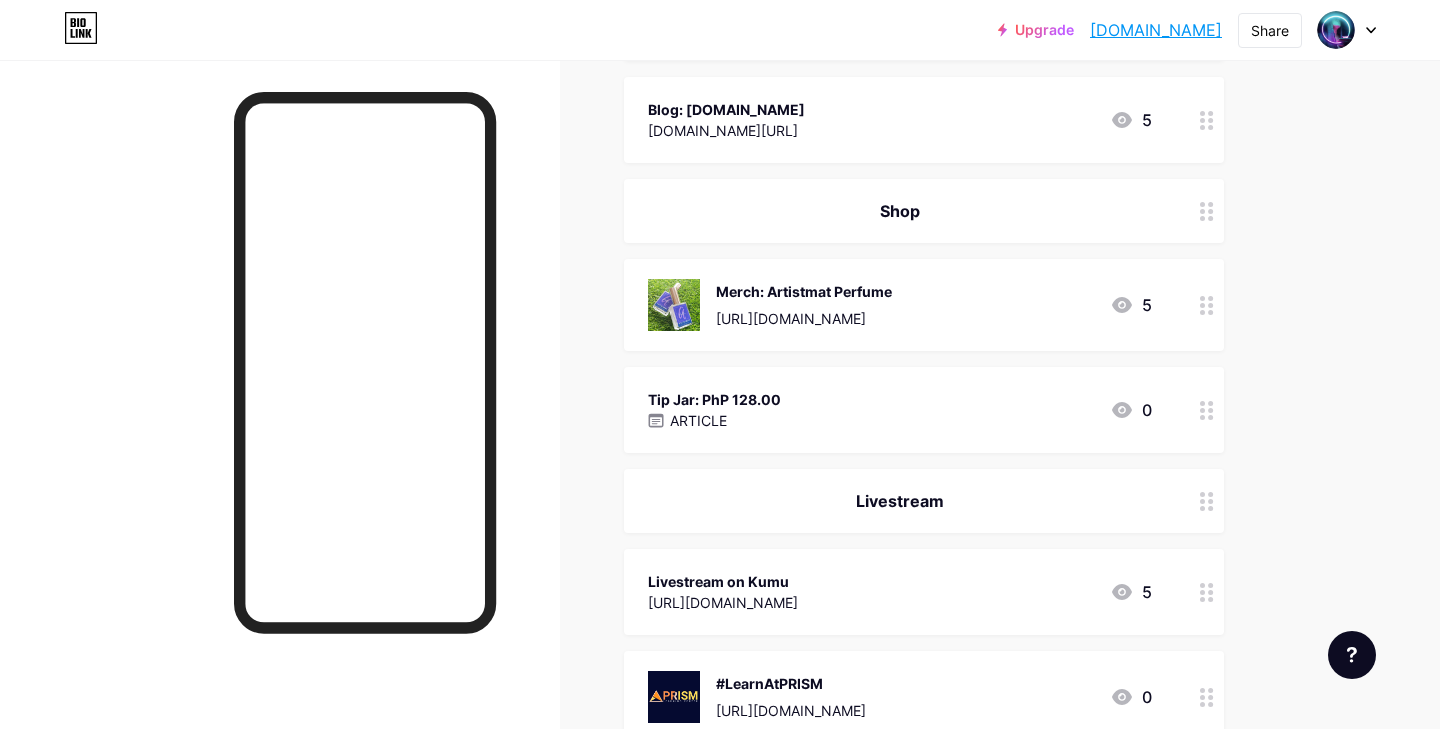 click on "Tip Jar: PhP 128.00
ARTICLE
0" at bounding box center (900, 410) 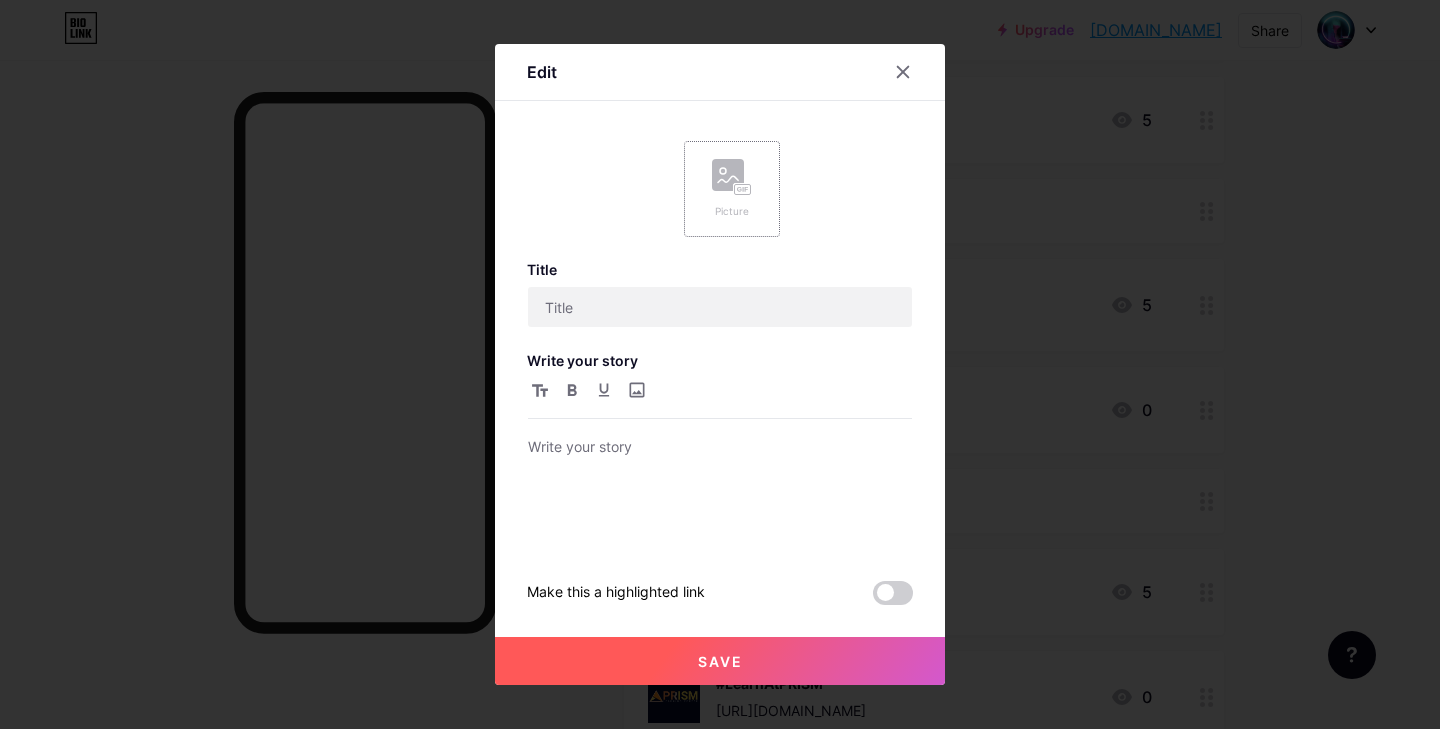 type on "Tip Jar: PhP 128.00" 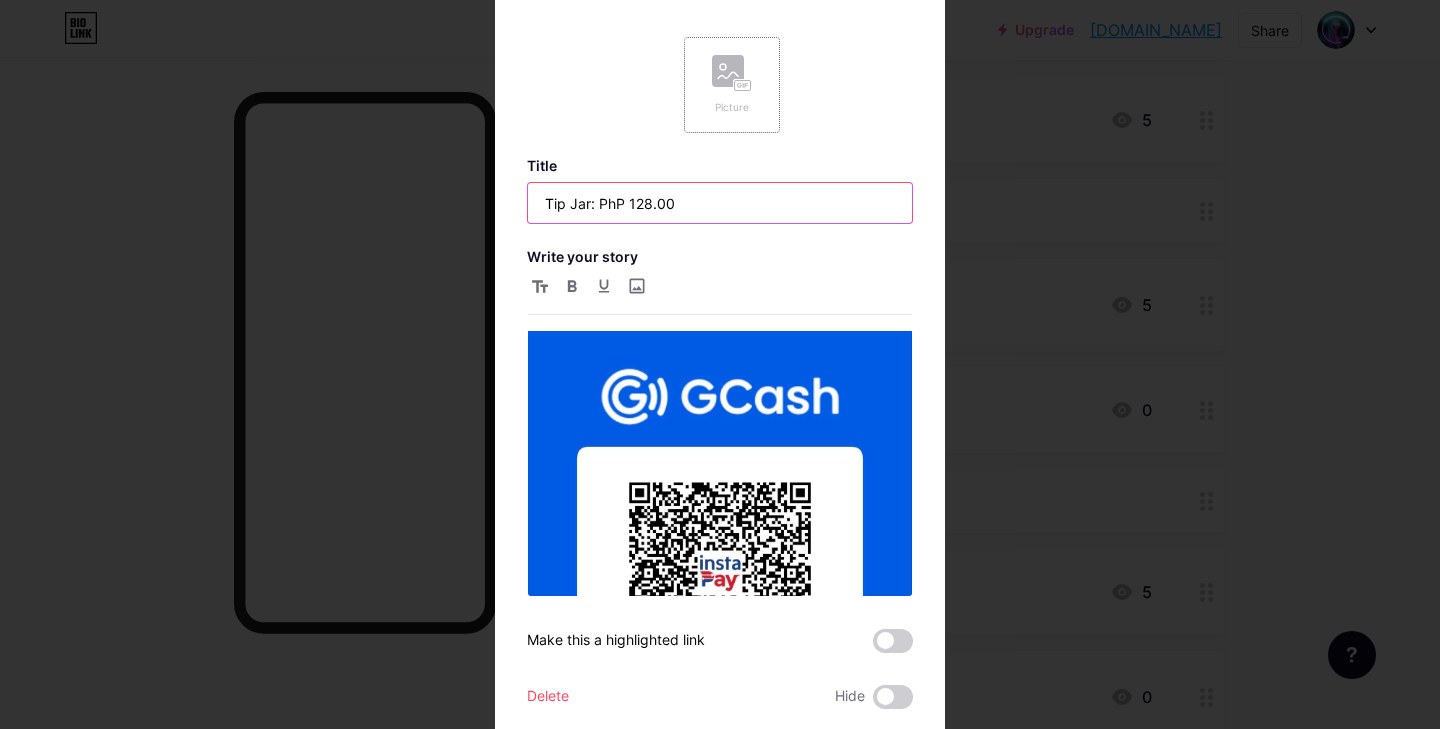 click on "Tip Jar: PhP 128.00" at bounding box center (720, 203) 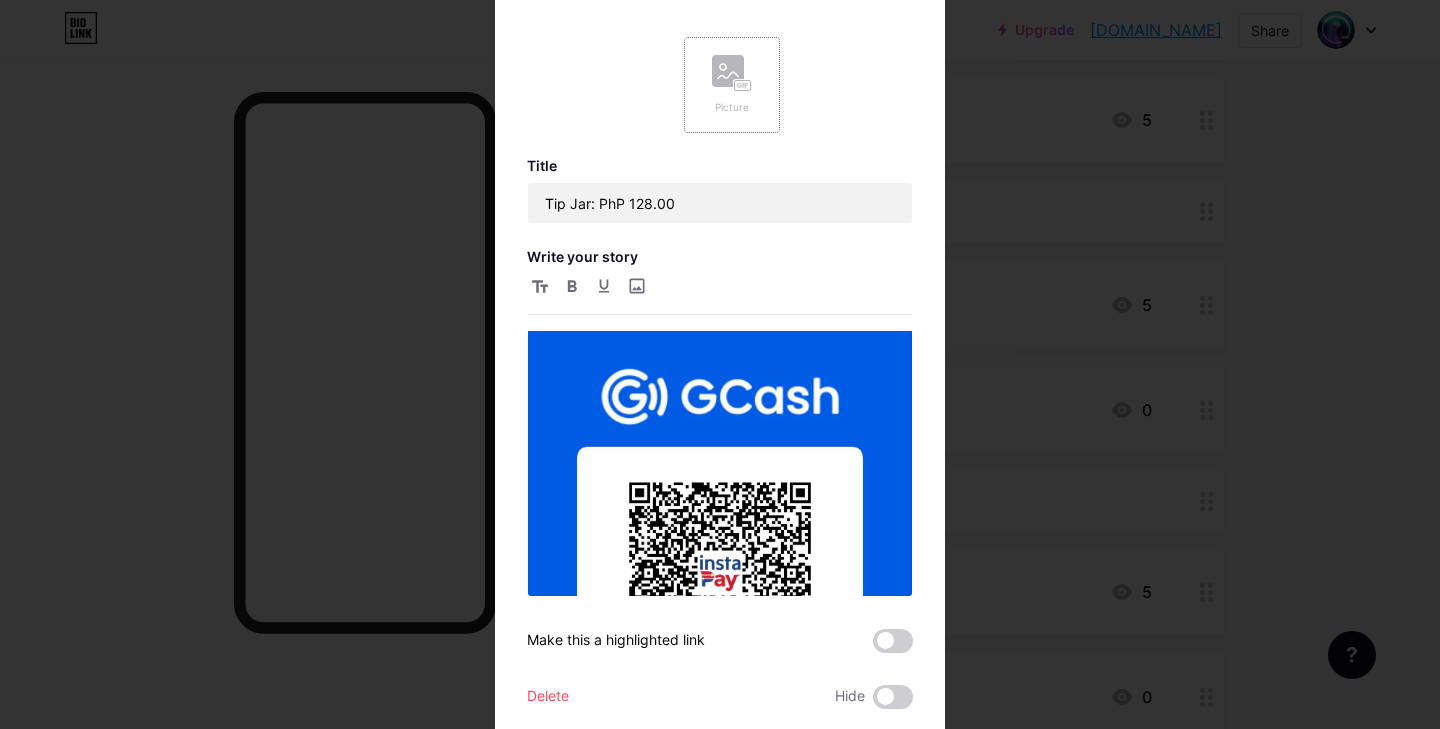 click on "Picture" at bounding box center (732, 107) 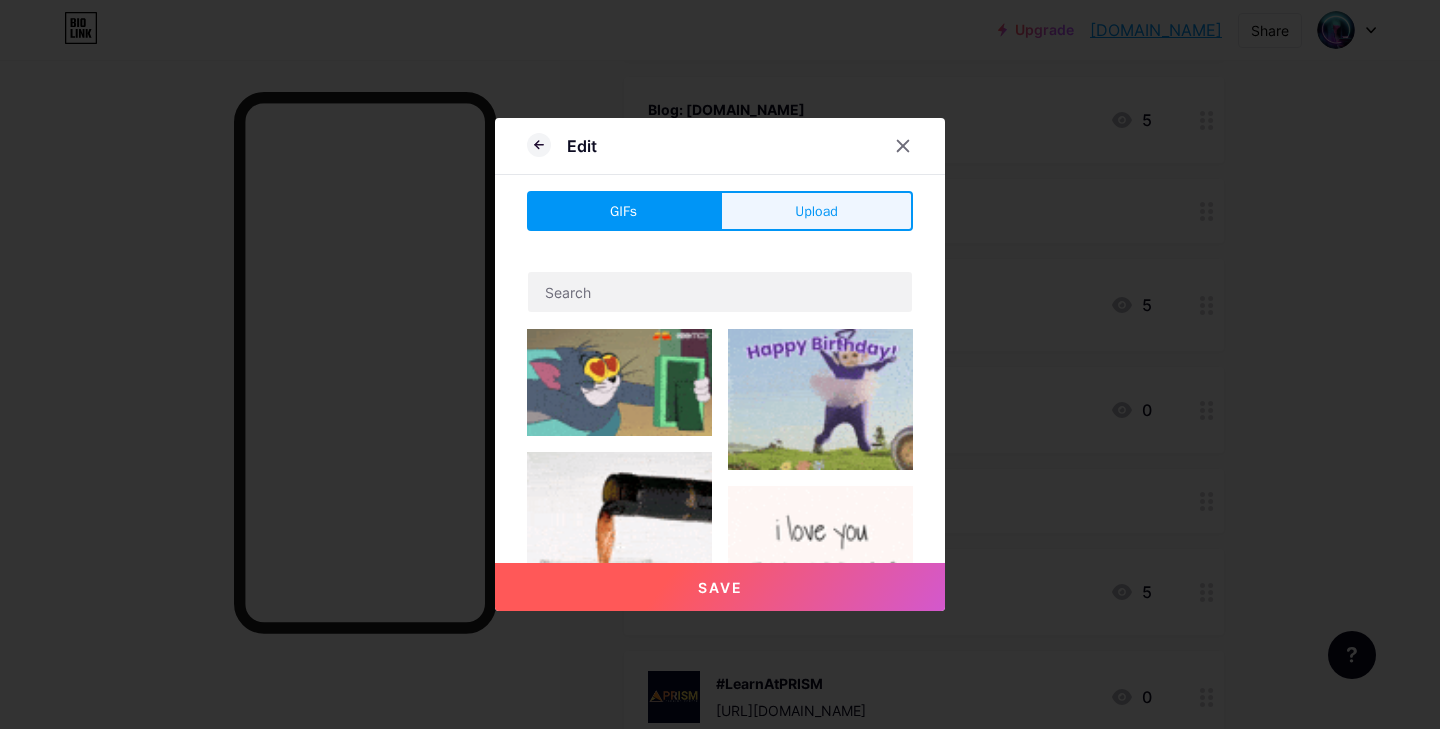 click on "Upload" at bounding box center [816, 211] 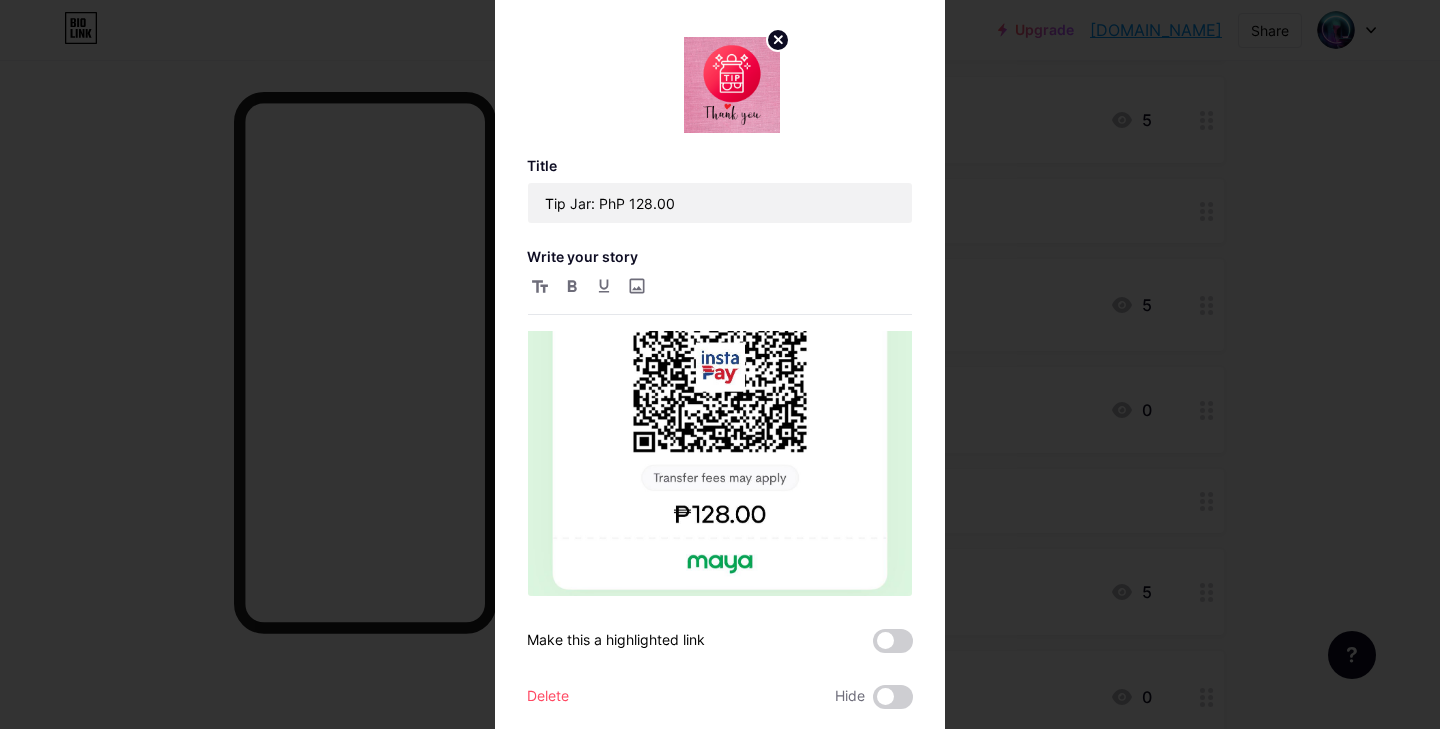 scroll, scrollTop: 1037, scrollLeft: 0, axis: vertical 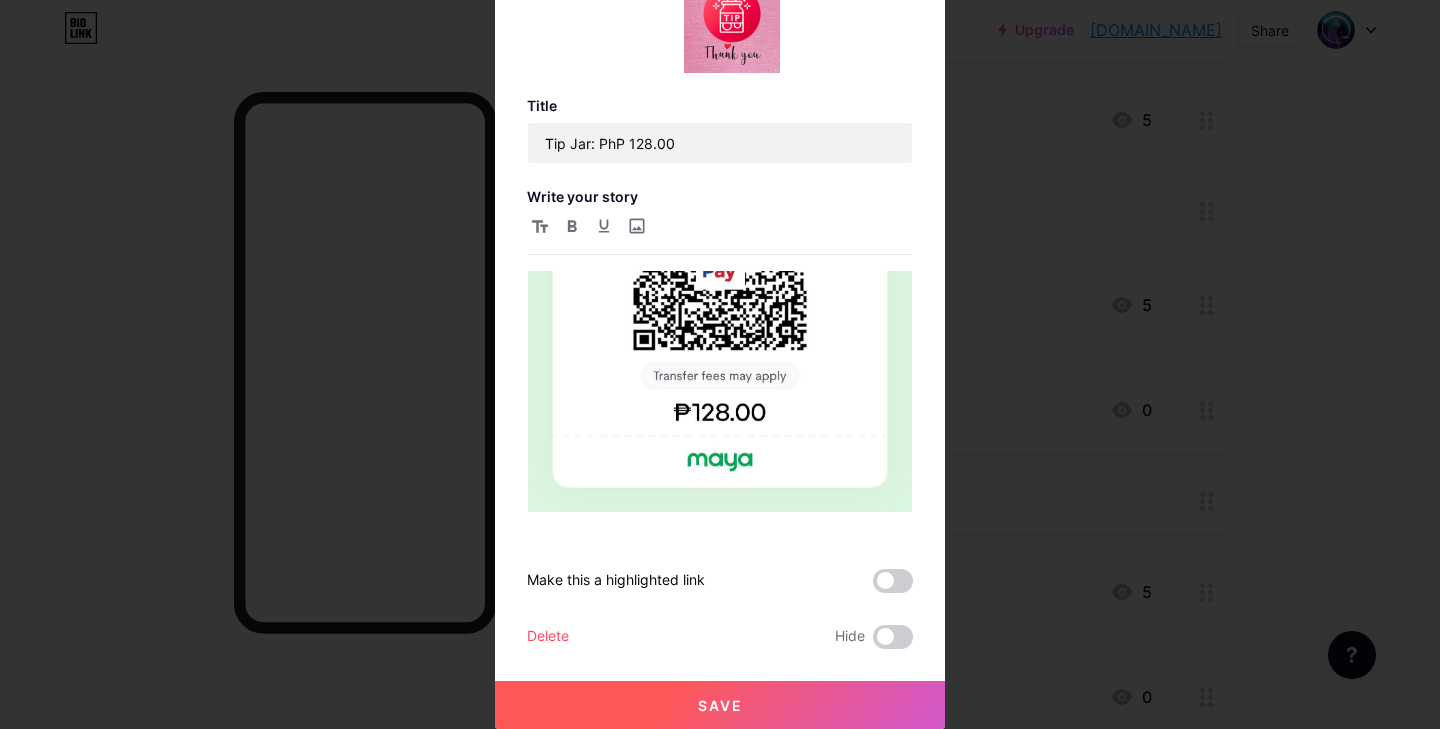 click on "Save" at bounding box center (720, 705) 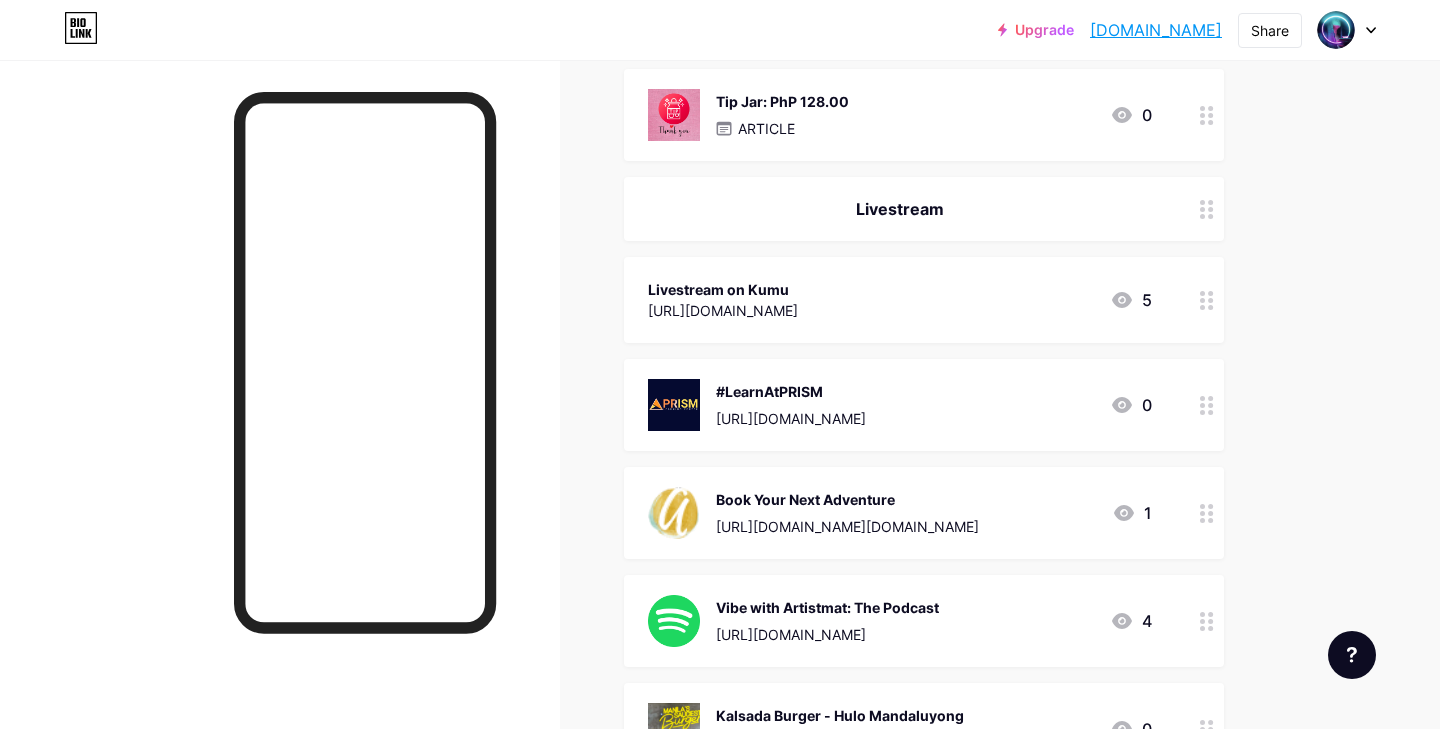 scroll, scrollTop: 849, scrollLeft: 0, axis: vertical 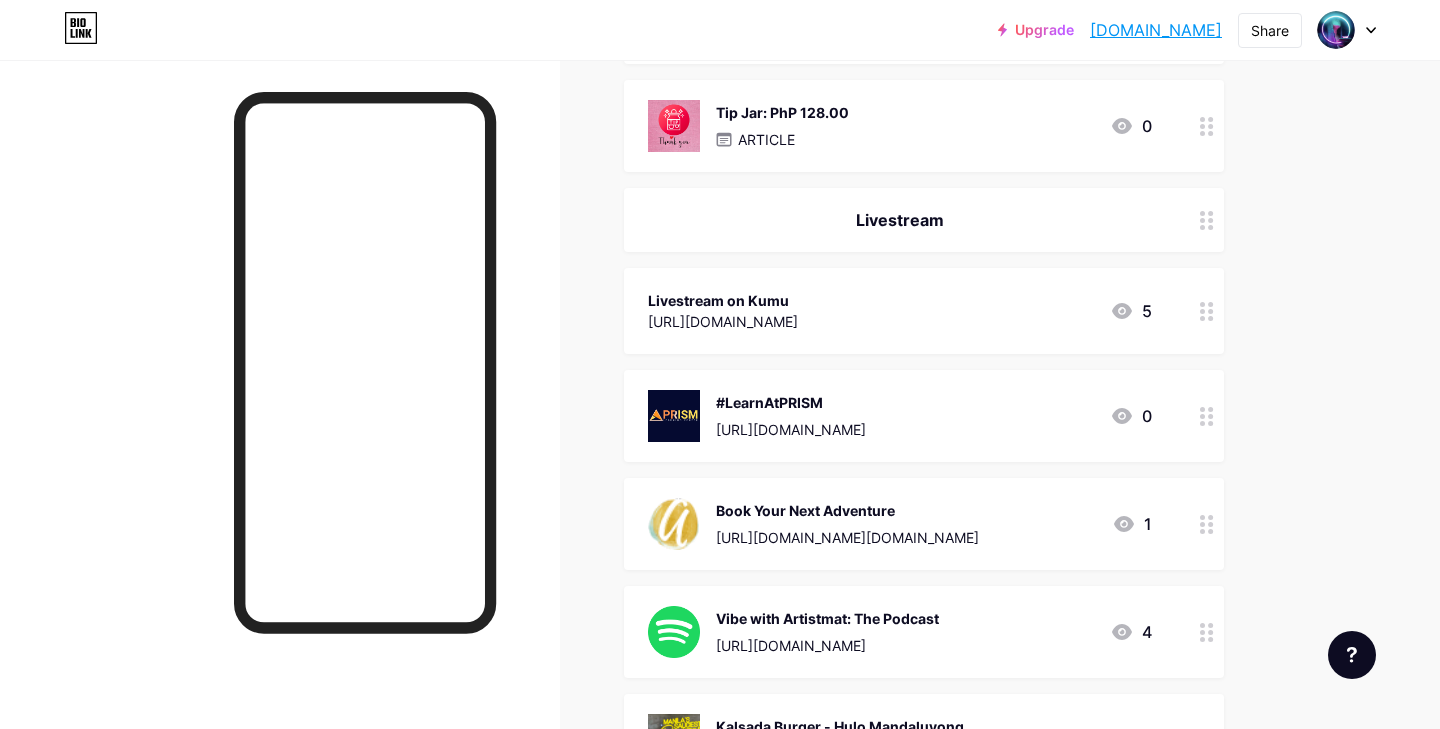 click at bounding box center [280, 424] 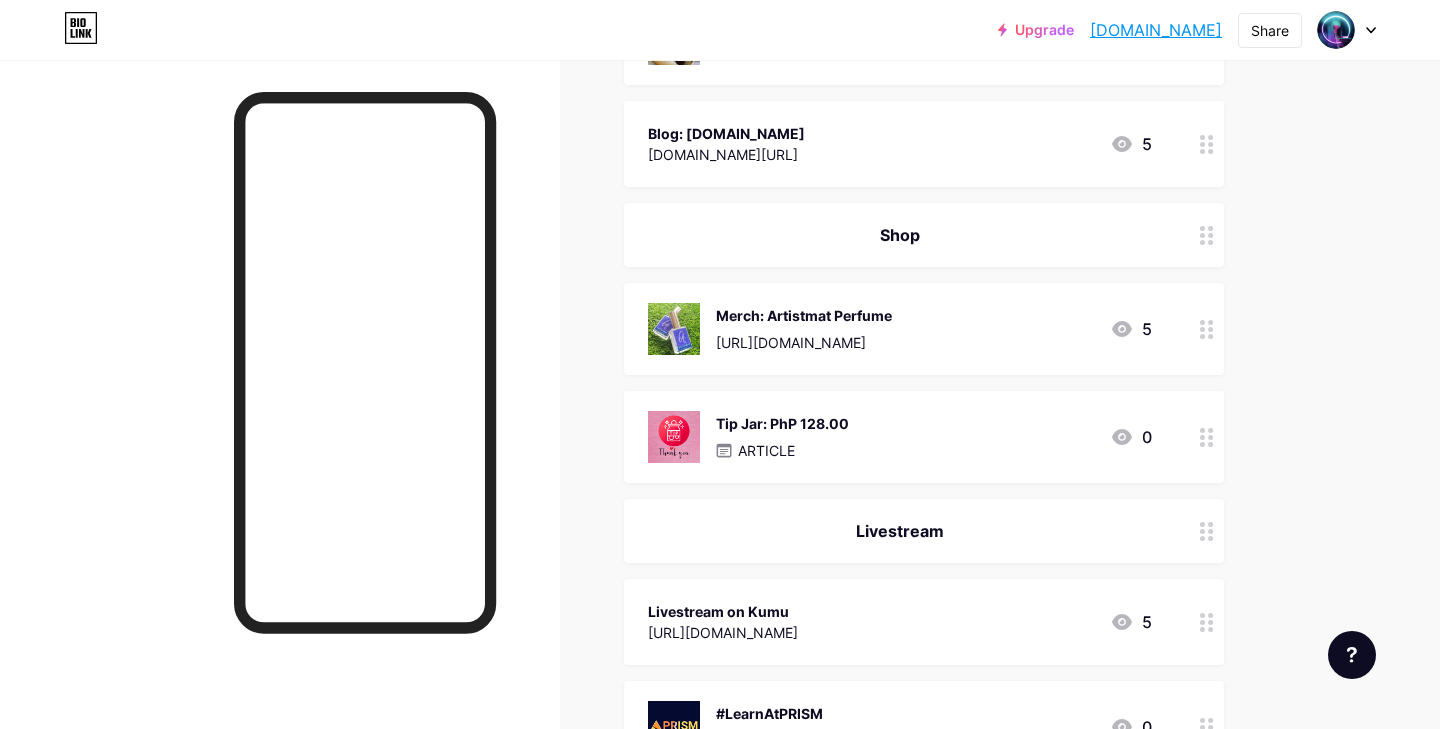 scroll, scrollTop: 504, scrollLeft: 0, axis: vertical 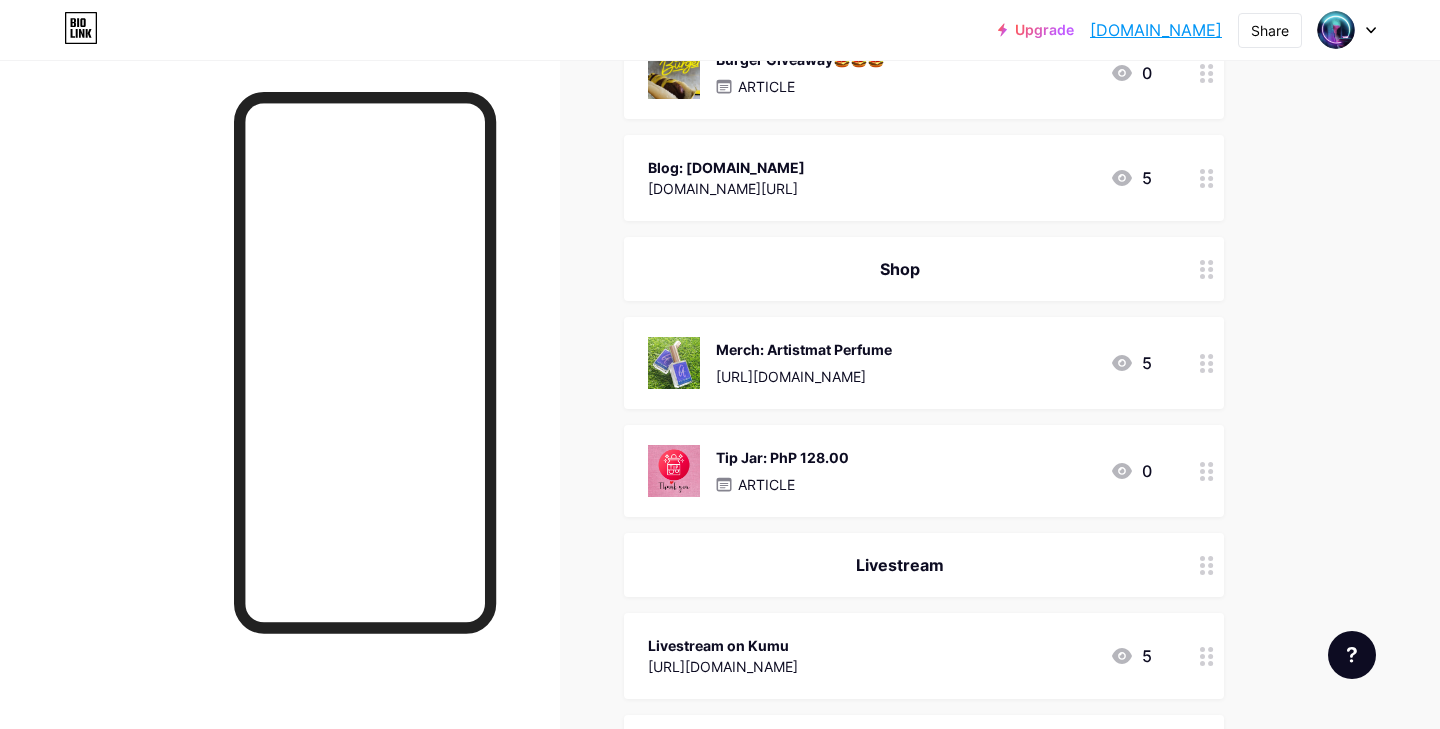 click at bounding box center [280, 424] 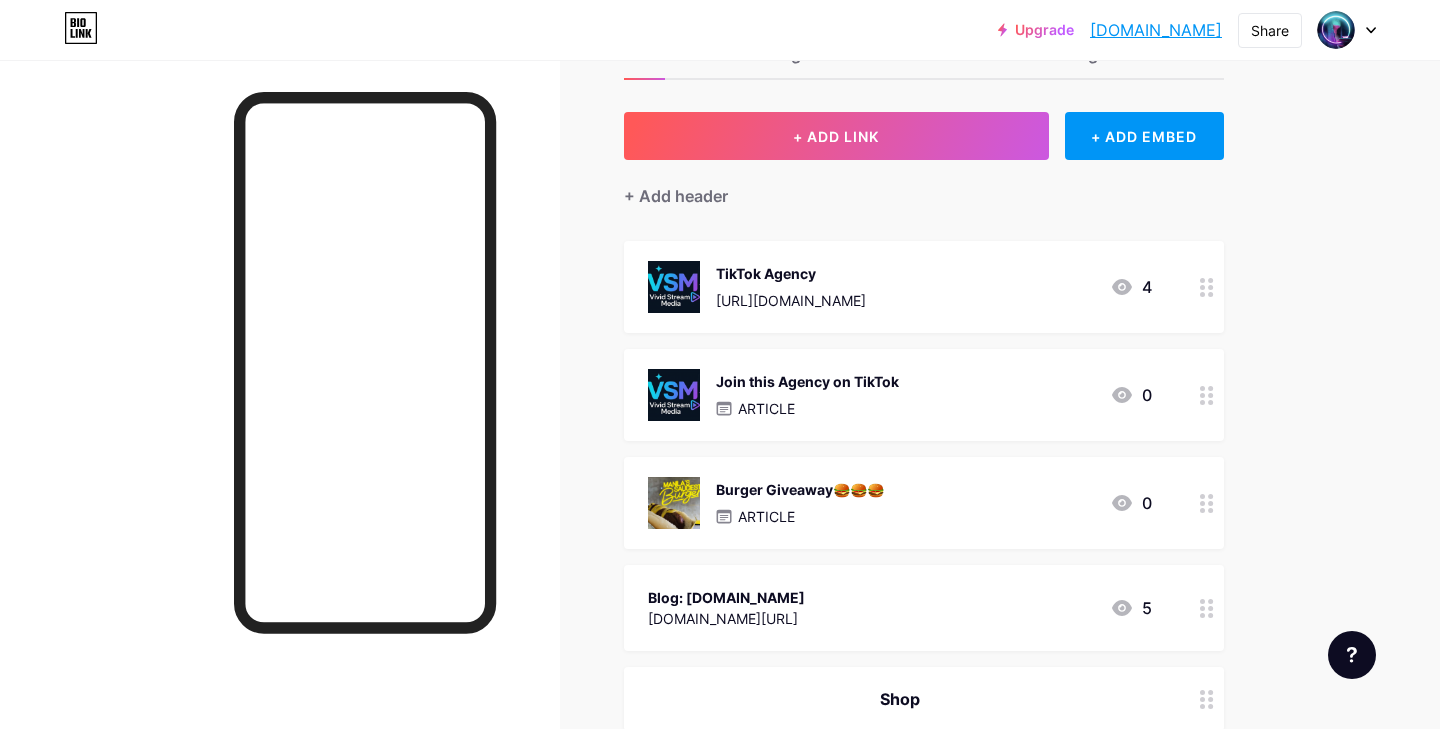 scroll, scrollTop: 62, scrollLeft: 0, axis: vertical 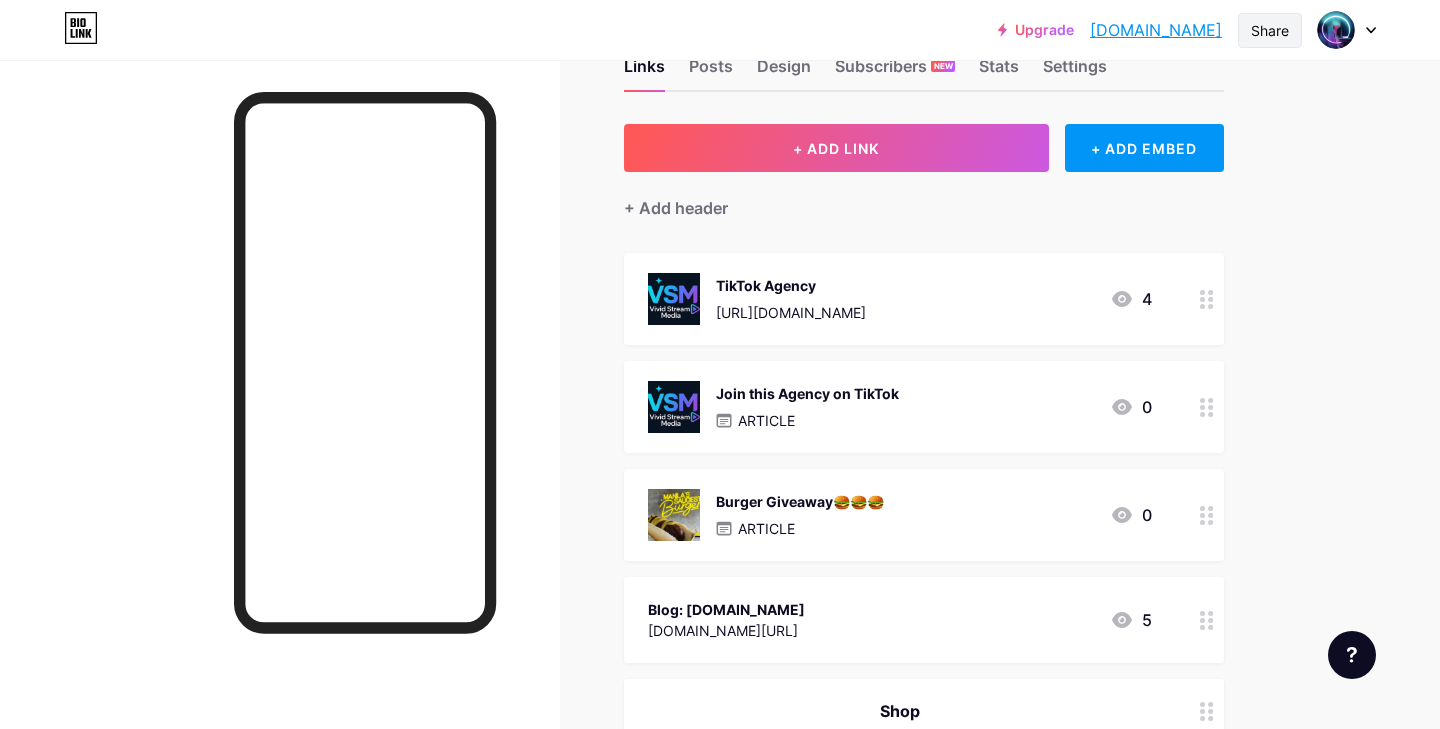 click on "Share" at bounding box center (1270, 30) 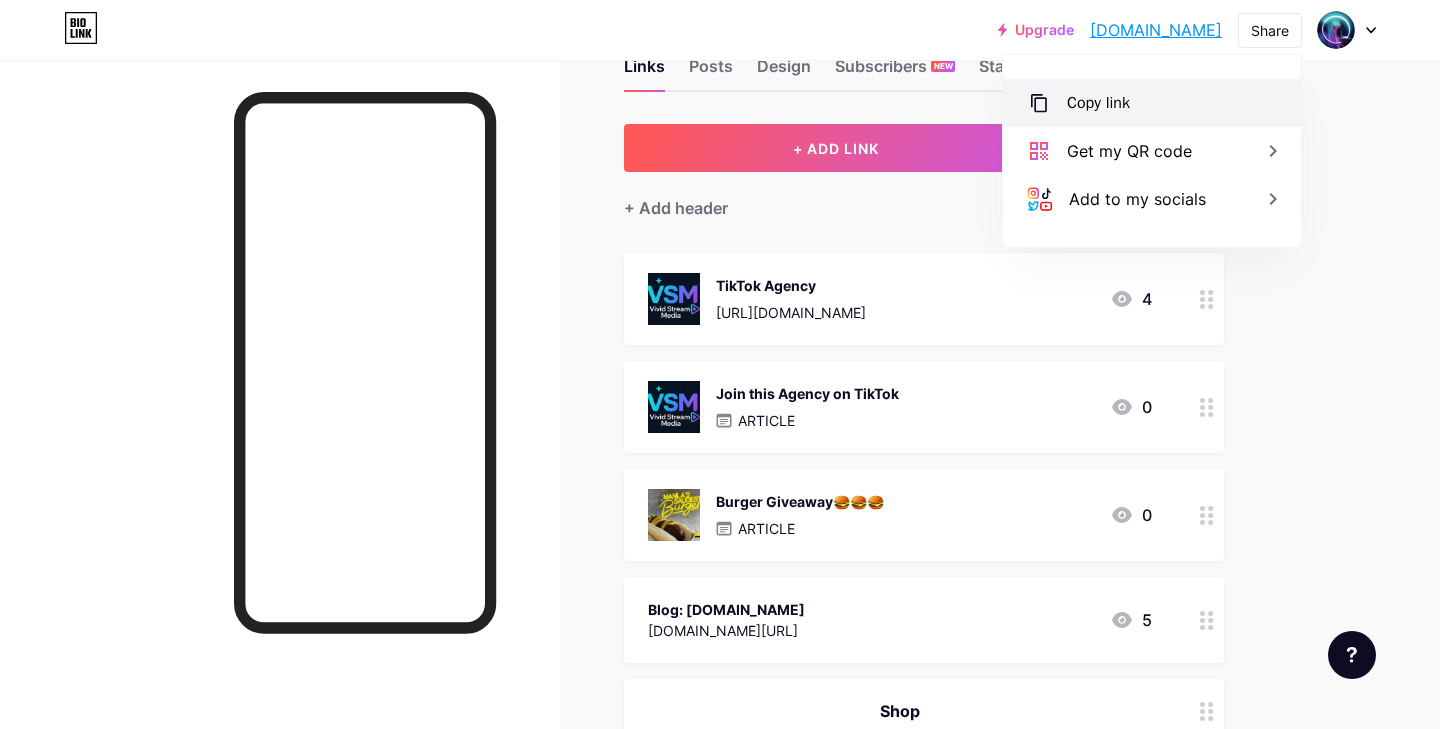 click on "Copy link" at bounding box center [1098, 103] 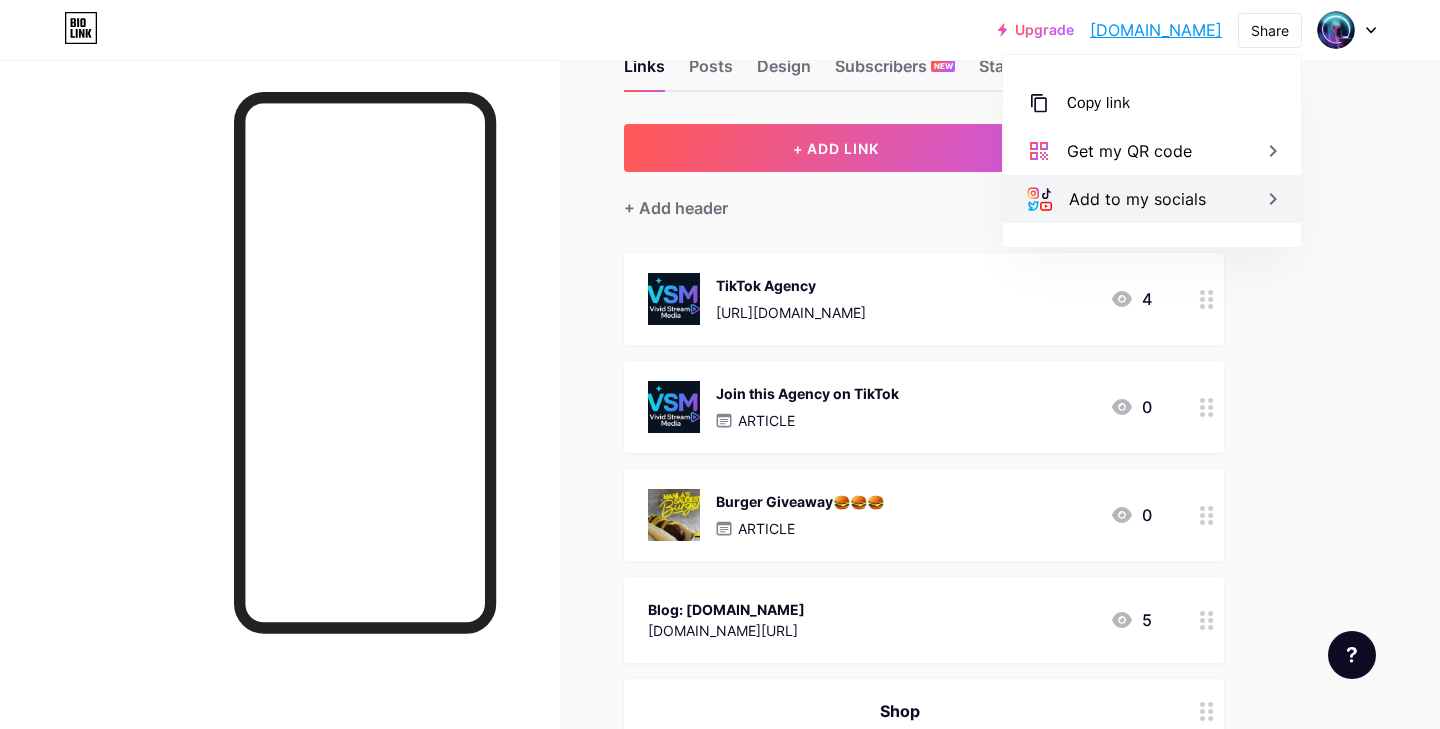 click on "Add to my socials" at bounding box center [1137, 199] 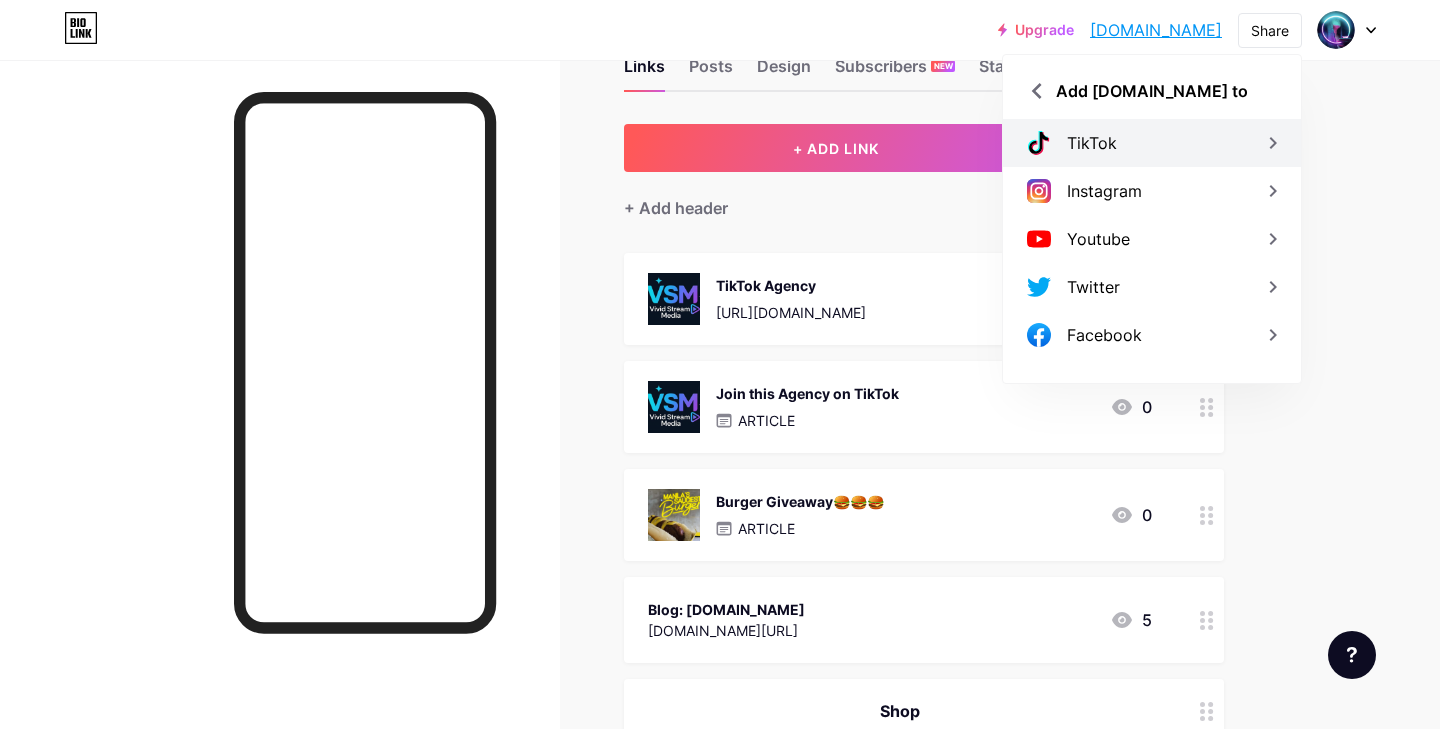 click on "TikTok" at bounding box center [1152, 143] 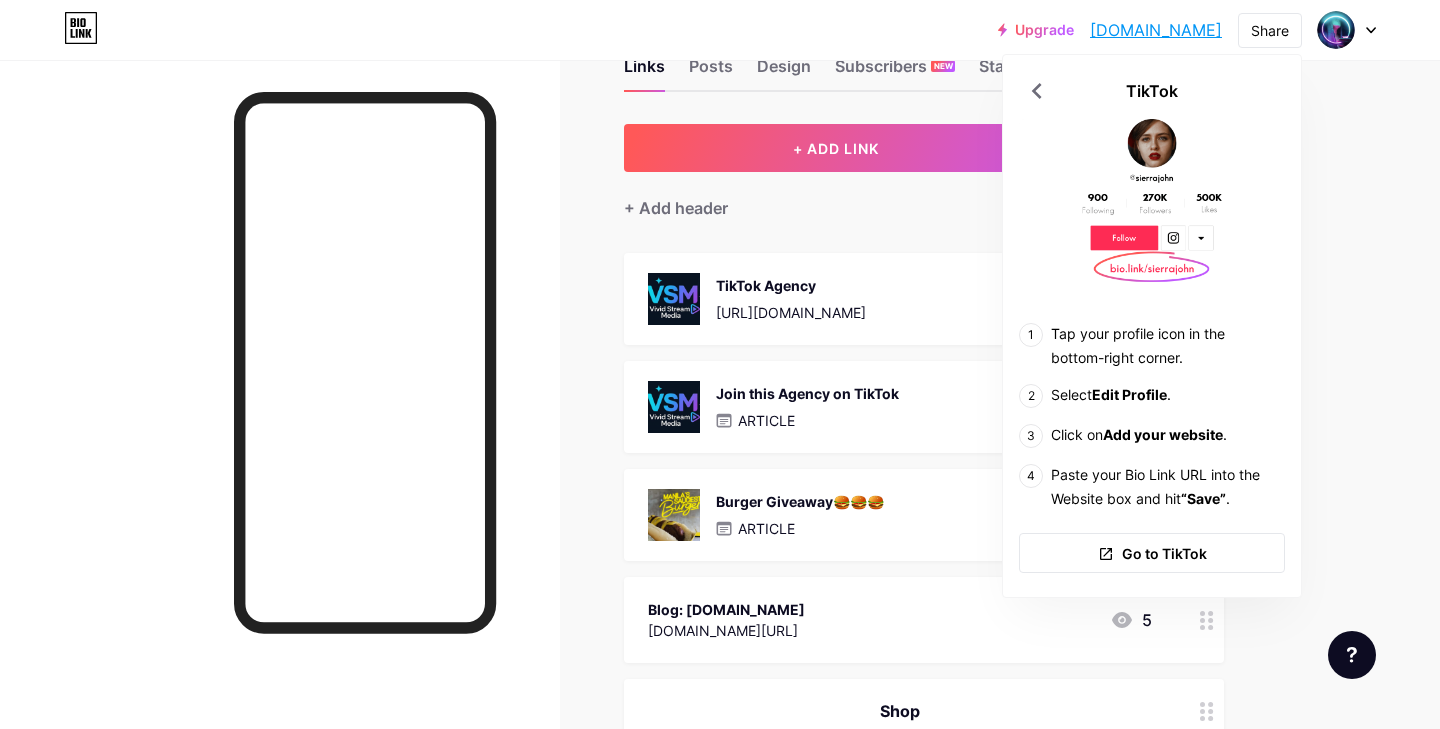 click at bounding box center [280, 424] 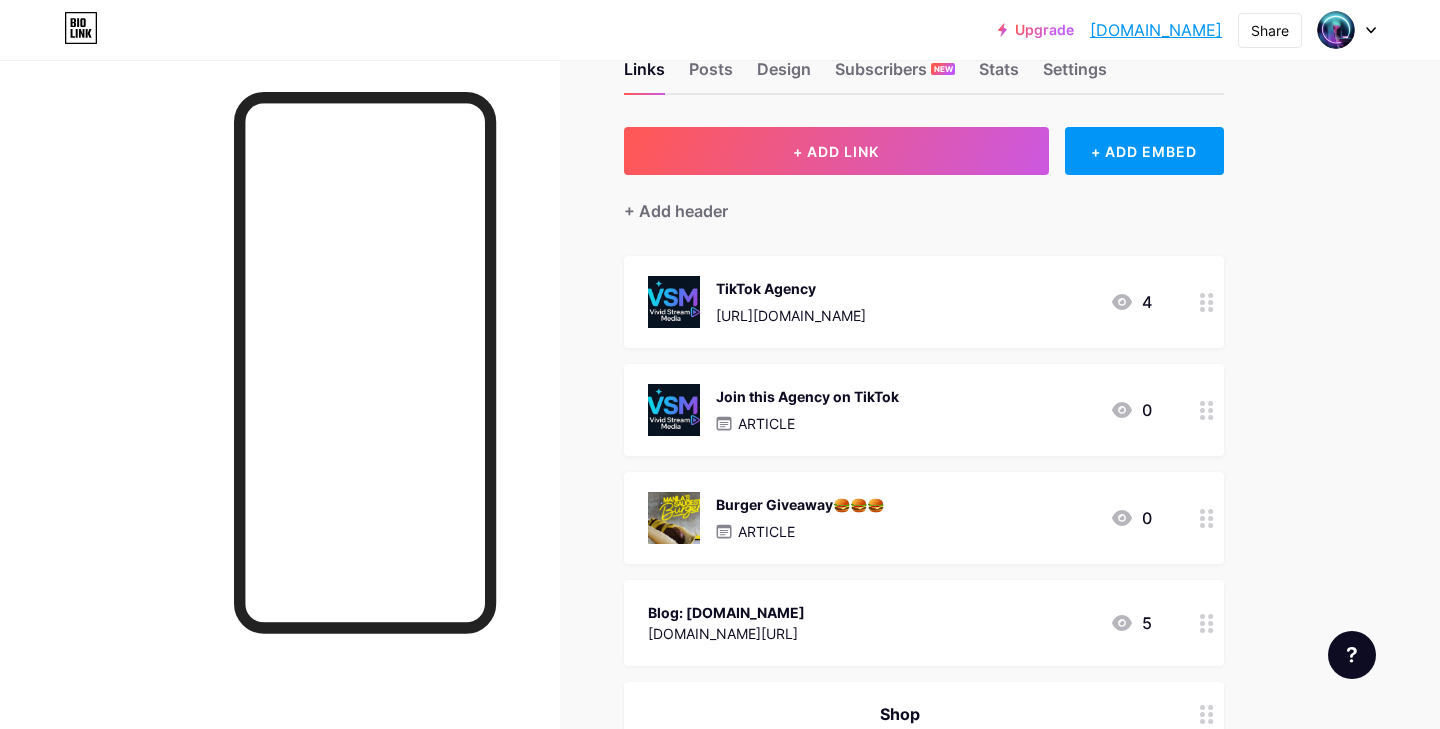 scroll, scrollTop: 54, scrollLeft: 0, axis: vertical 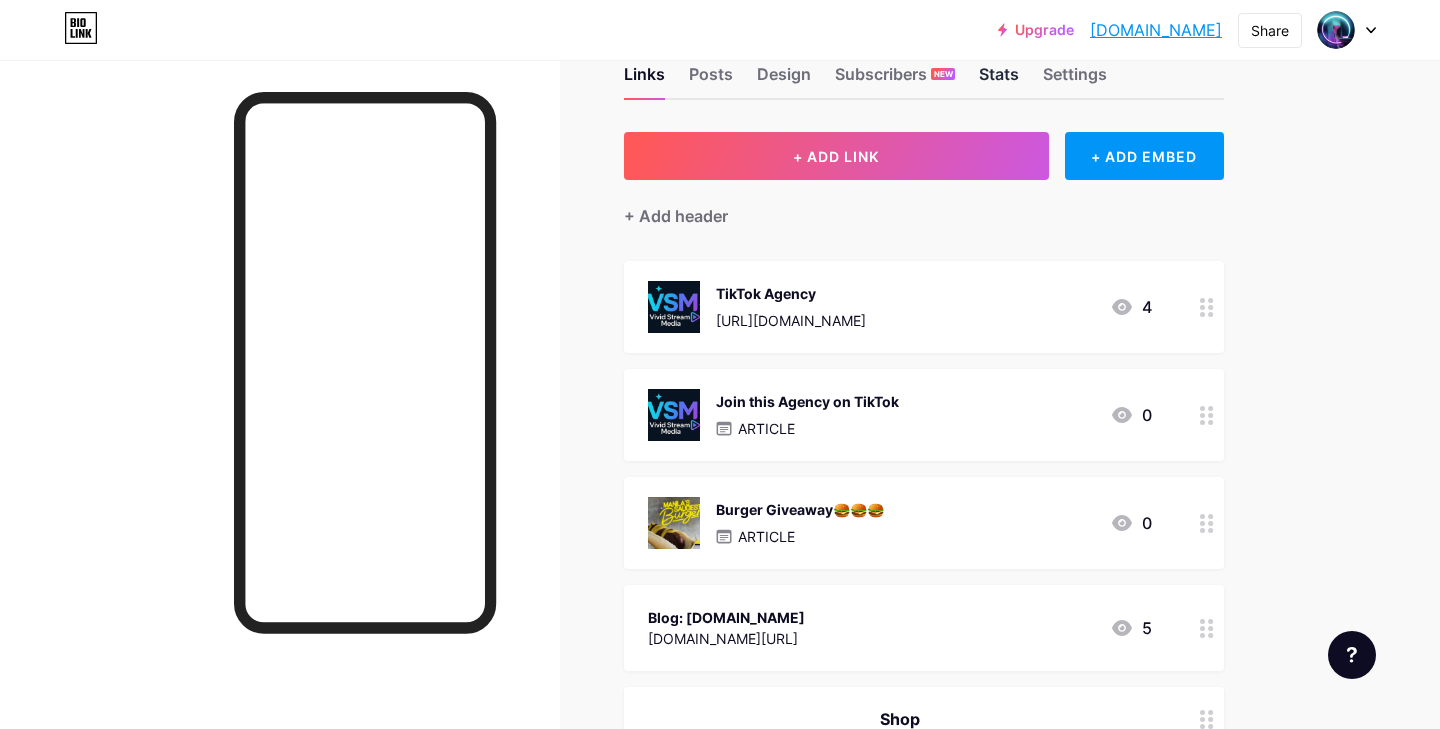 click on "Stats" at bounding box center [999, 80] 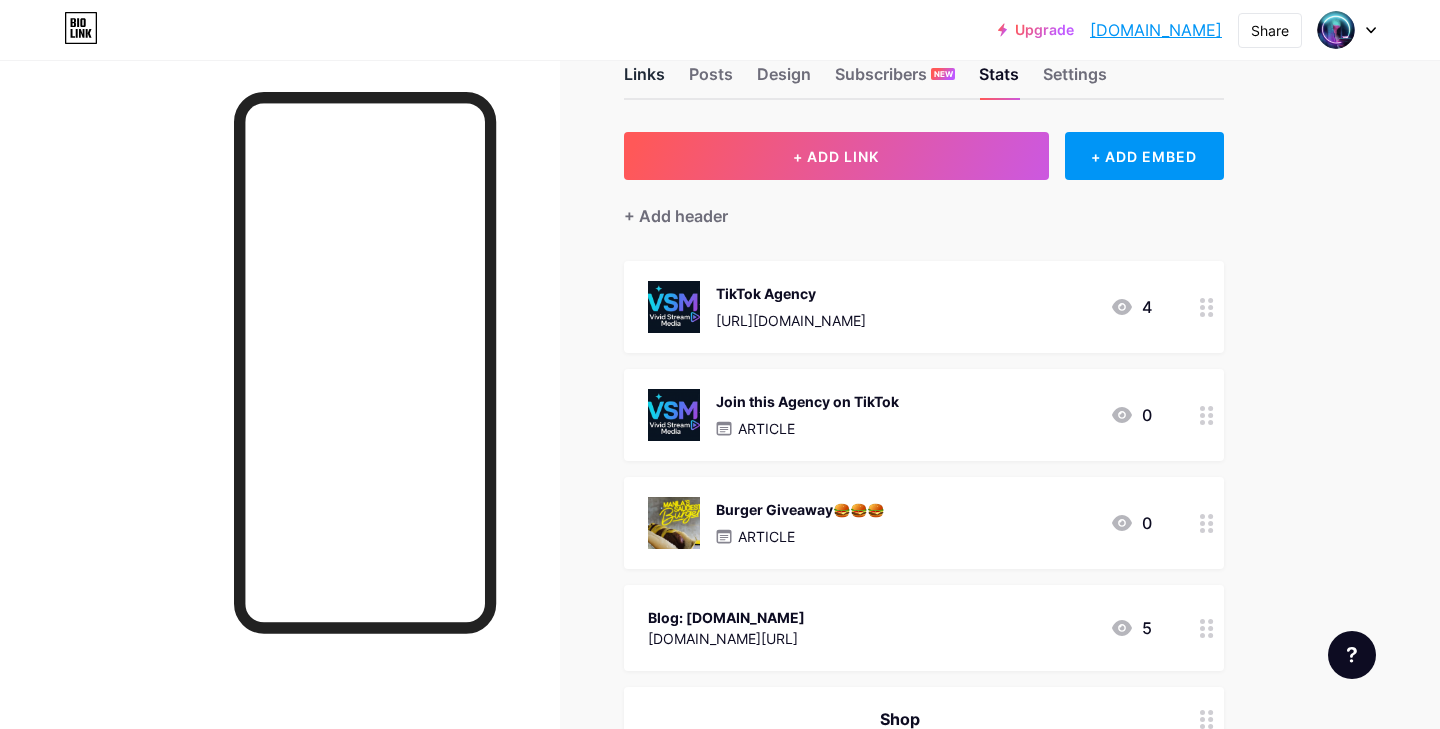 click on "Links" at bounding box center (644, 80) 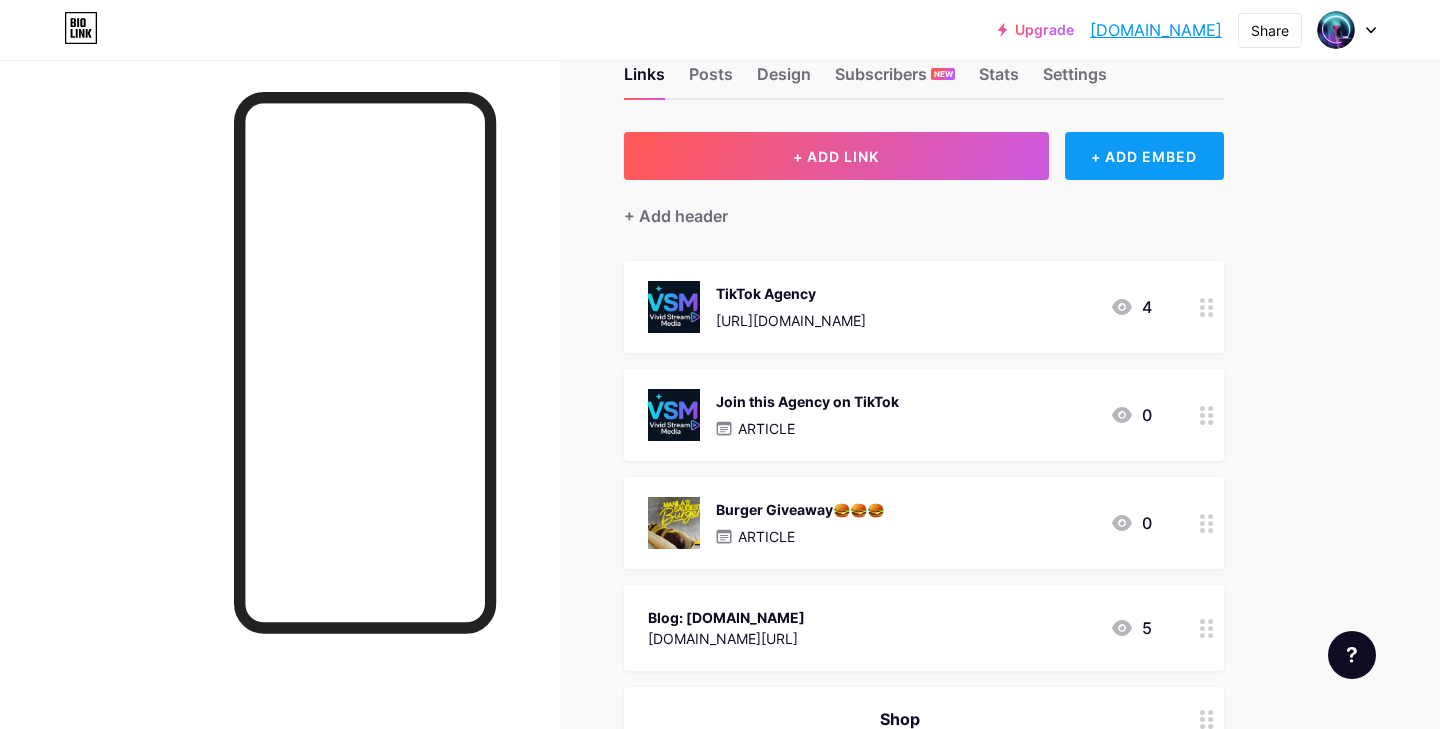 click on "+ ADD EMBED" at bounding box center (1144, 156) 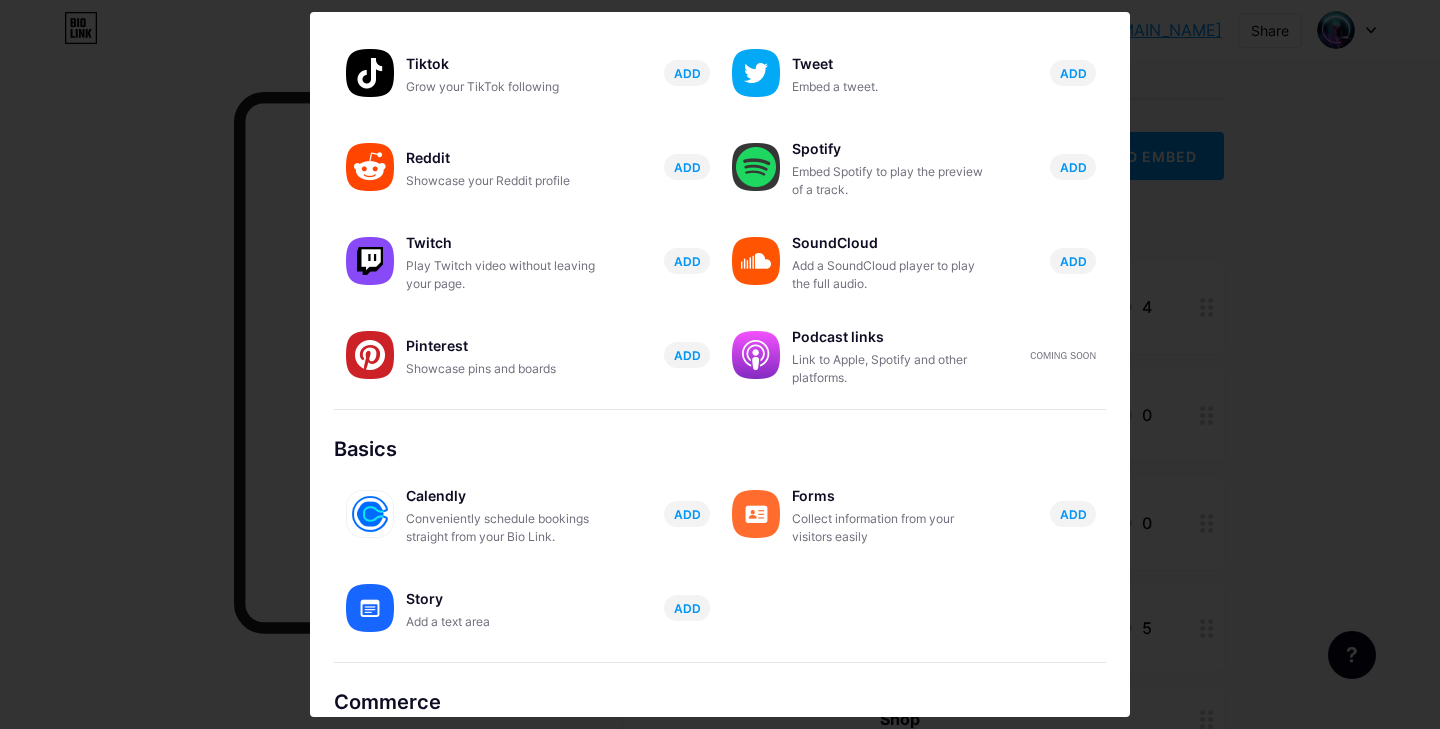 scroll, scrollTop: 314, scrollLeft: 0, axis: vertical 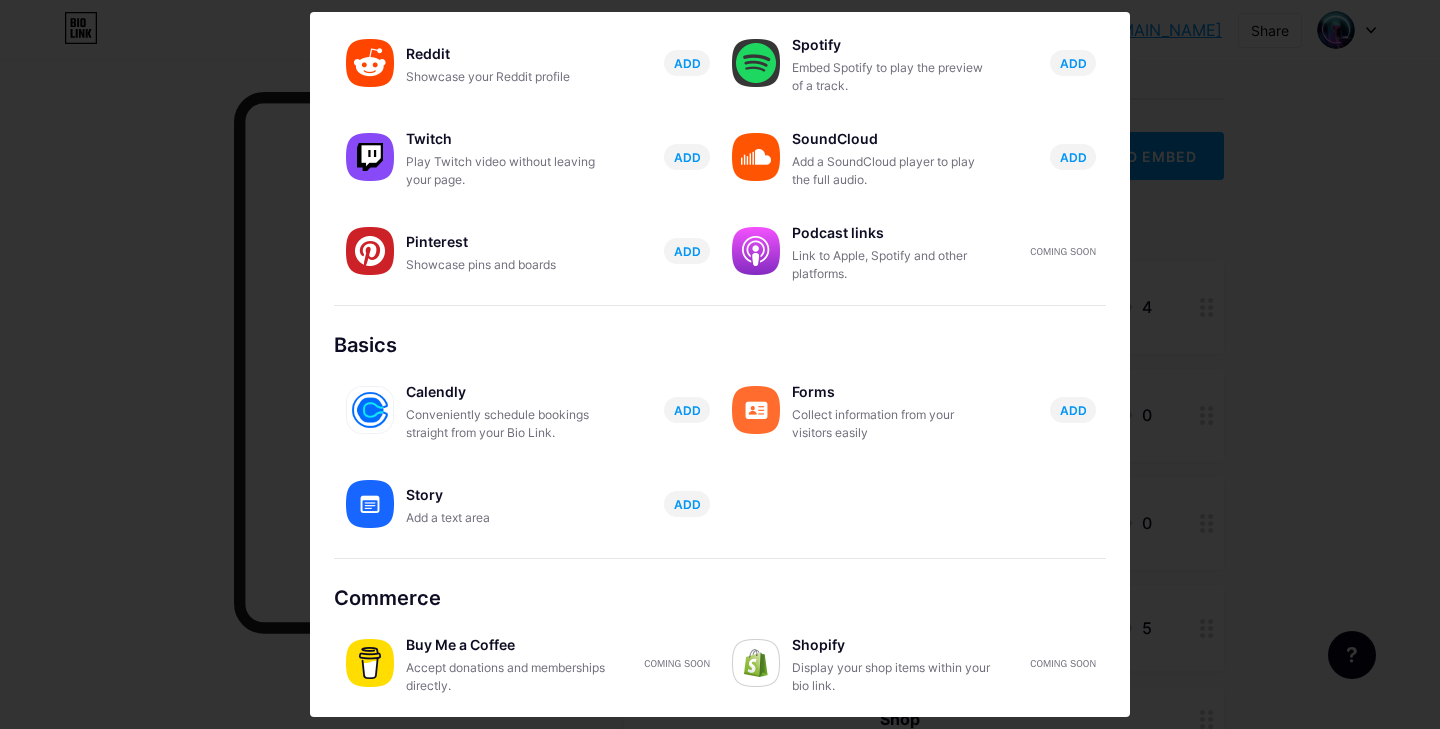 click at bounding box center [720, 364] 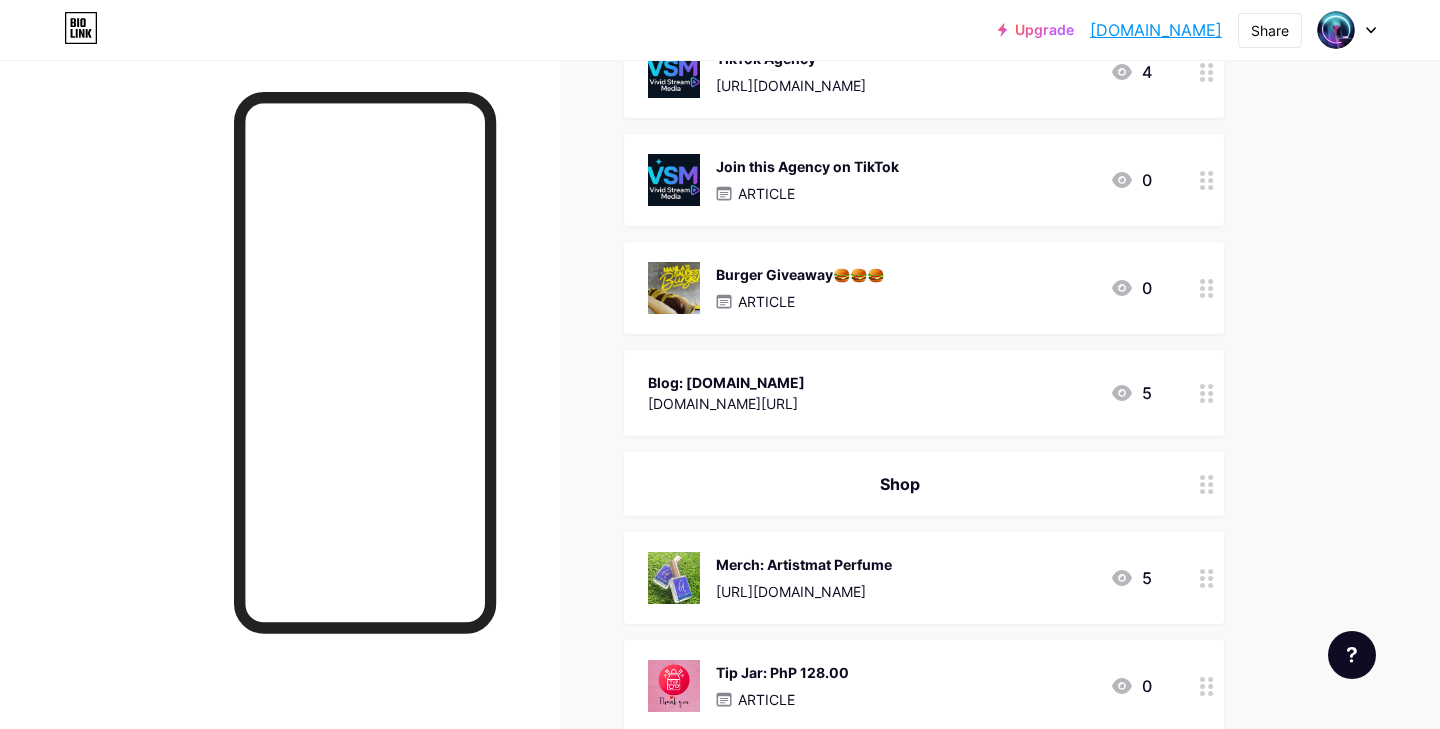 scroll, scrollTop: 295, scrollLeft: 0, axis: vertical 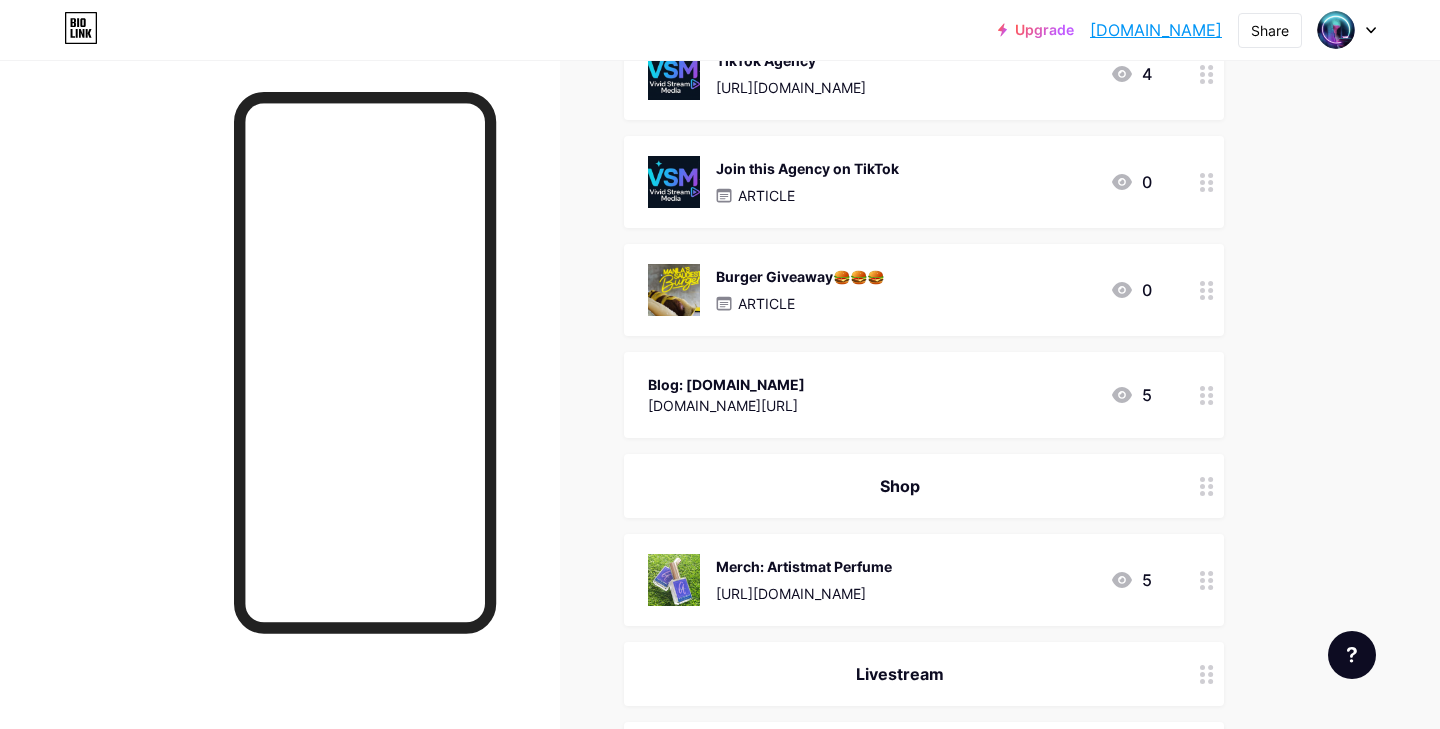 click on "Shop" at bounding box center [900, 486] 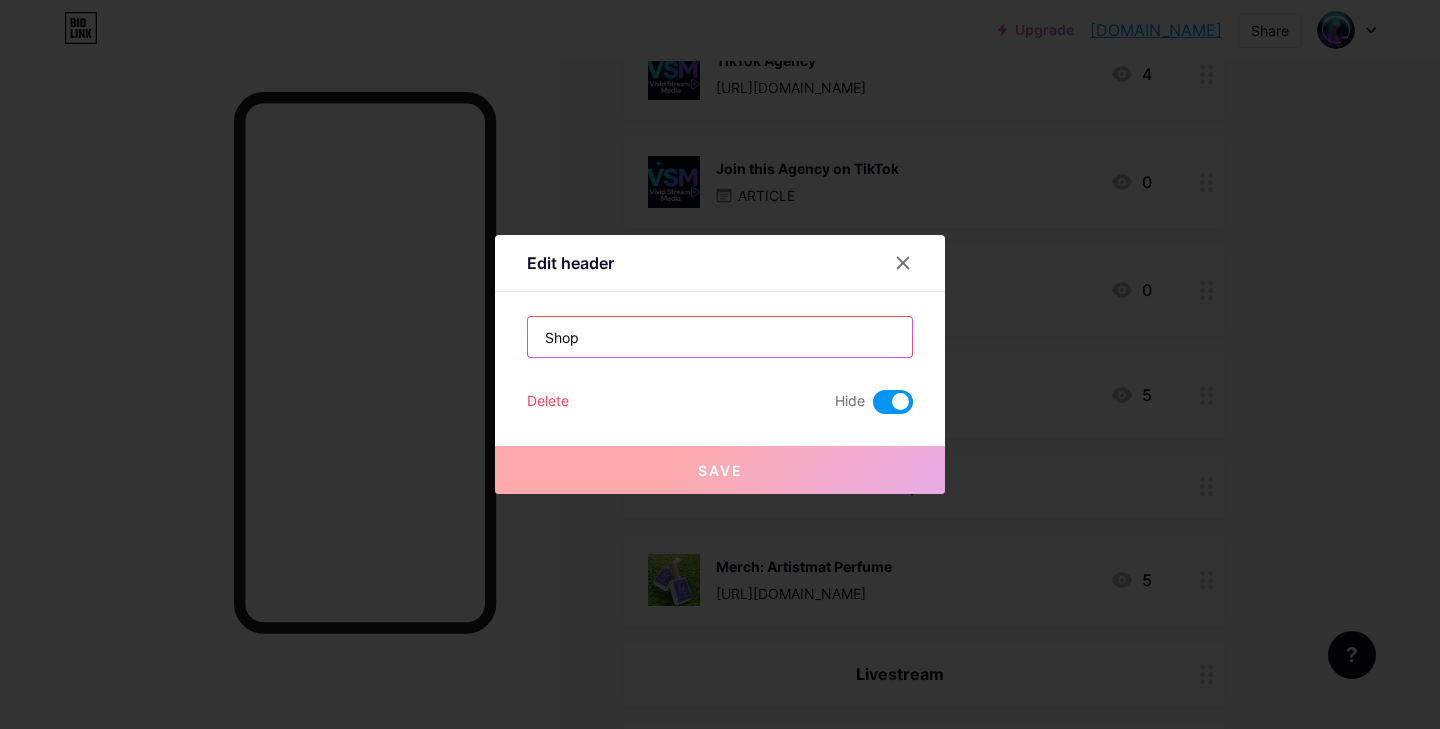 drag, startPoint x: 694, startPoint y: 337, endPoint x: 510, endPoint y: 321, distance: 184.69434 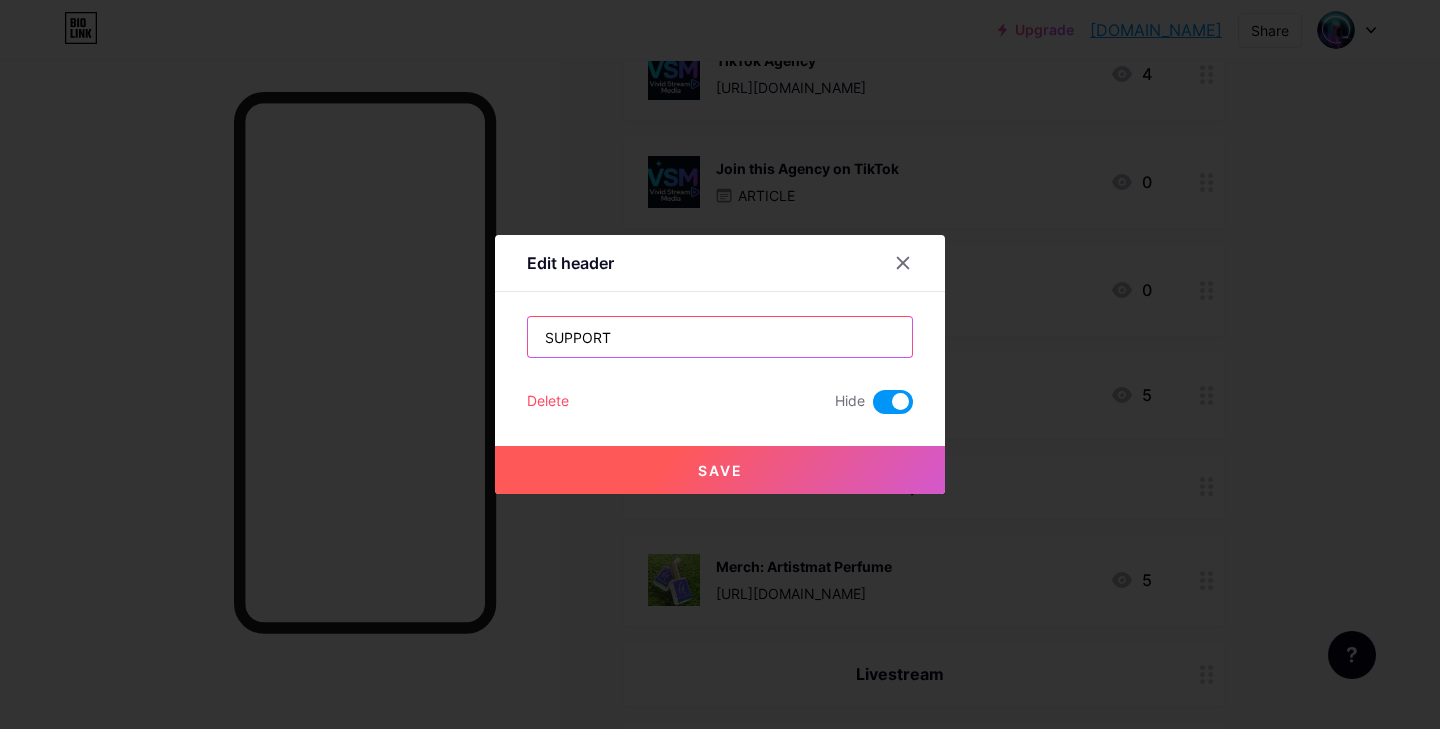 type on "SUPPORT" 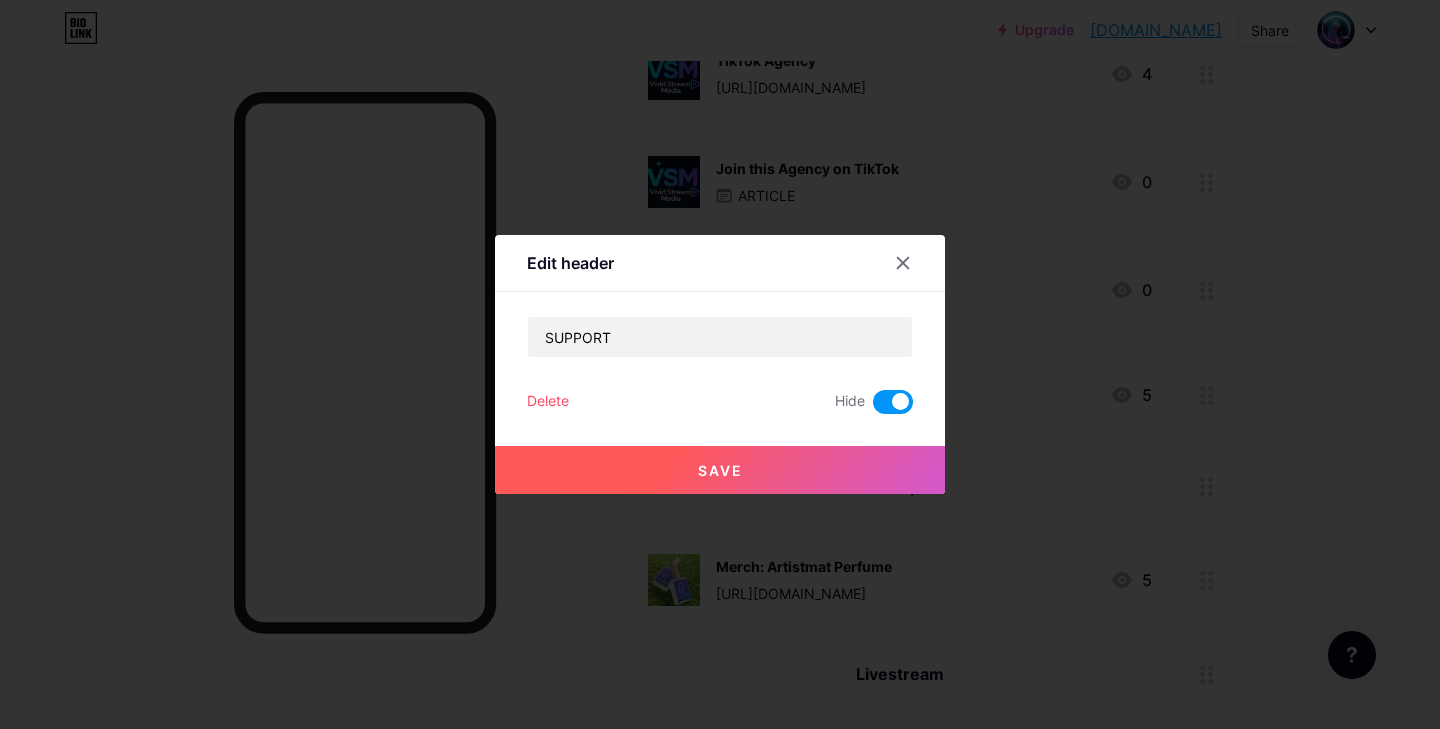 click on "Save" at bounding box center [720, 470] 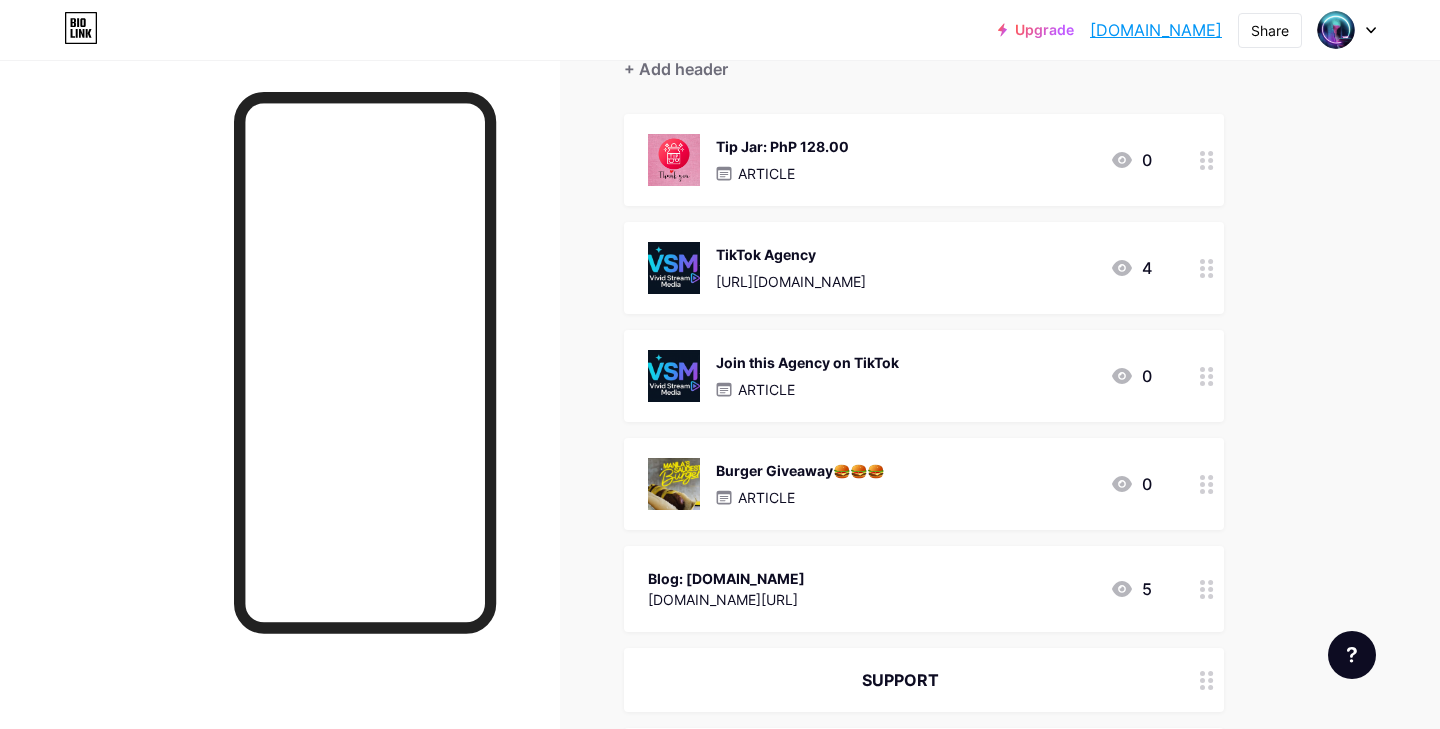 scroll, scrollTop: 199, scrollLeft: 0, axis: vertical 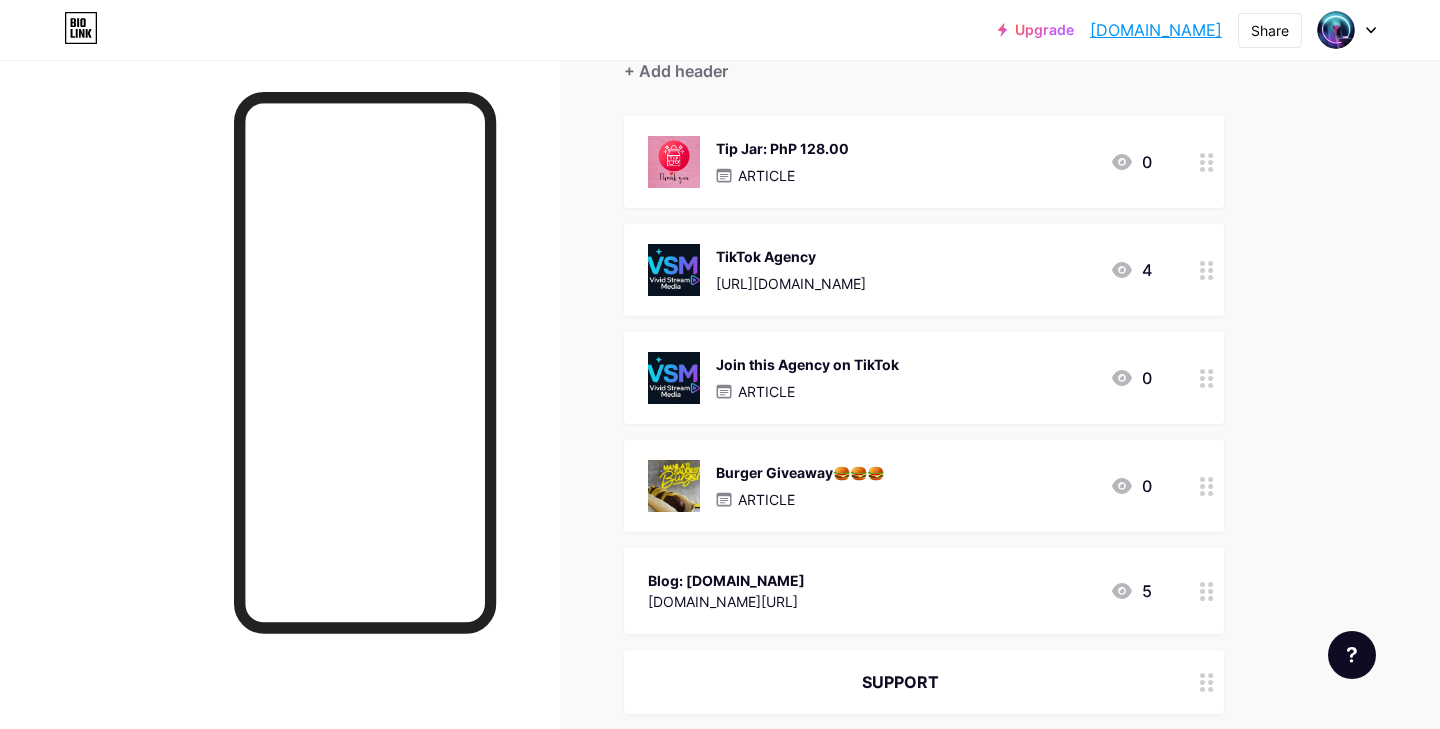 click on "SUPPORT" at bounding box center (924, 682) 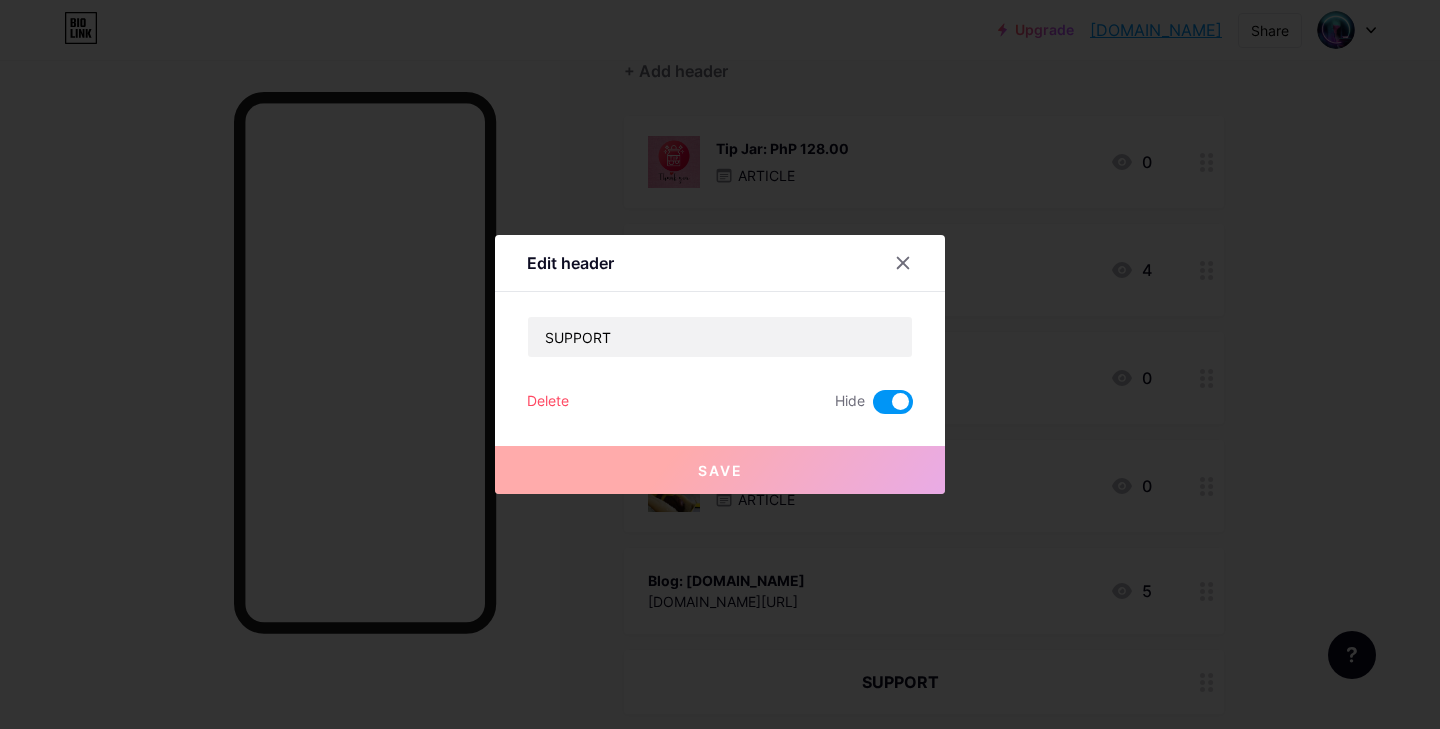click at bounding box center [893, 402] 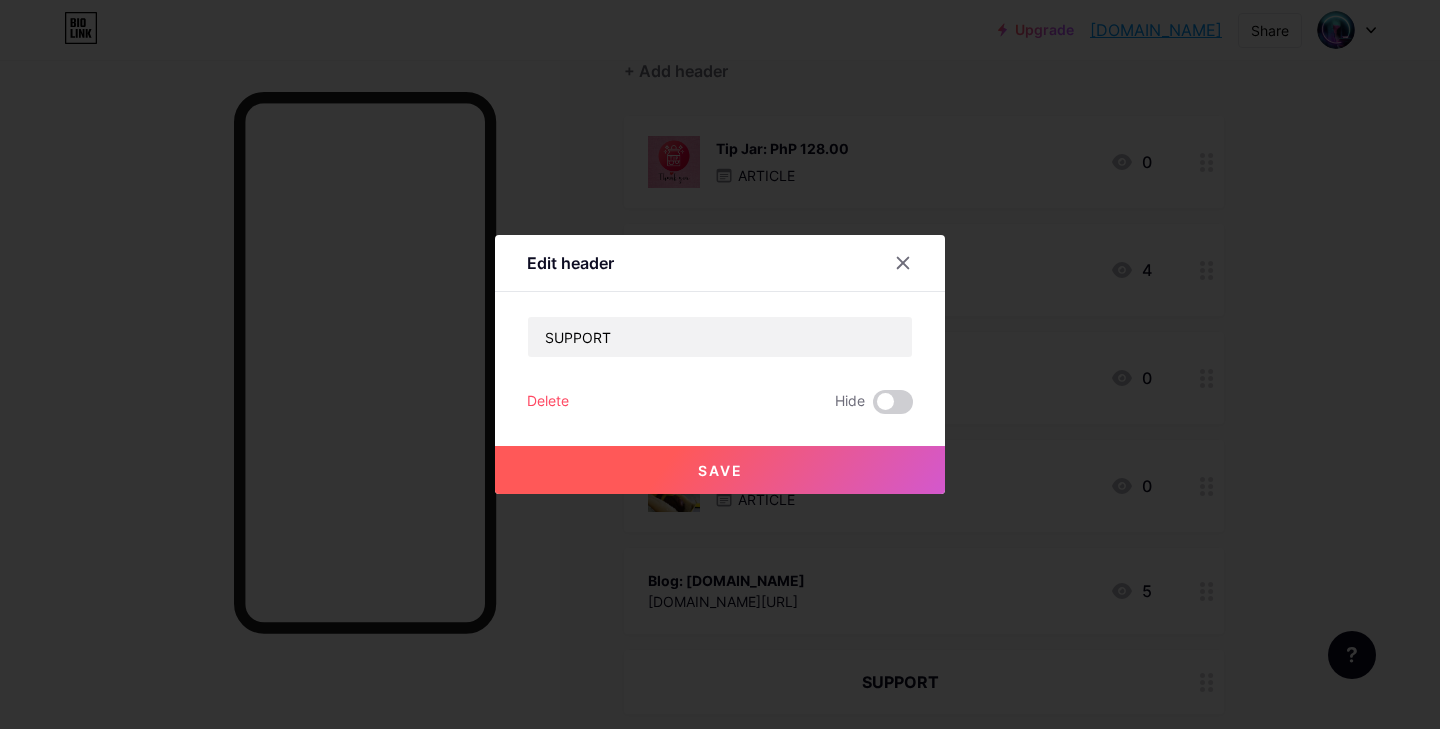 click on "Save" at bounding box center (720, 470) 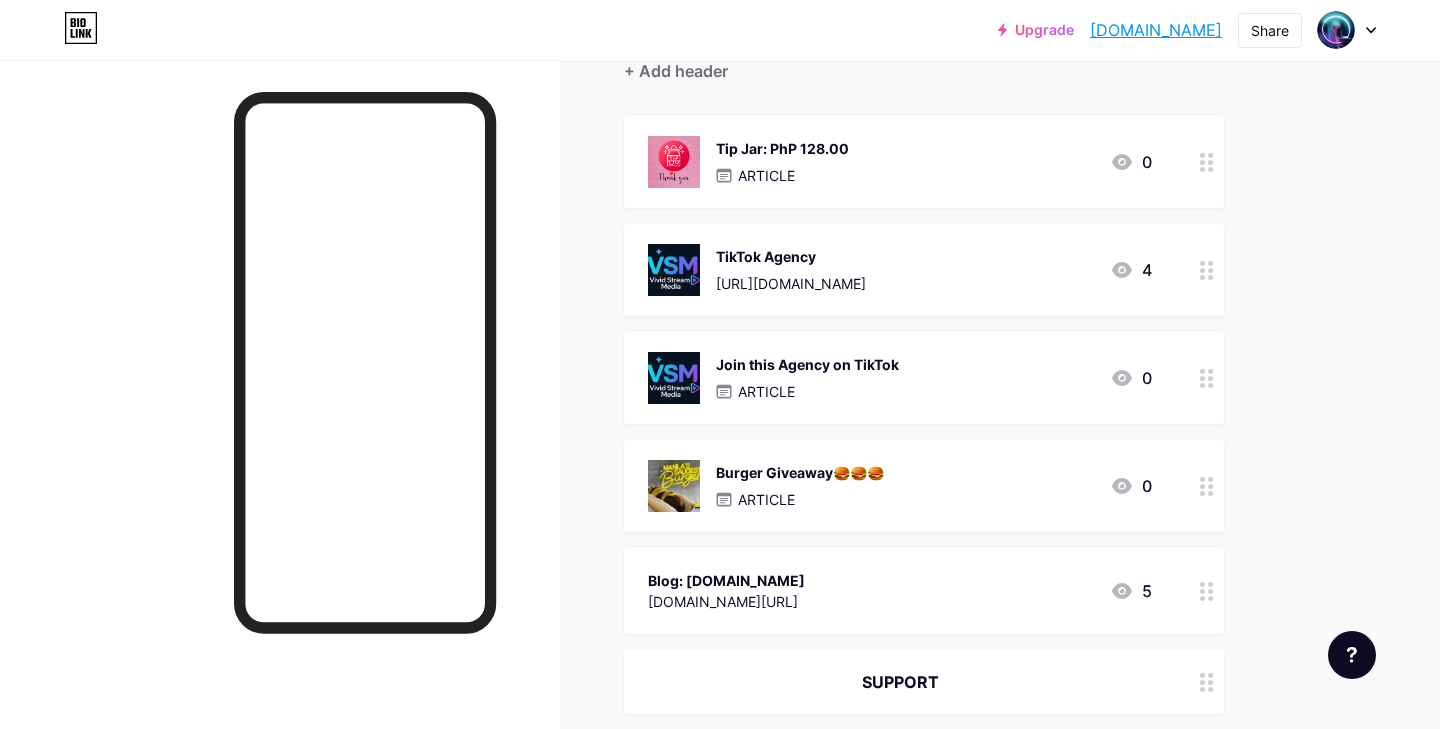 drag, startPoint x: 1136, startPoint y: 677, endPoint x: 1123, endPoint y: 596, distance: 82.036575 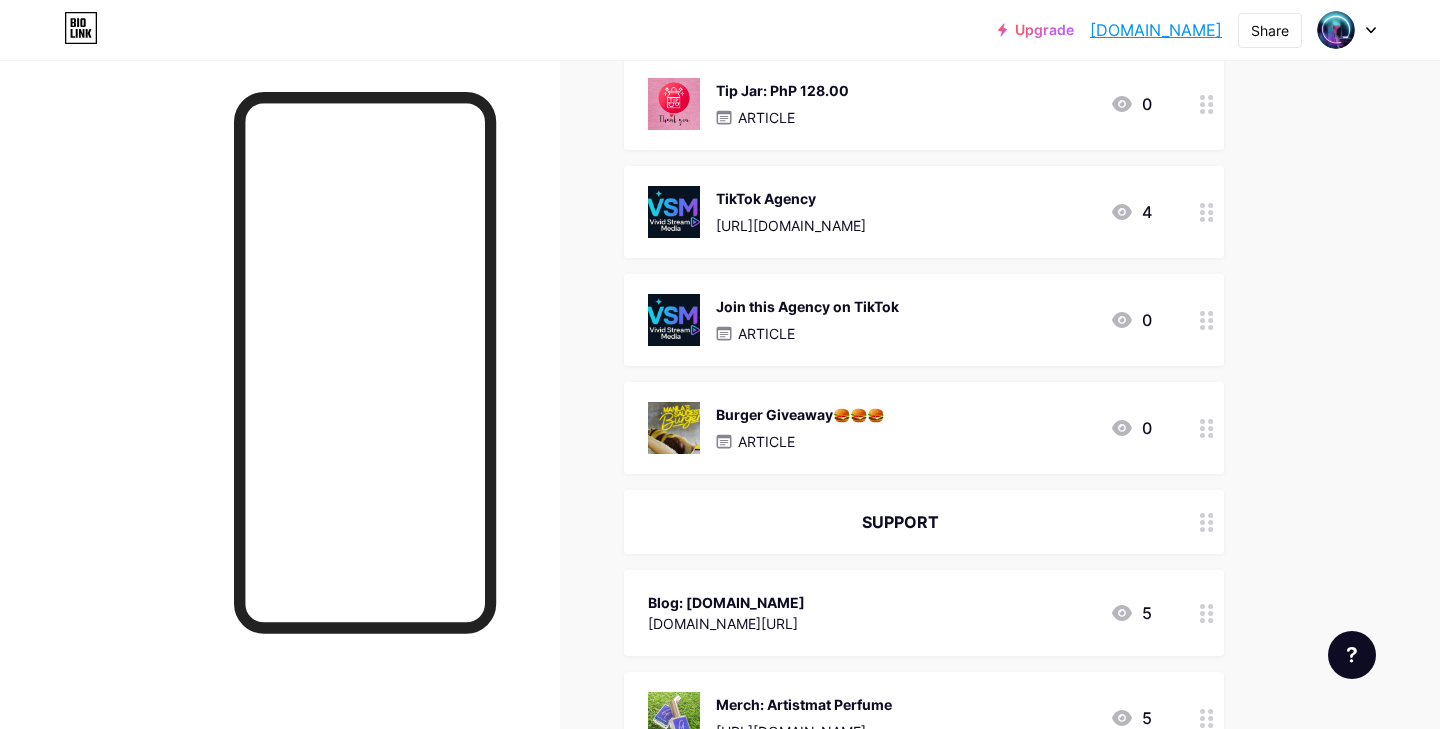 scroll, scrollTop: 256, scrollLeft: 0, axis: vertical 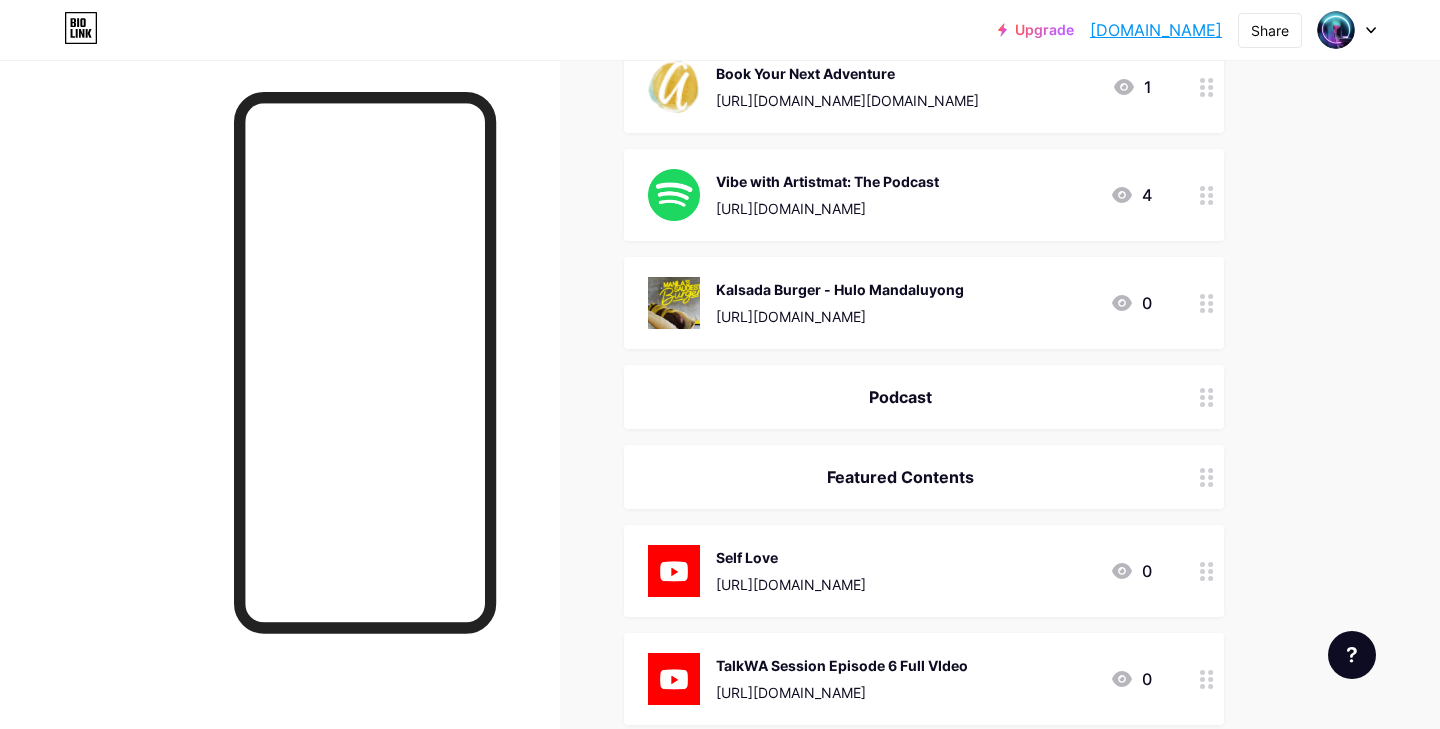 click on "Featured Contents" at bounding box center (900, 477) 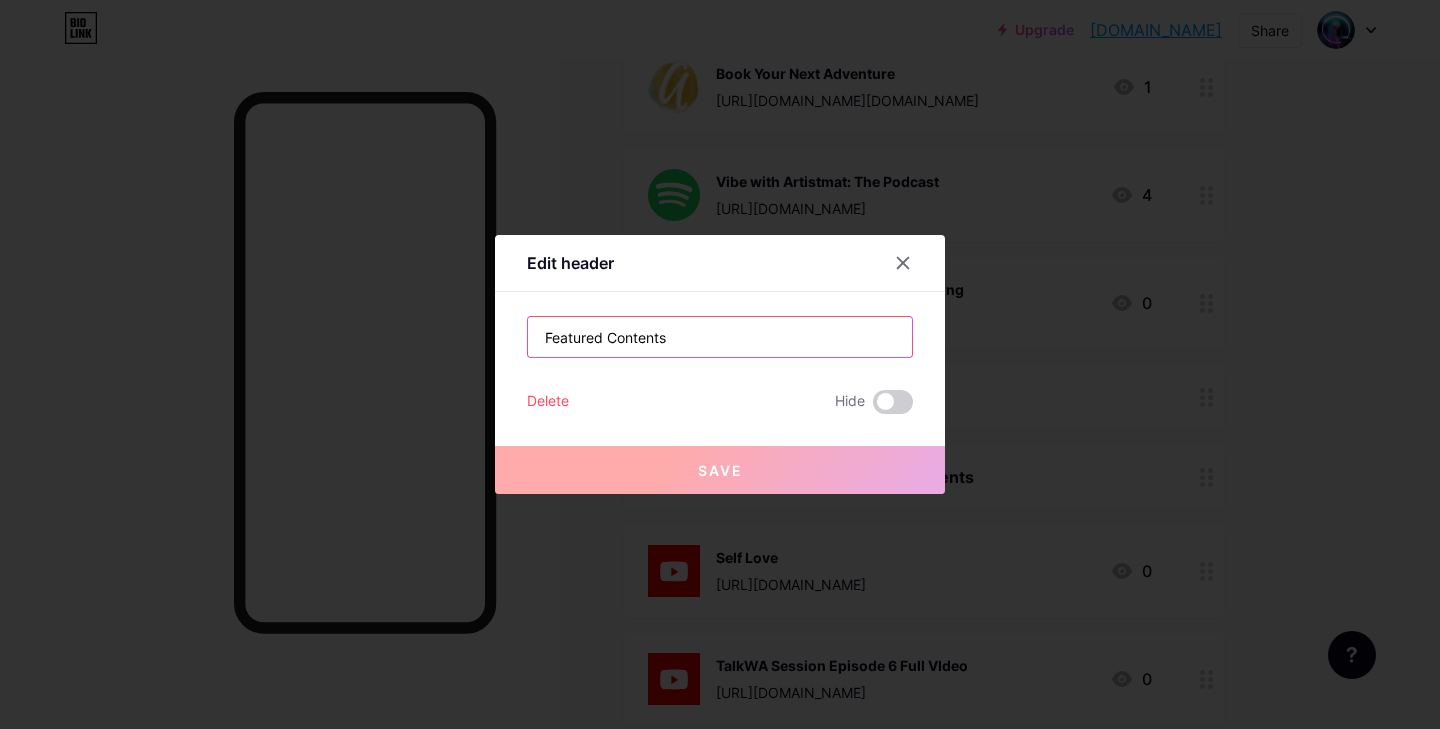 drag, startPoint x: 728, startPoint y: 343, endPoint x: 522, endPoint y: 338, distance: 206.06067 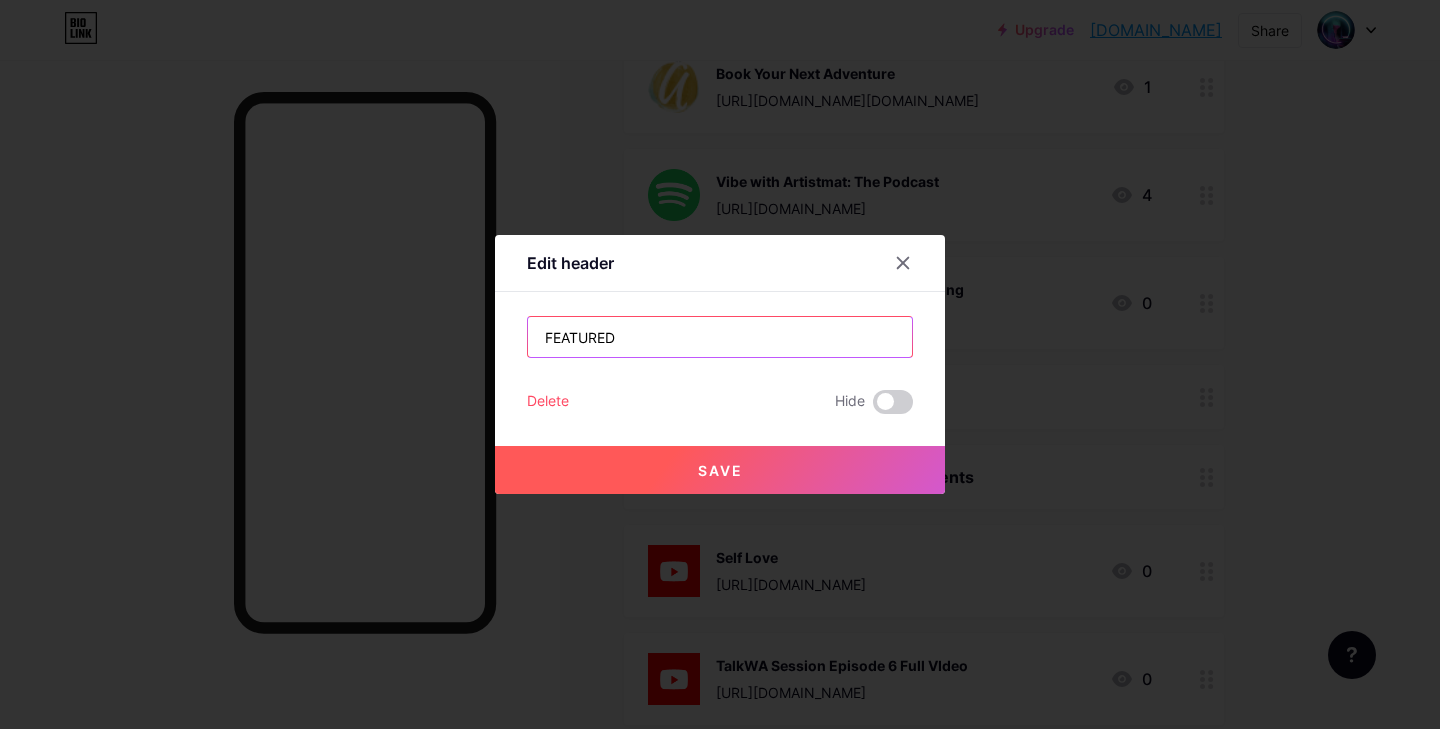 type on "FEATURED" 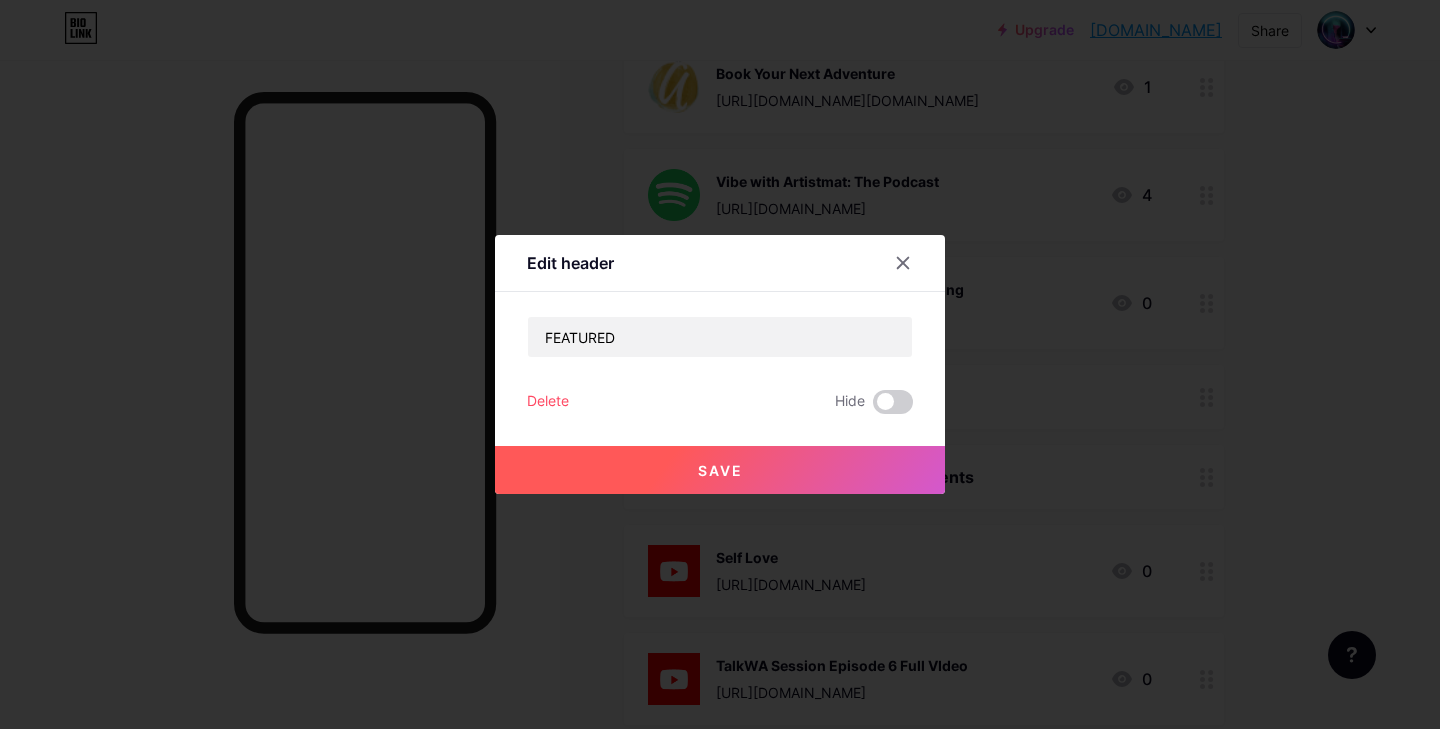 click on "Save" at bounding box center [720, 470] 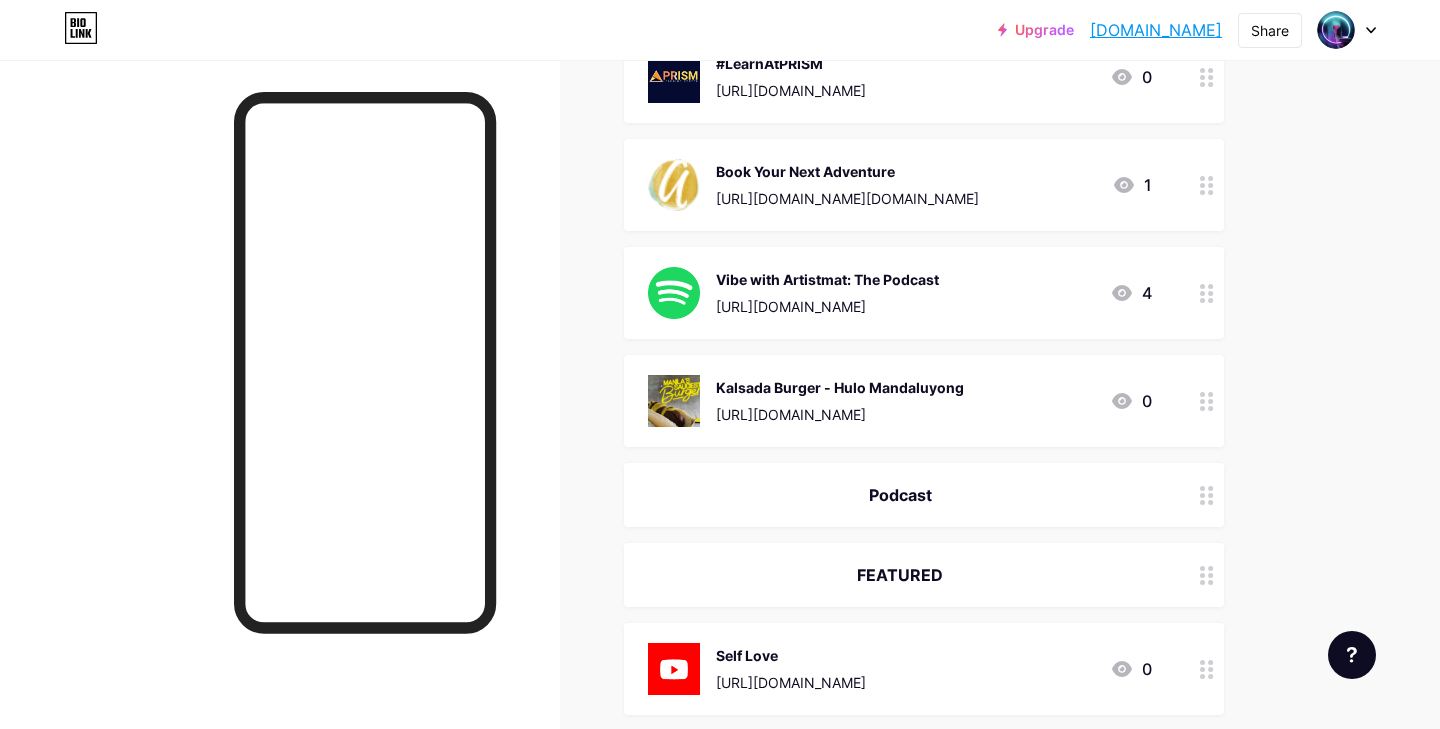 scroll, scrollTop: 1194, scrollLeft: 0, axis: vertical 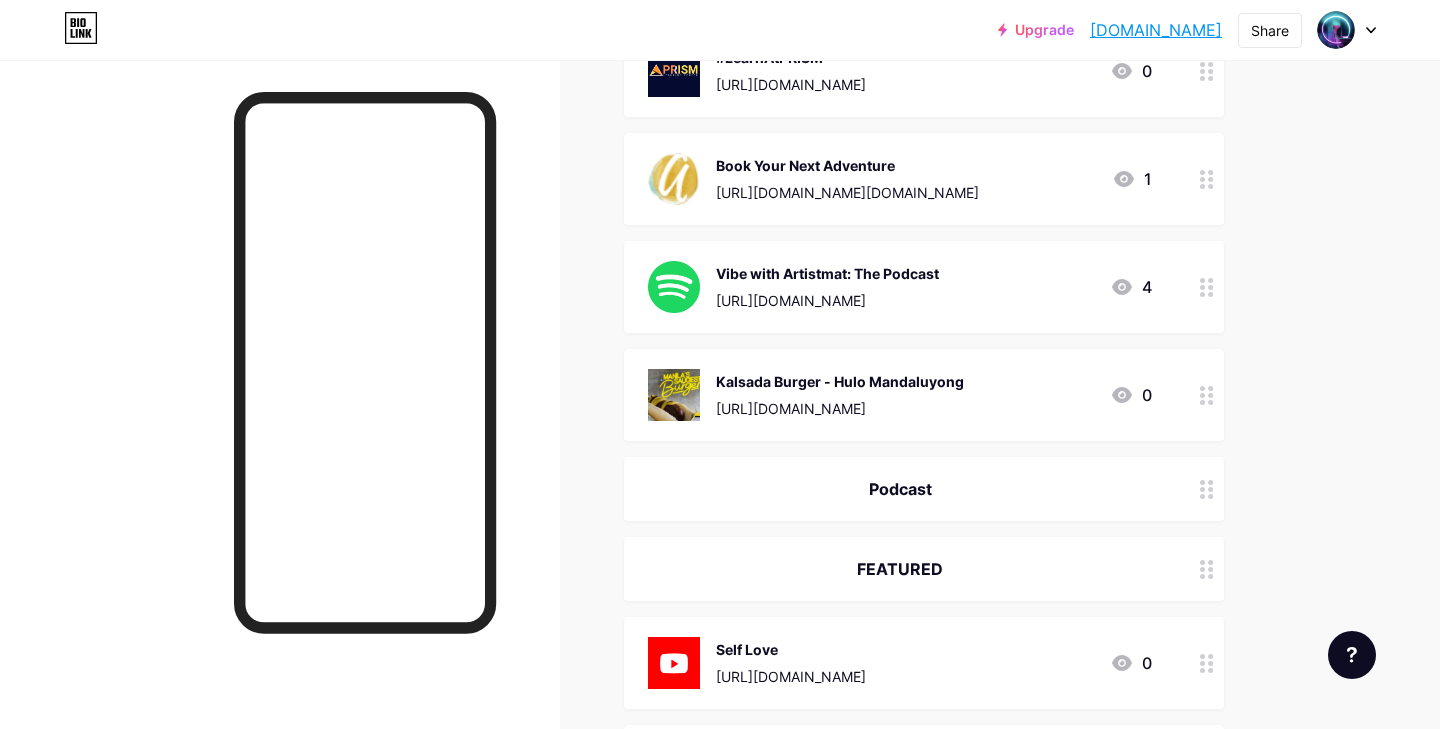 click on "Podcast" at bounding box center (900, 489) 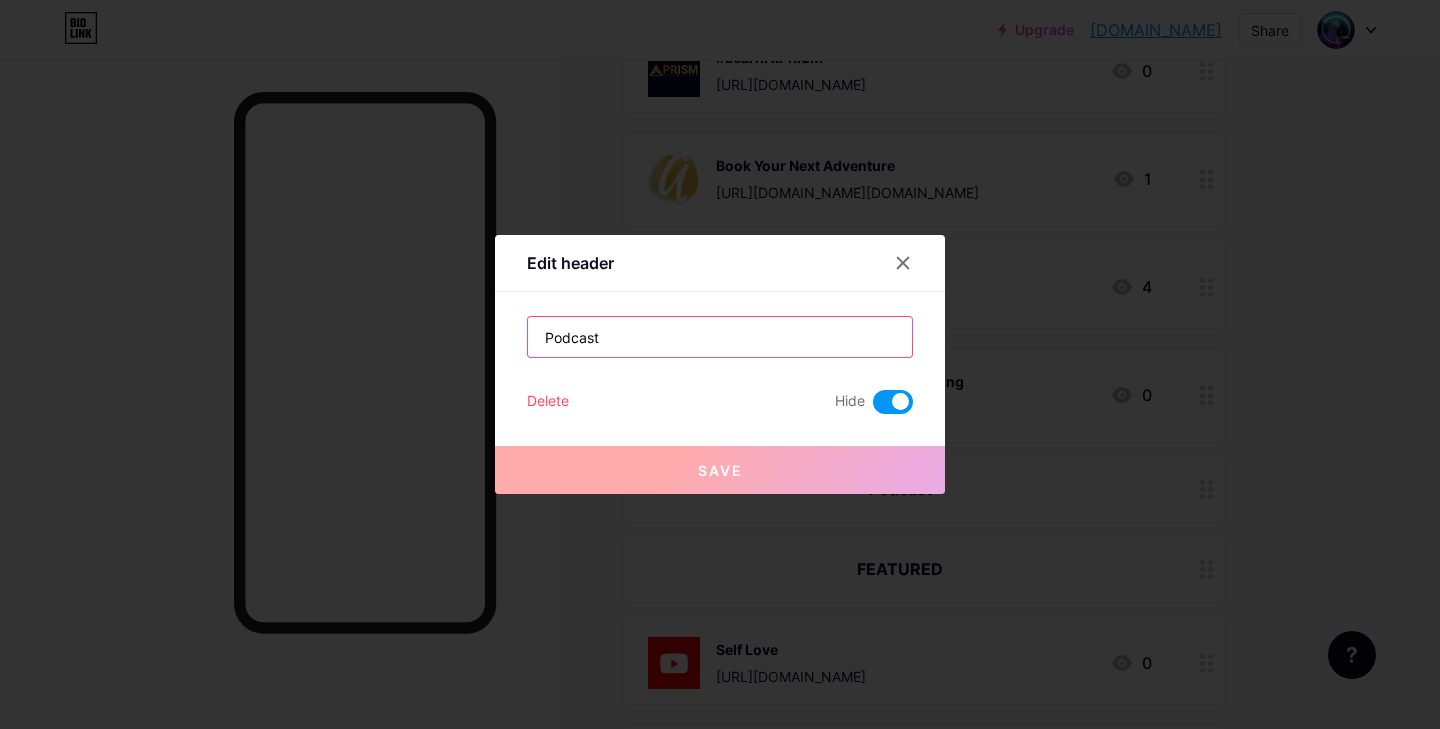 drag, startPoint x: 686, startPoint y: 337, endPoint x: 459, endPoint y: 342, distance: 227.05505 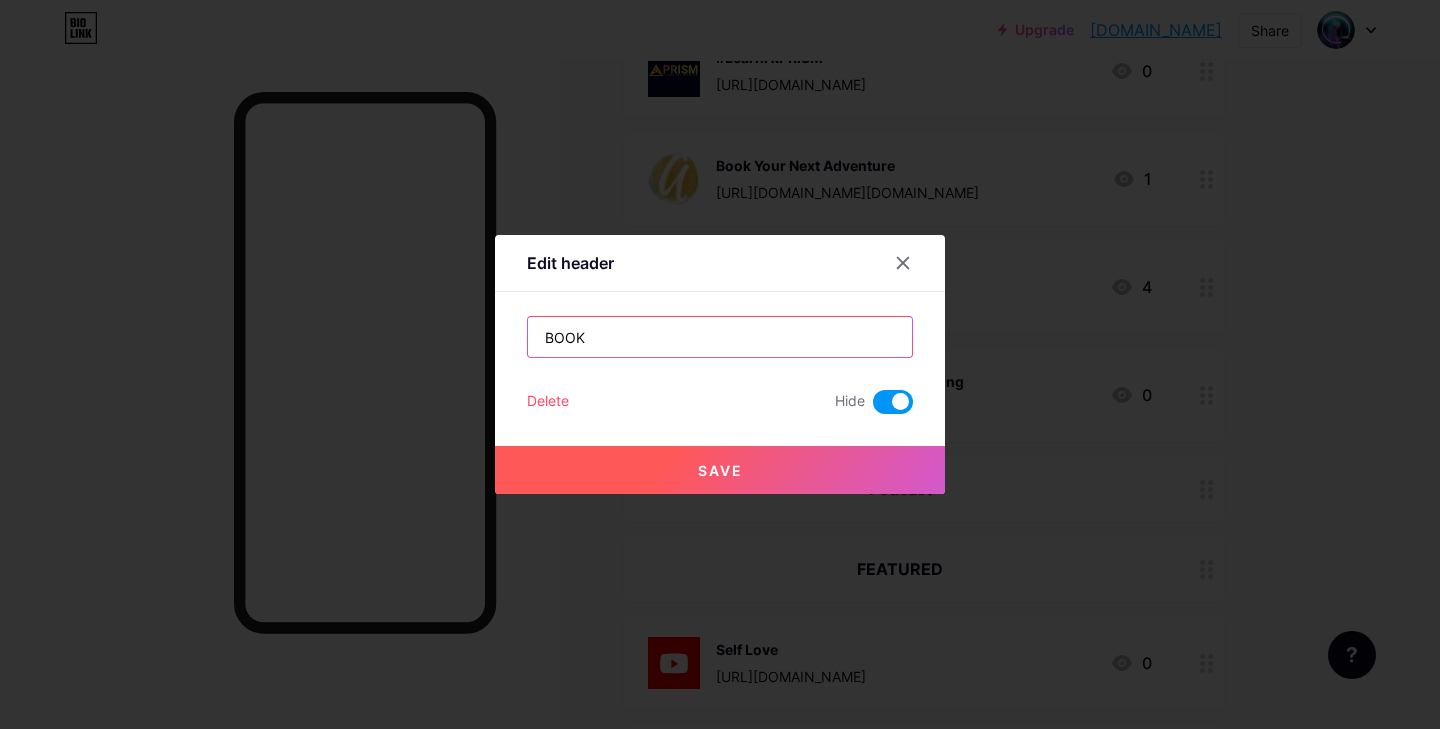 type on "BOOK" 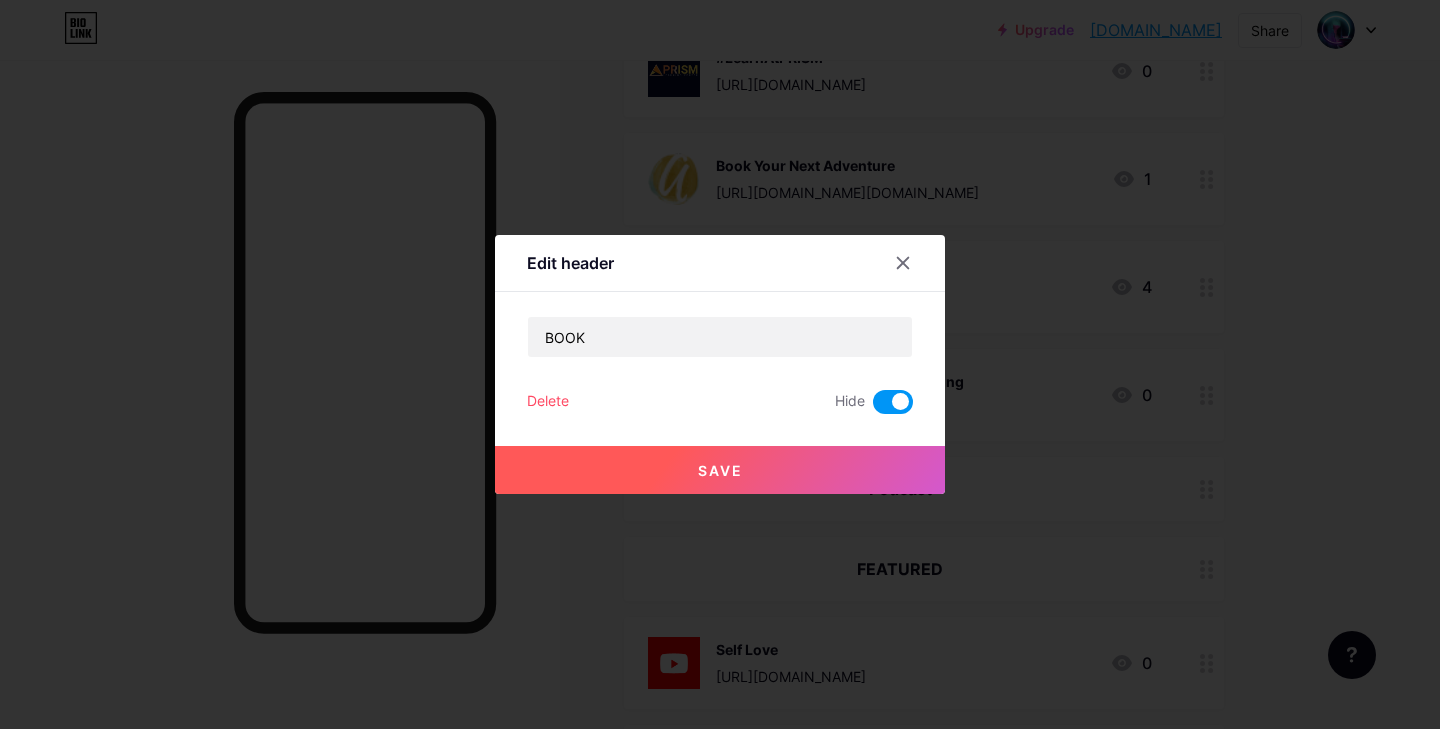 click at bounding box center [893, 402] 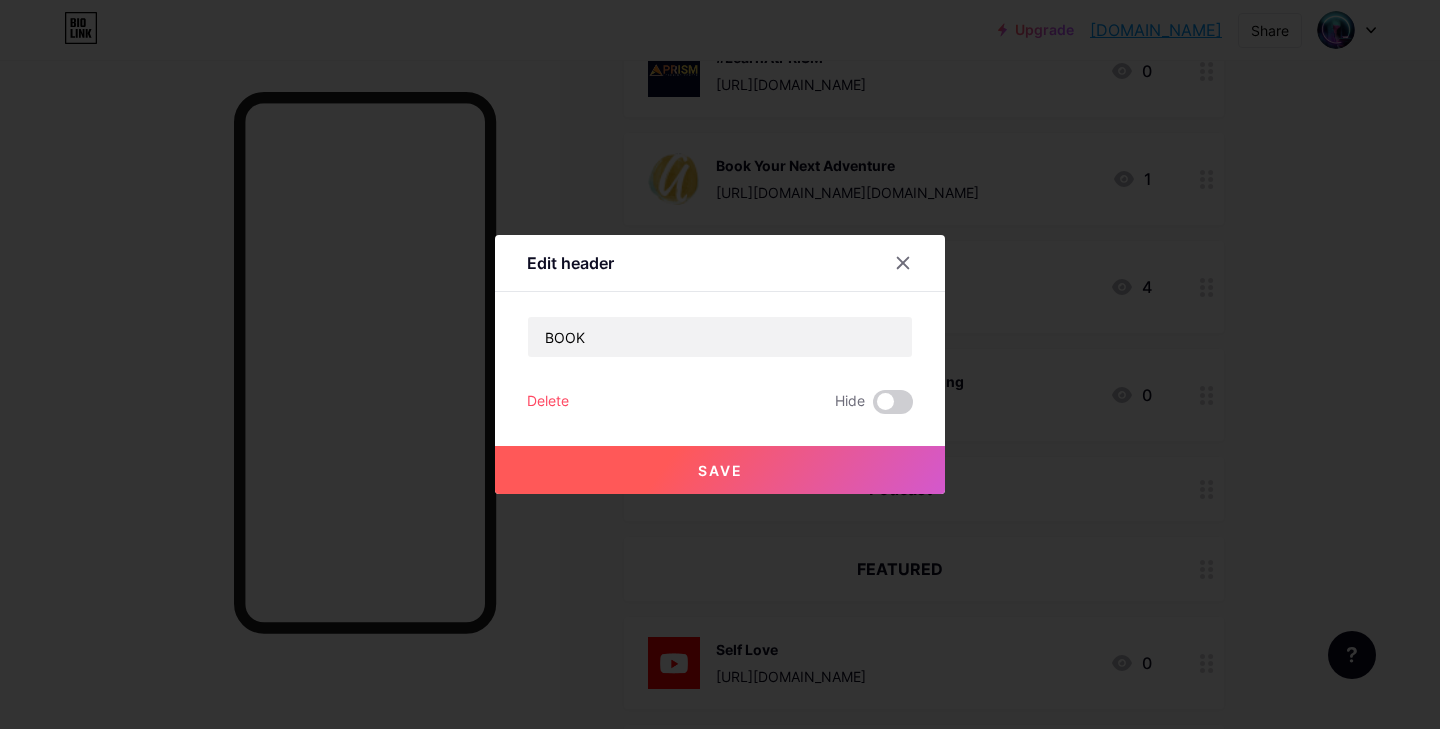 click on "Save" at bounding box center (720, 470) 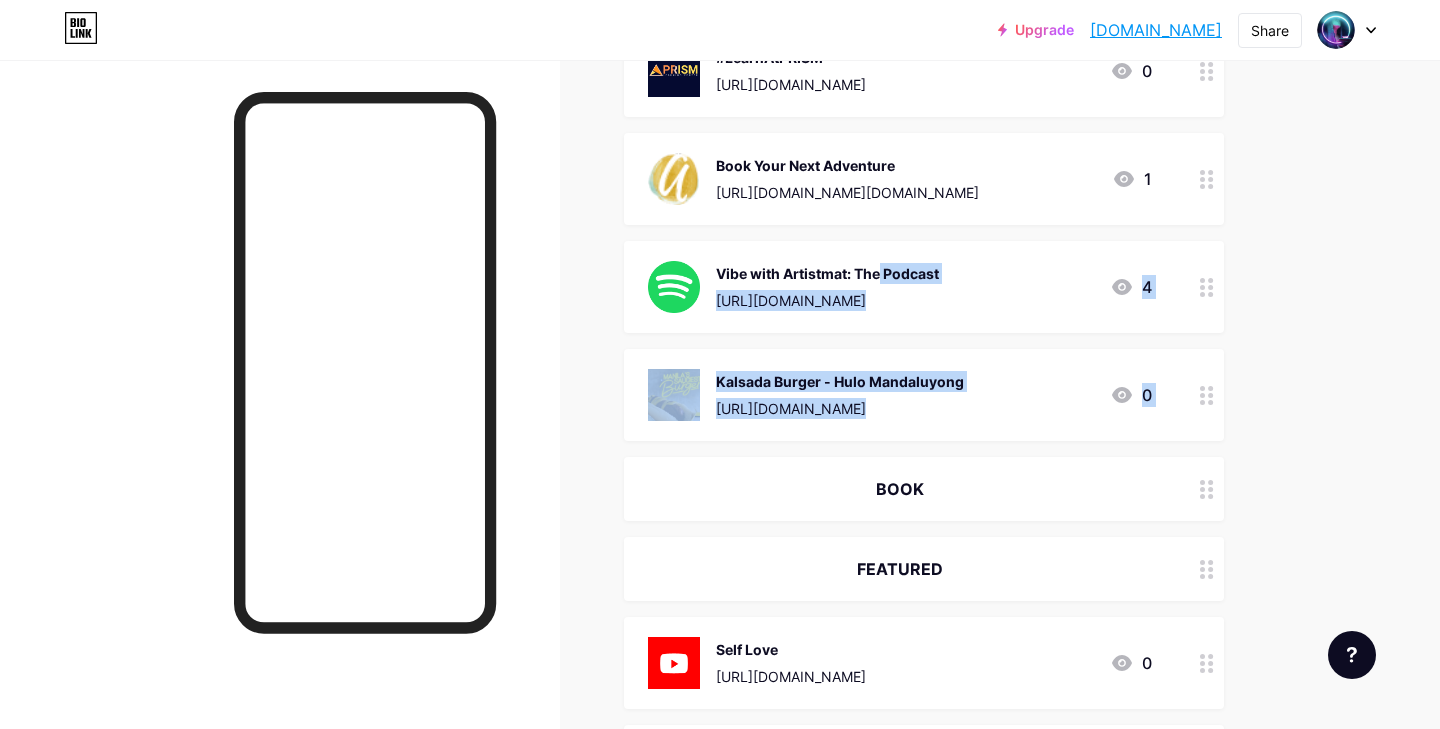 drag, startPoint x: 803, startPoint y: 481, endPoint x: 791, endPoint y: 263, distance: 218.33003 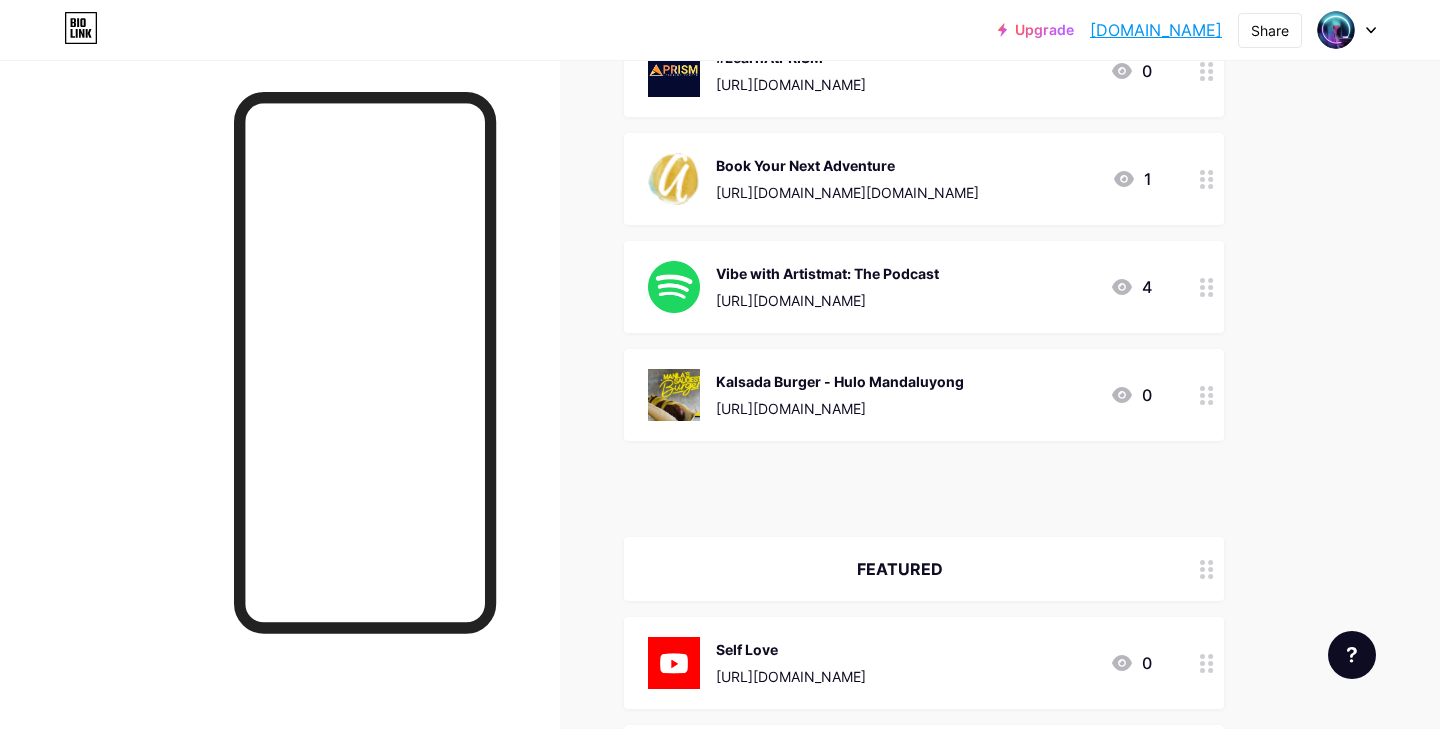 type 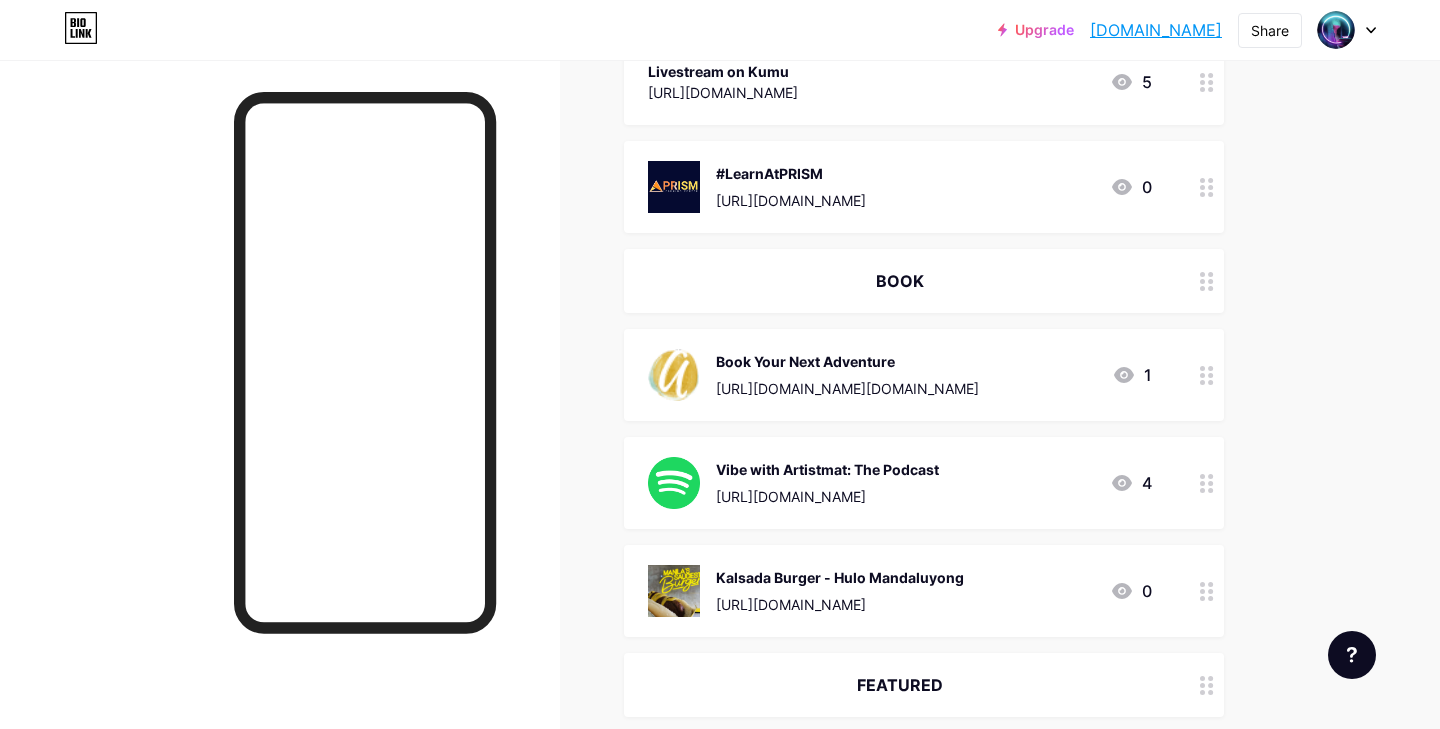 scroll, scrollTop: 1077, scrollLeft: 0, axis: vertical 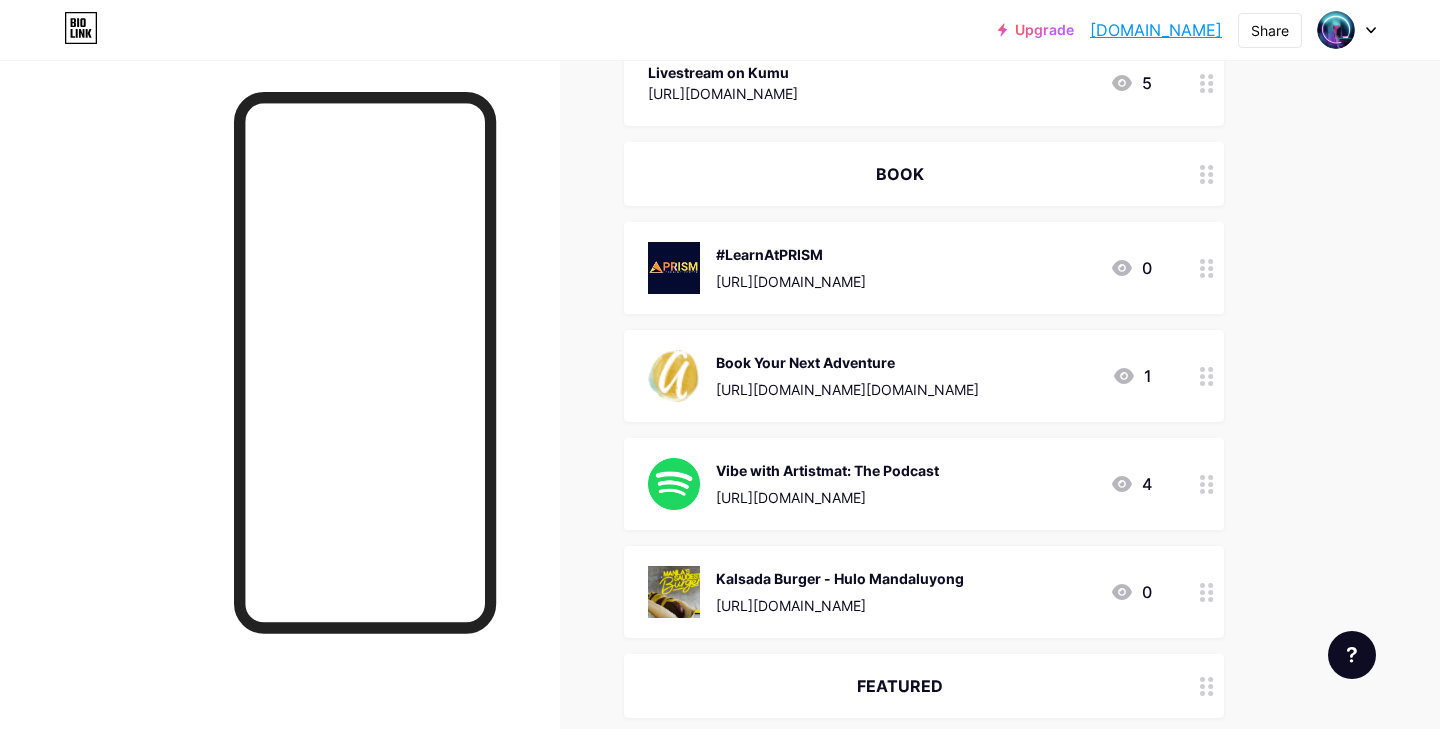 click on "Book Your Next Adventure" at bounding box center [847, 362] 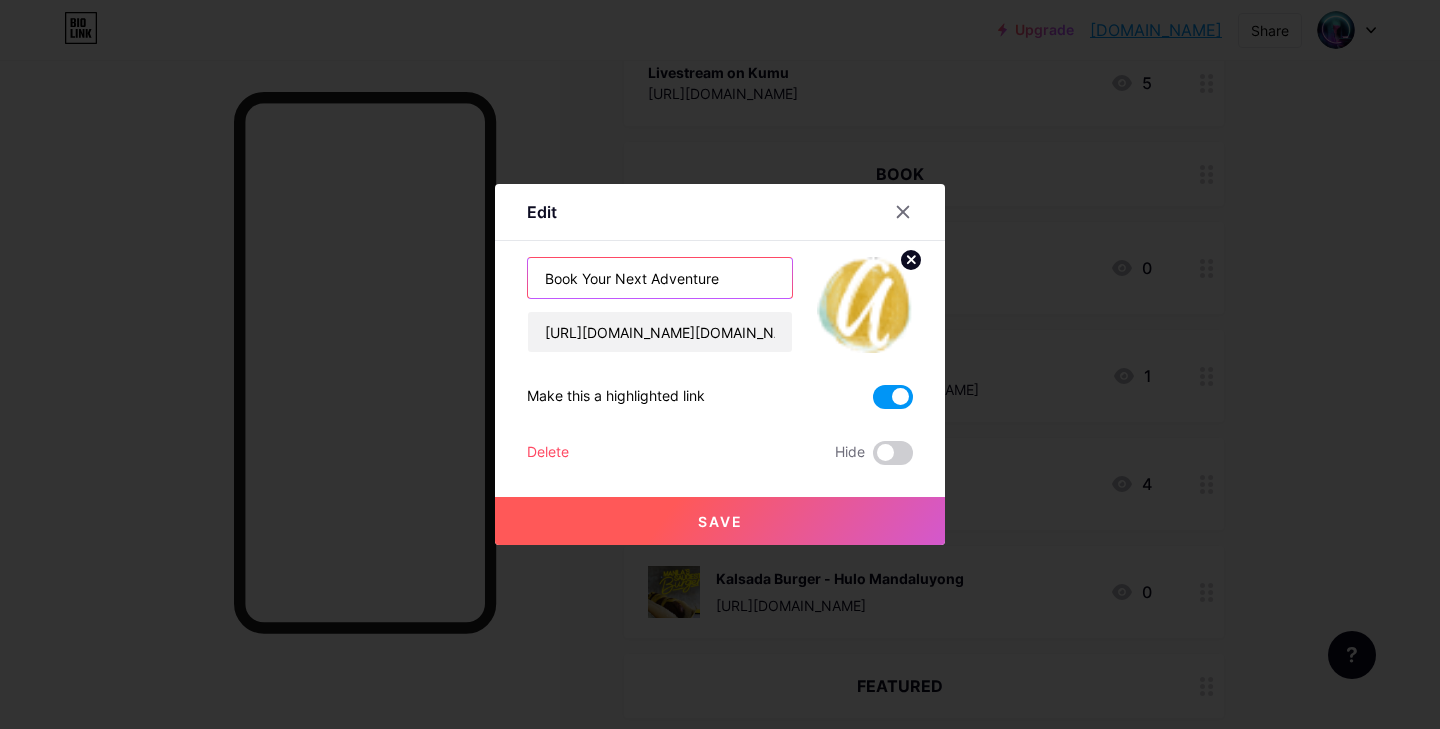 drag, startPoint x: 734, startPoint y: 283, endPoint x: 467, endPoint y: 277, distance: 267.0674 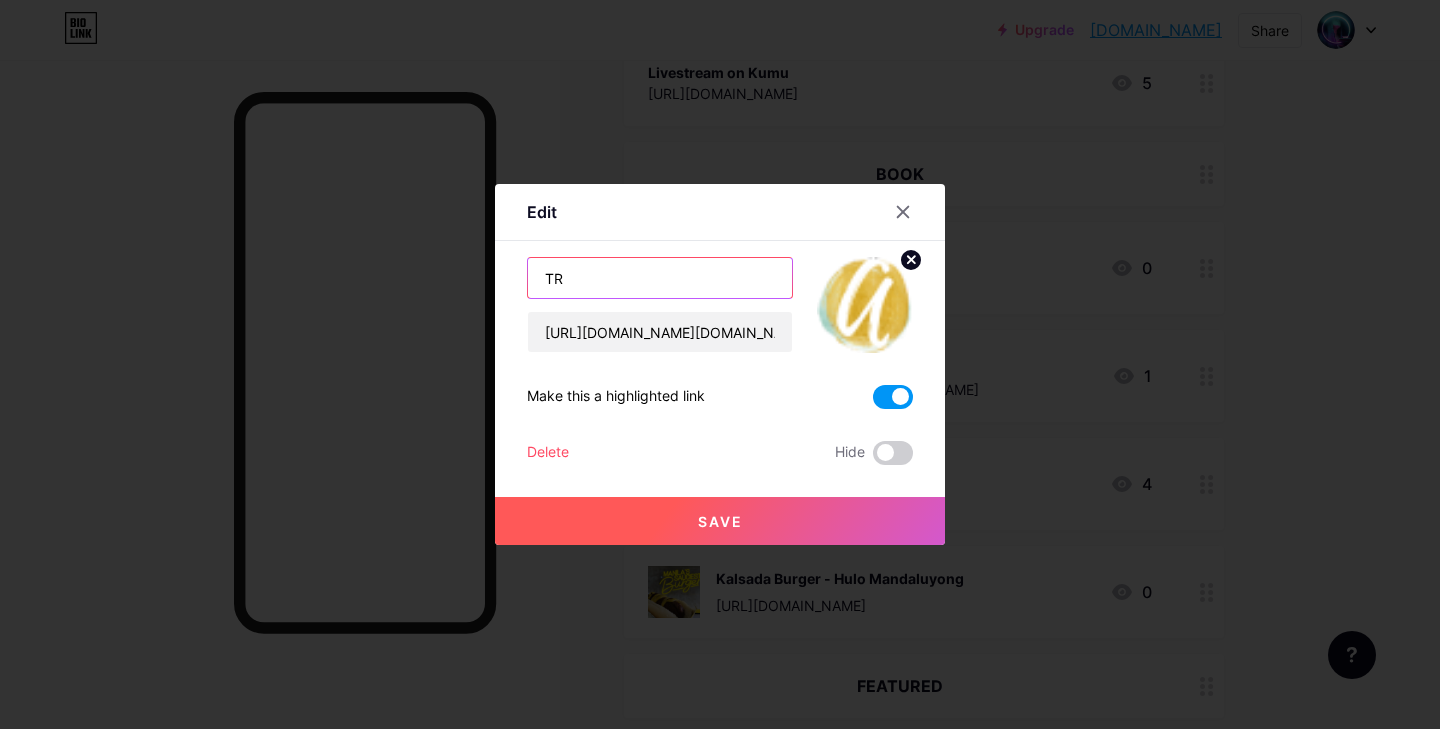 type on "T" 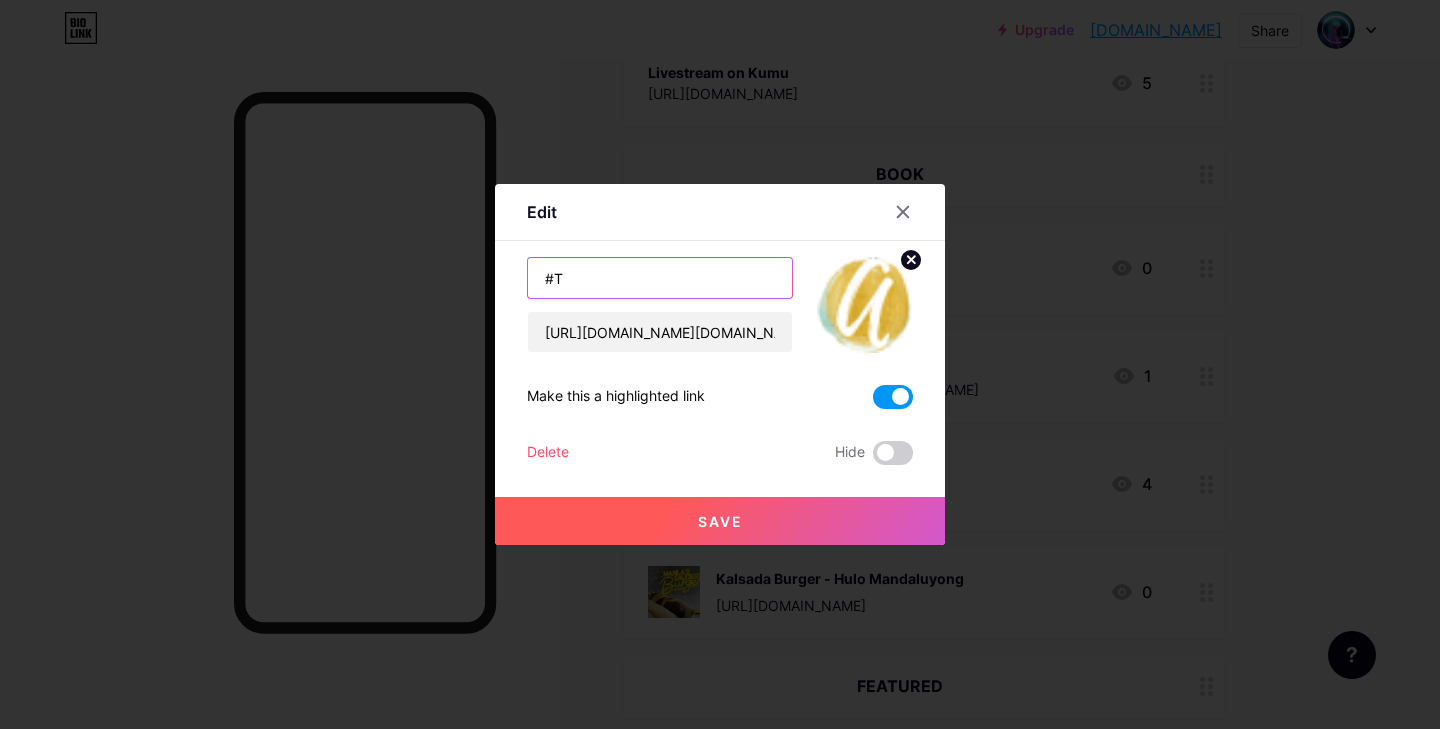 type on "#" 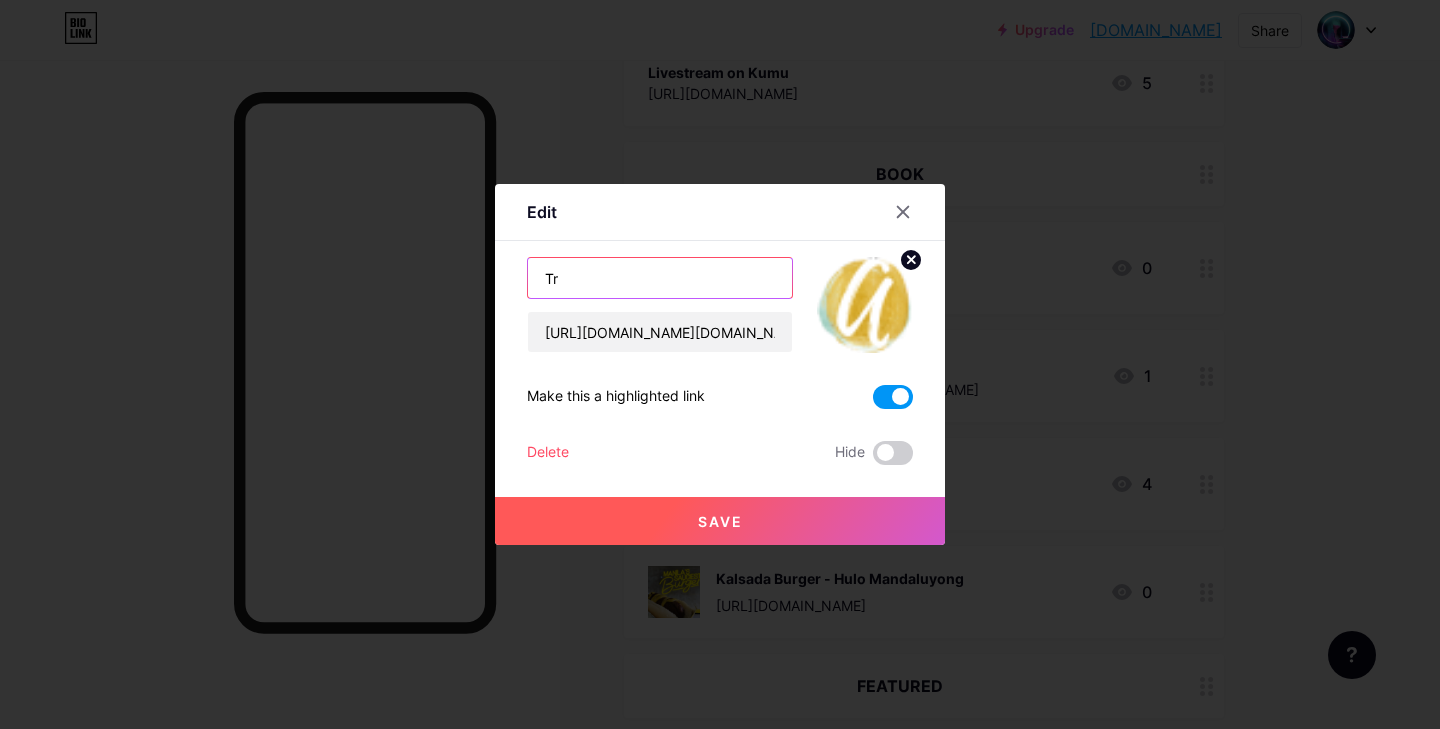 type on "T" 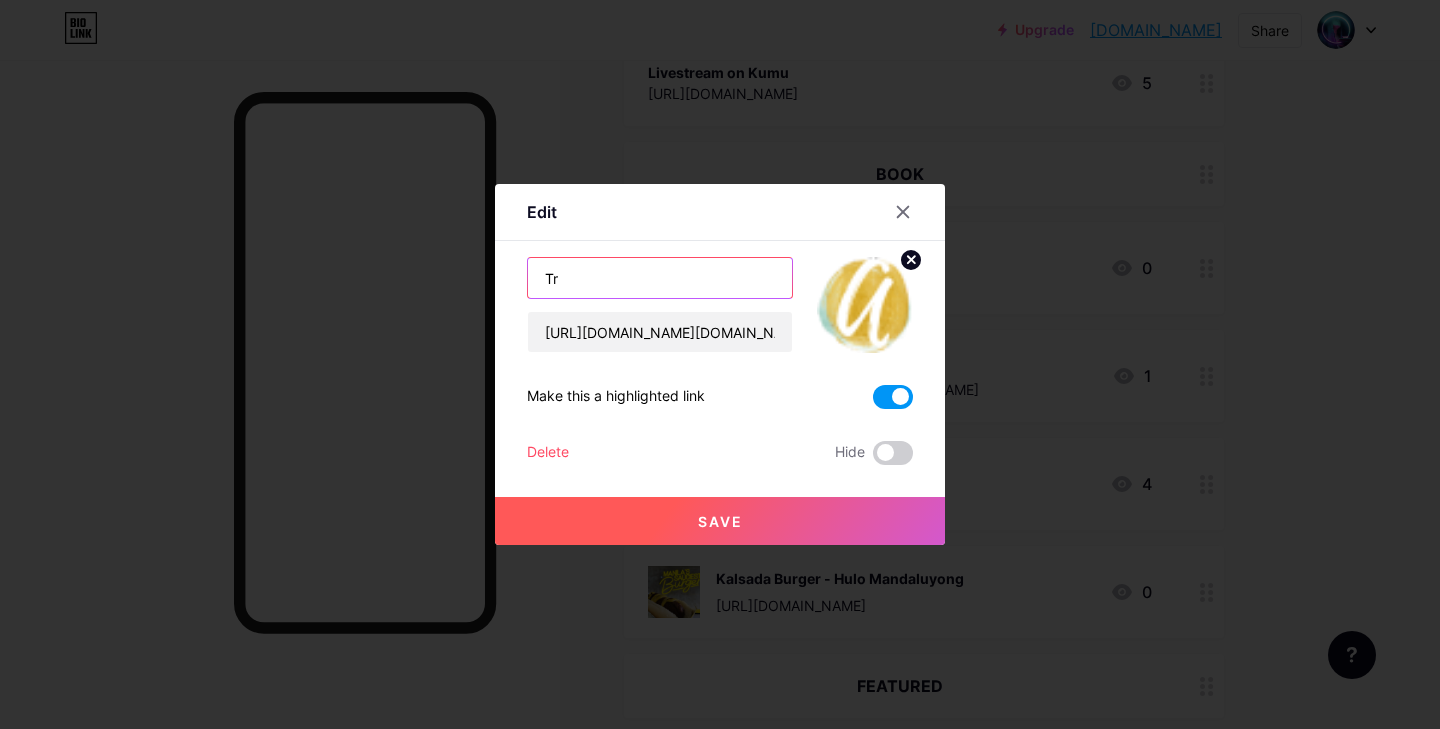 type on "T" 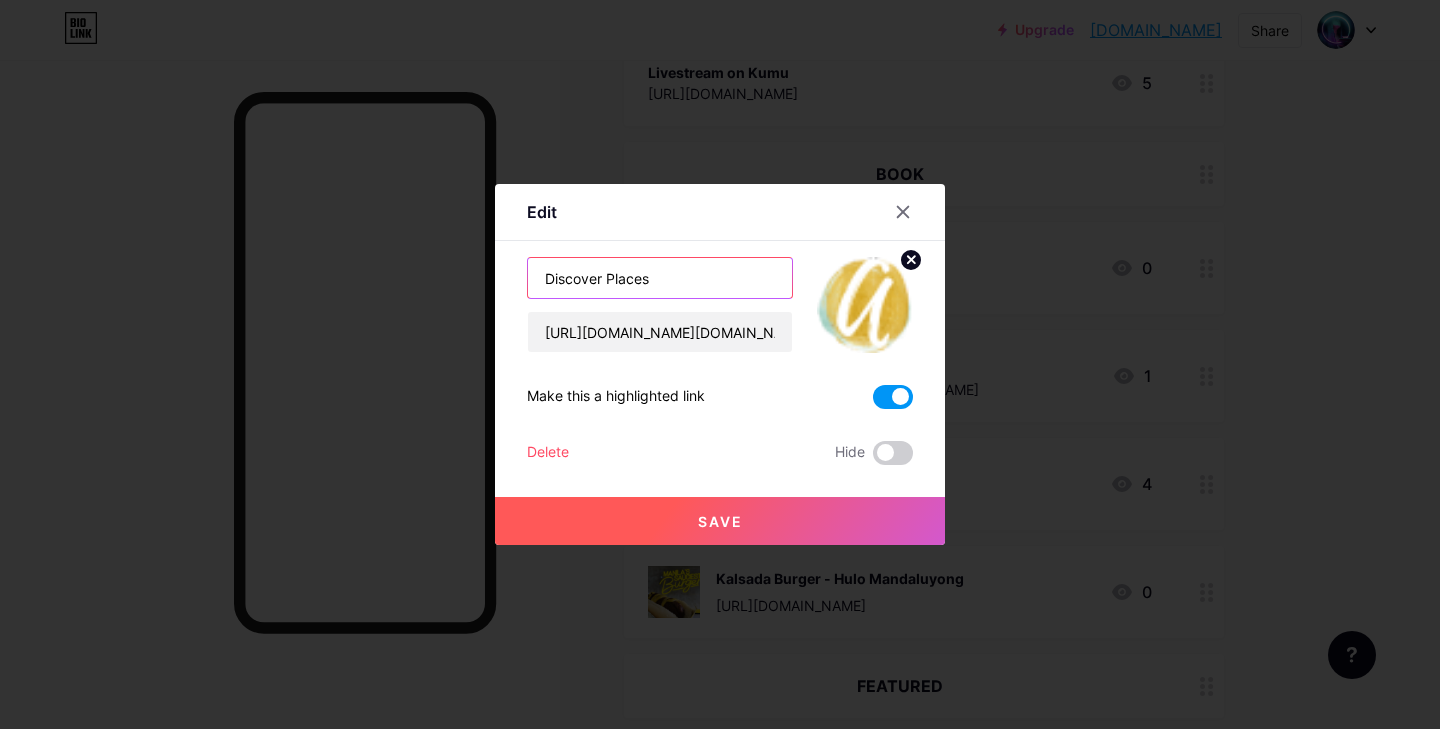 type on "Discover Places" 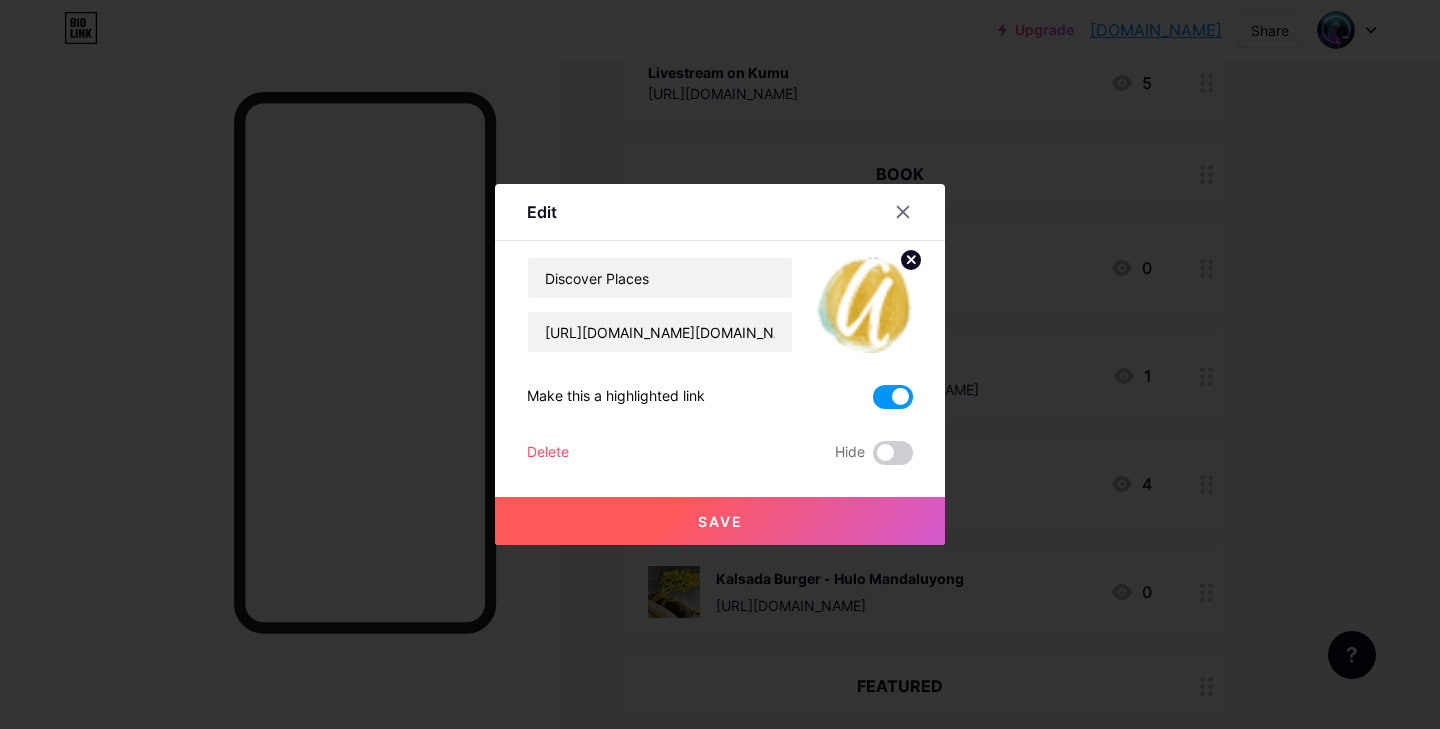 click on "Save" at bounding box center (720, 521) 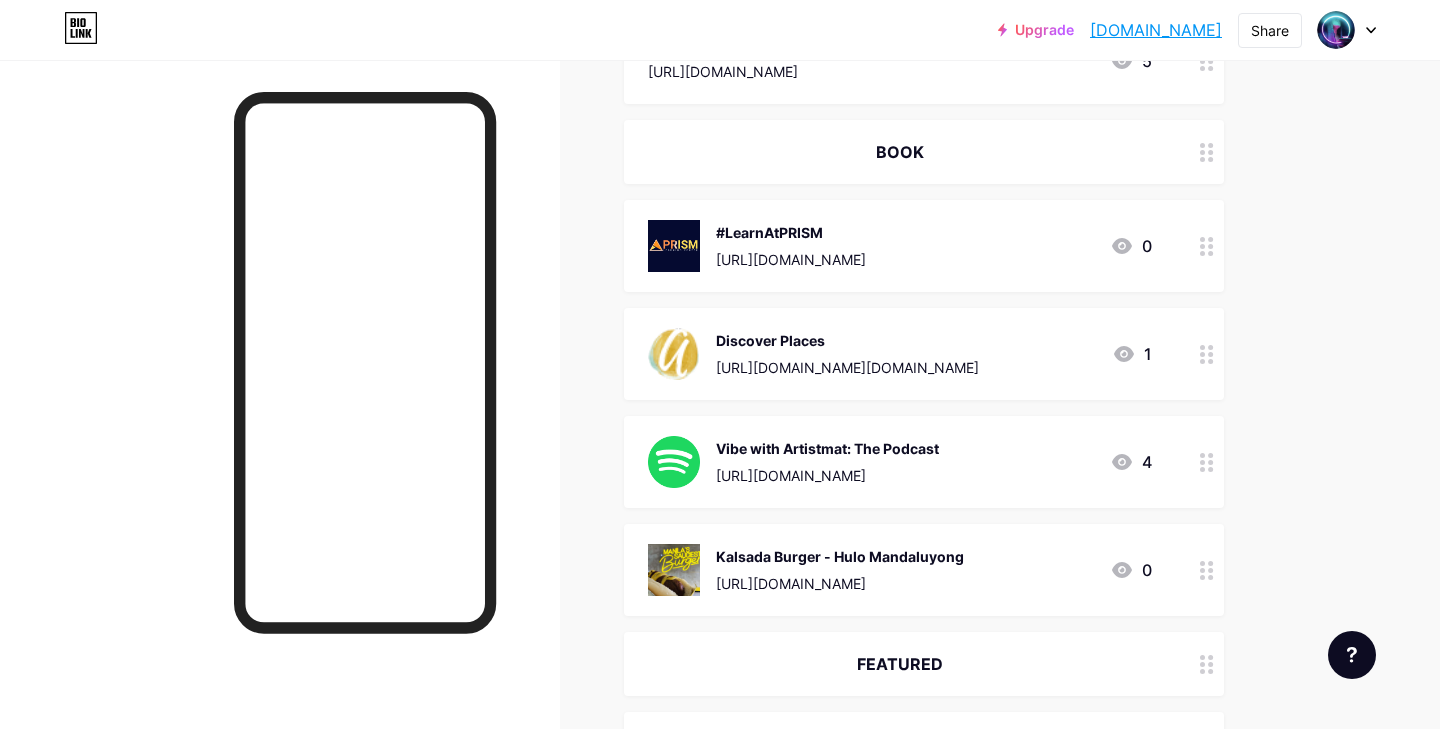 scroll, scrollTop: 1110, scrollLeft: 0, axis: vertical 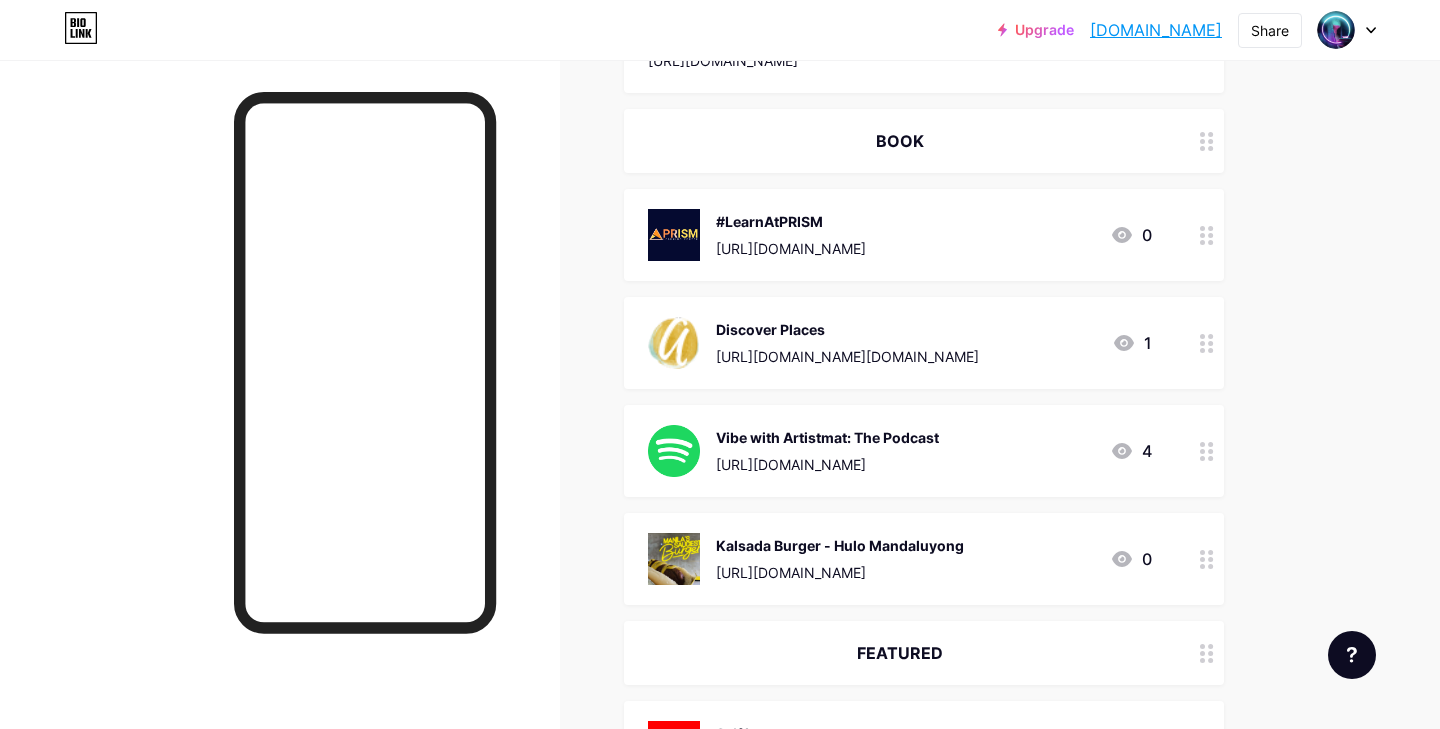 click on "BOOK" at bounding box center (900, 141) 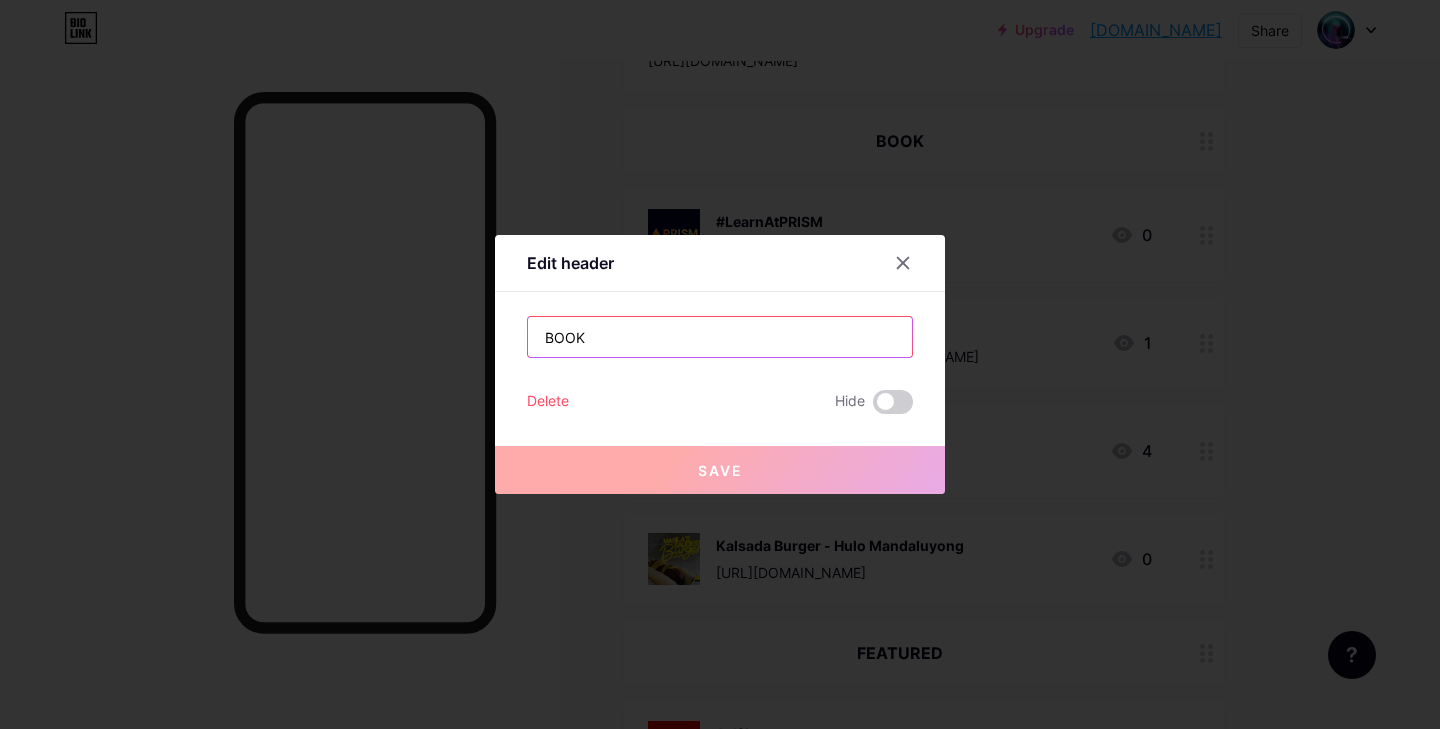 drag, startPoint x: 635, startPoint y: 341, endPoint x: 473, endPoint y: 328, distance: 162.52077 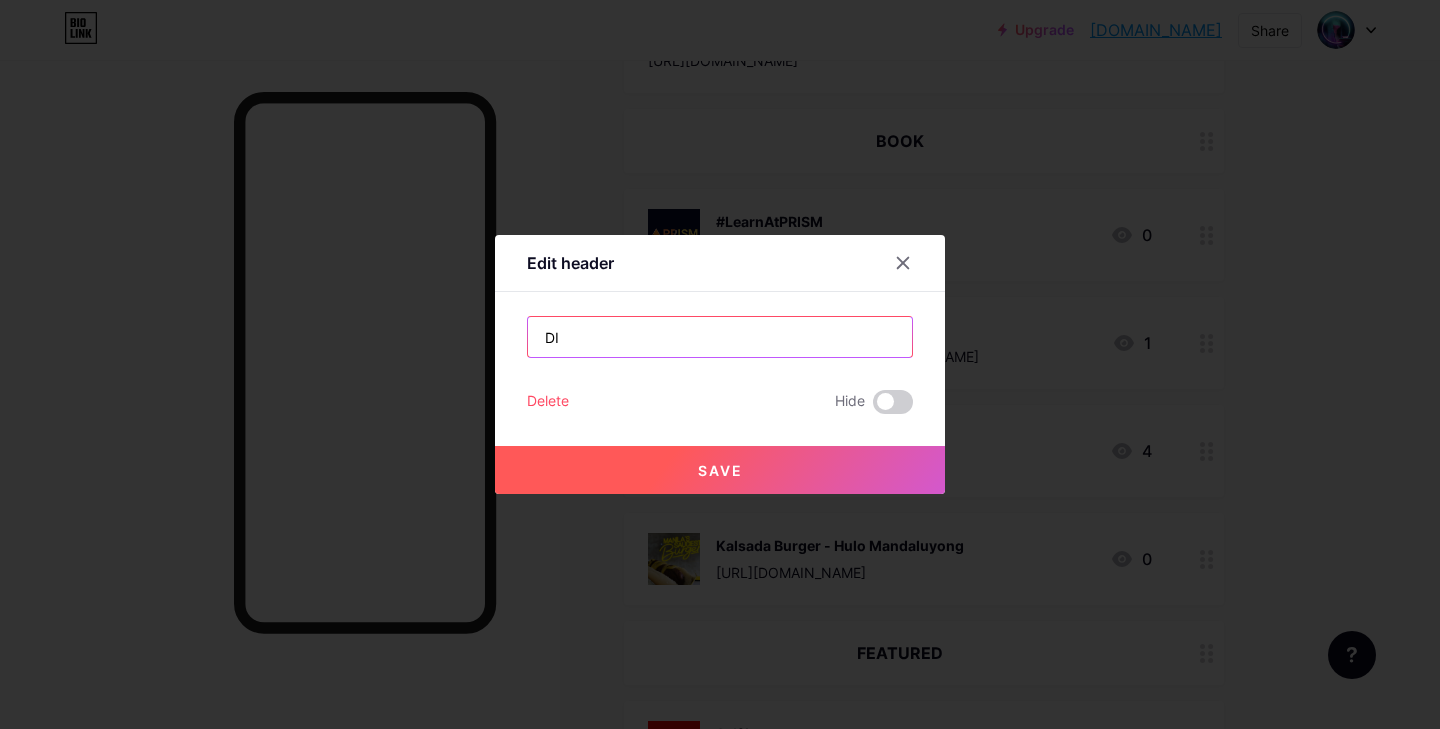 type on "D" 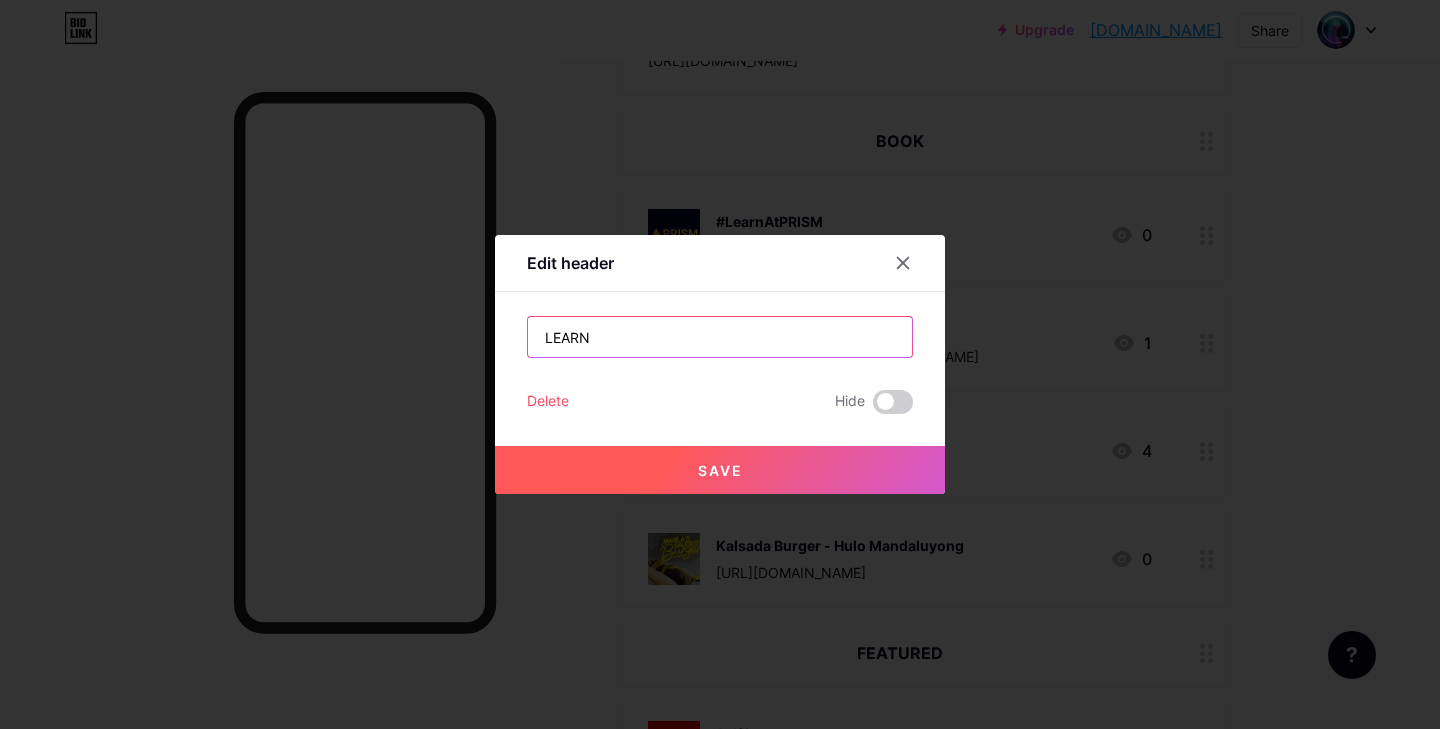 type on "LEARN" 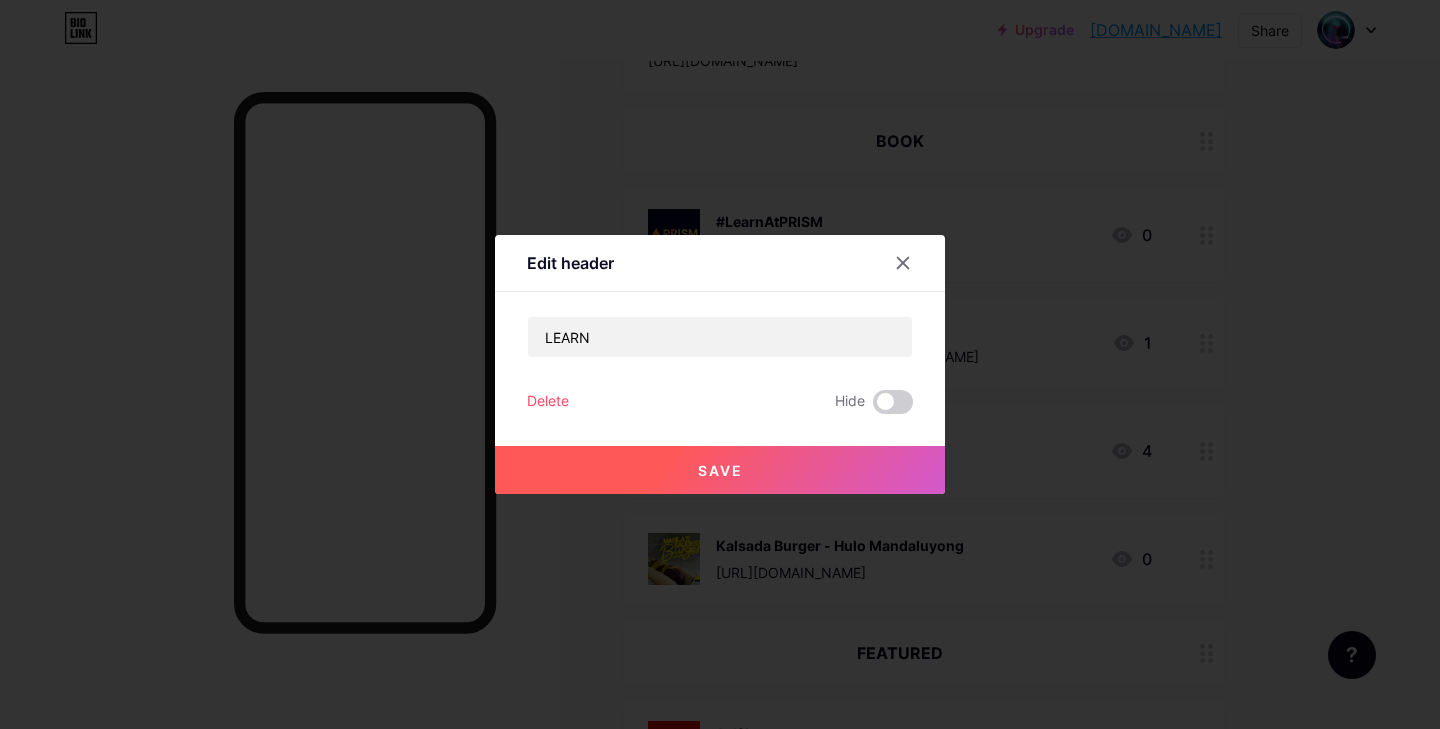 click on "Save" at bounding box center [720, 470] 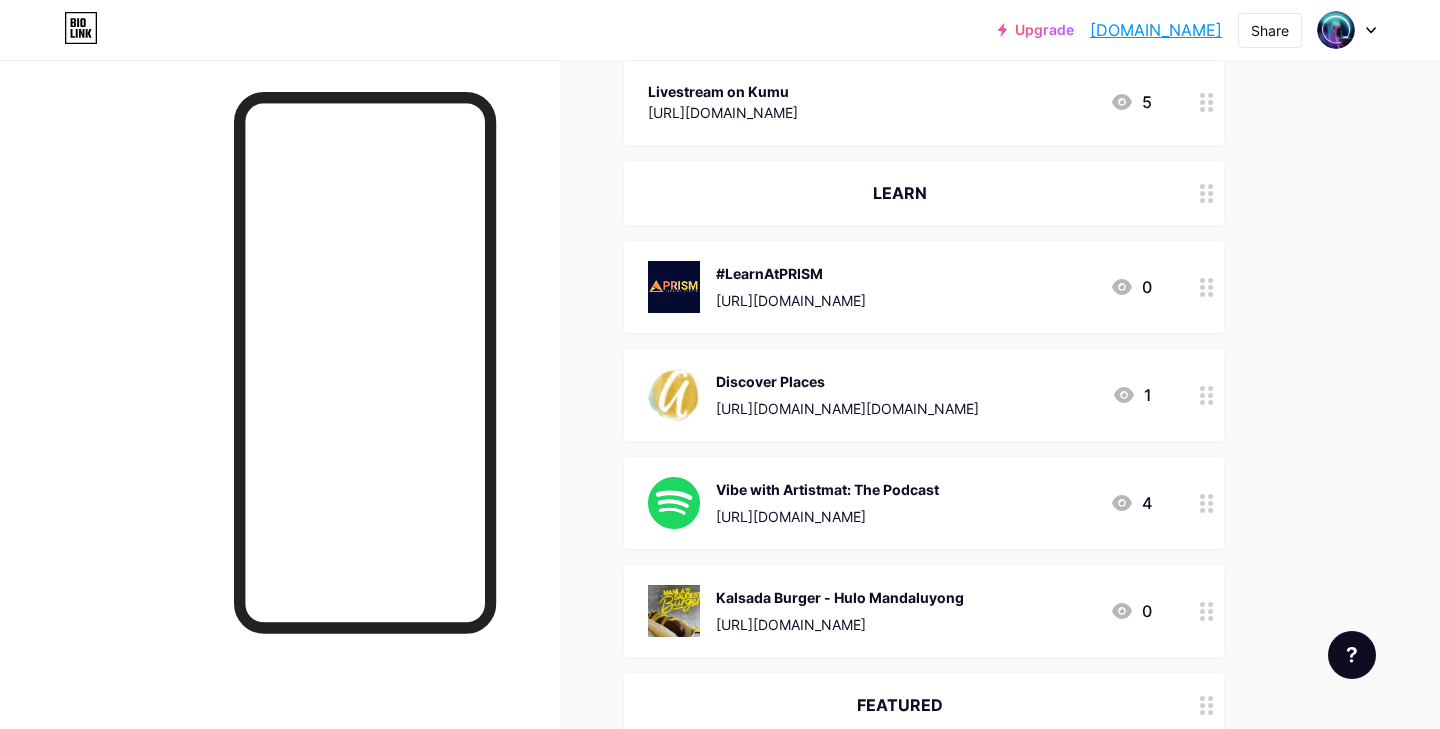scroll, scrollTop: 1053, scrollLeft: 0, axis: vertical 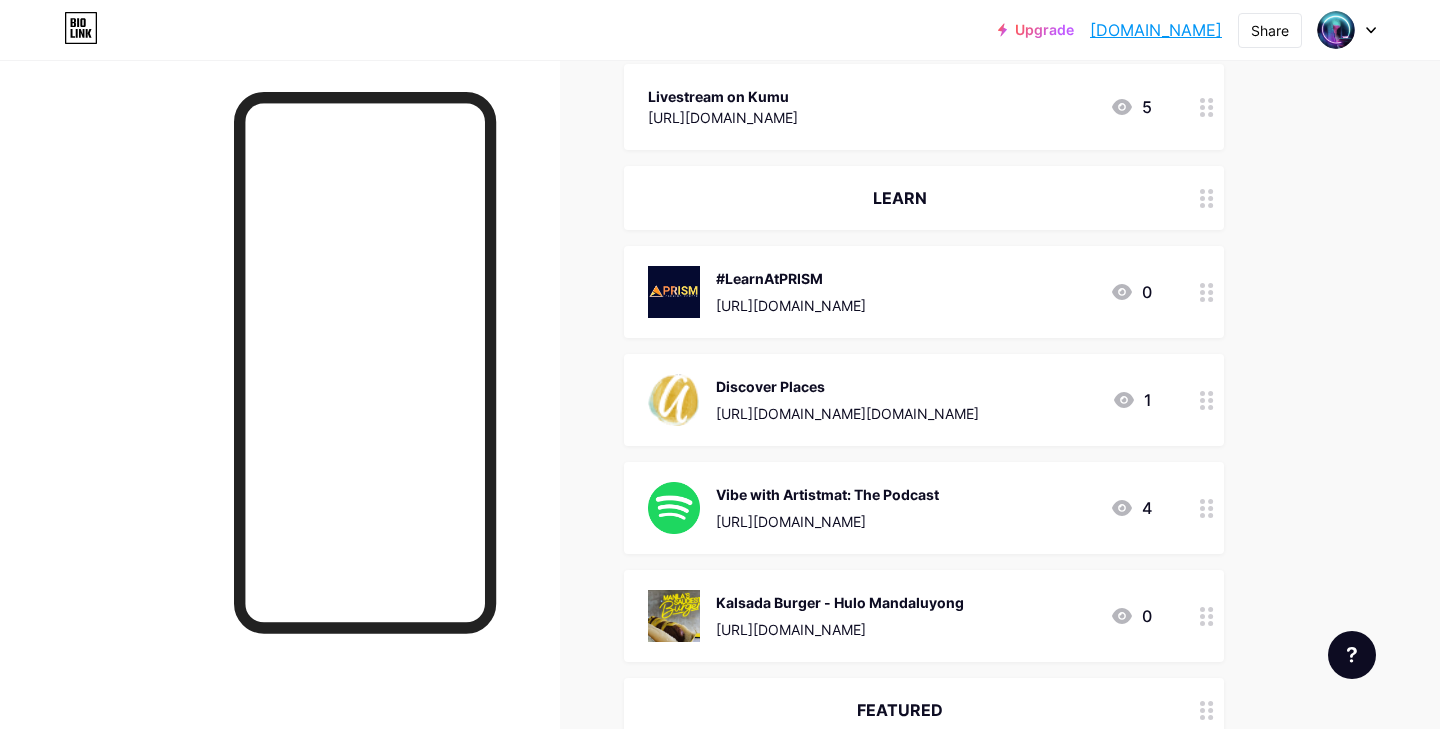 click on "LEARN" at bounding box center (900, 198) 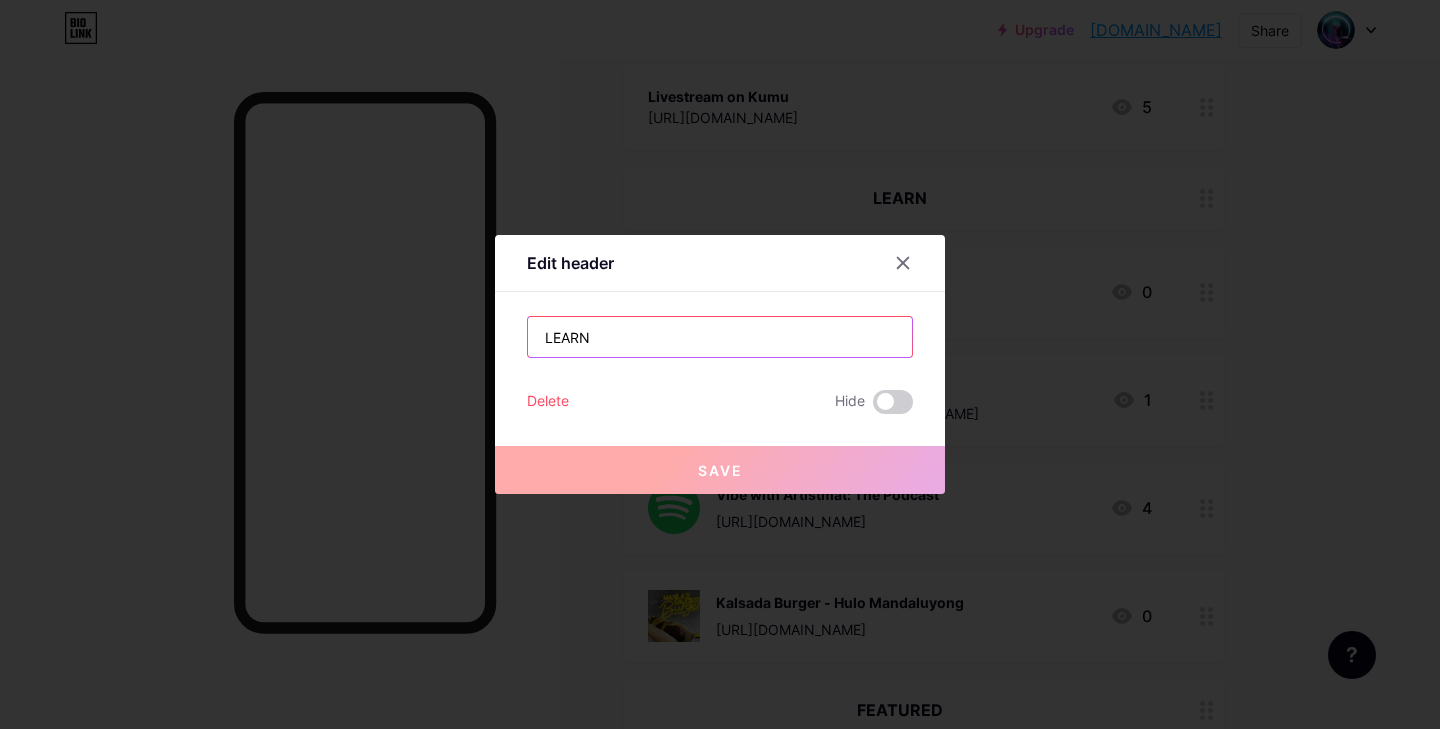 click on "LEARN" at bounding box center [720, 337] 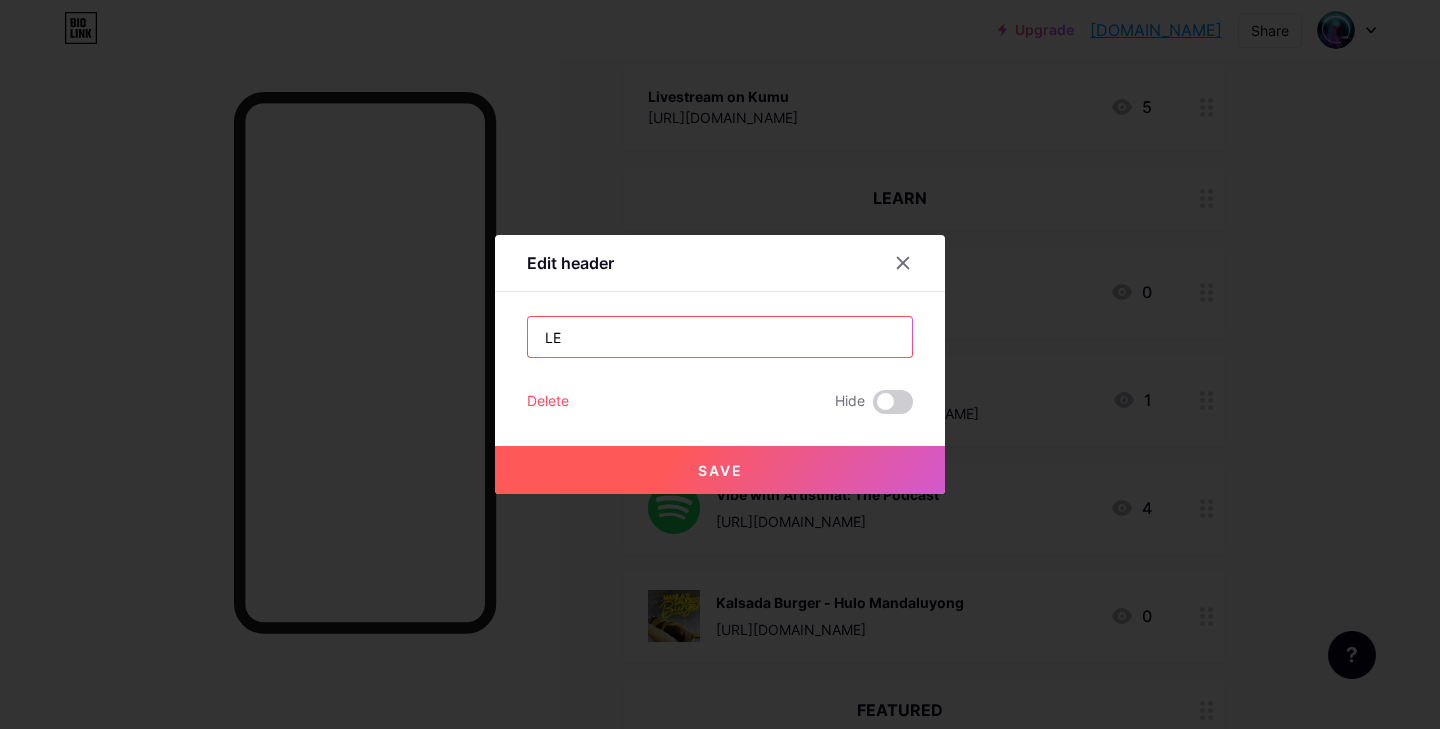 type on "L" 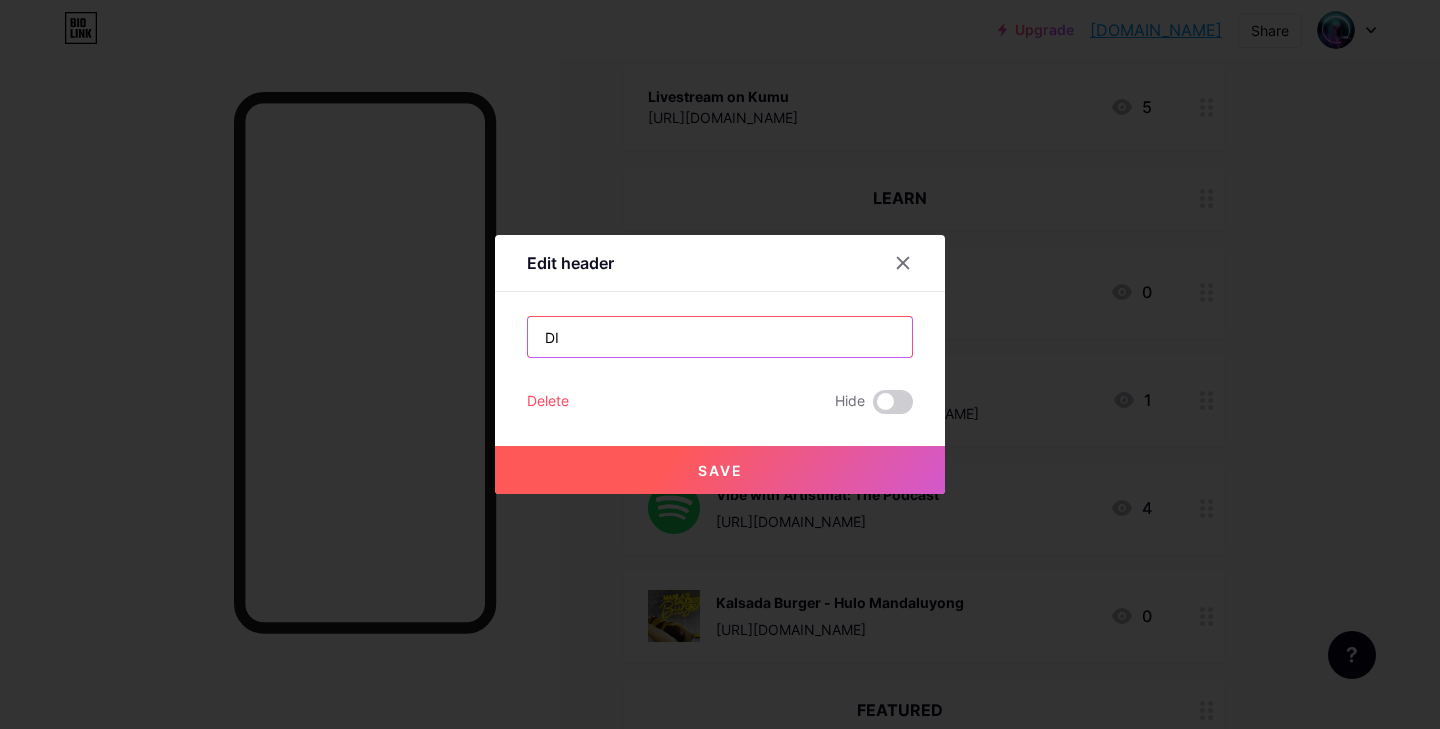 type on "D" 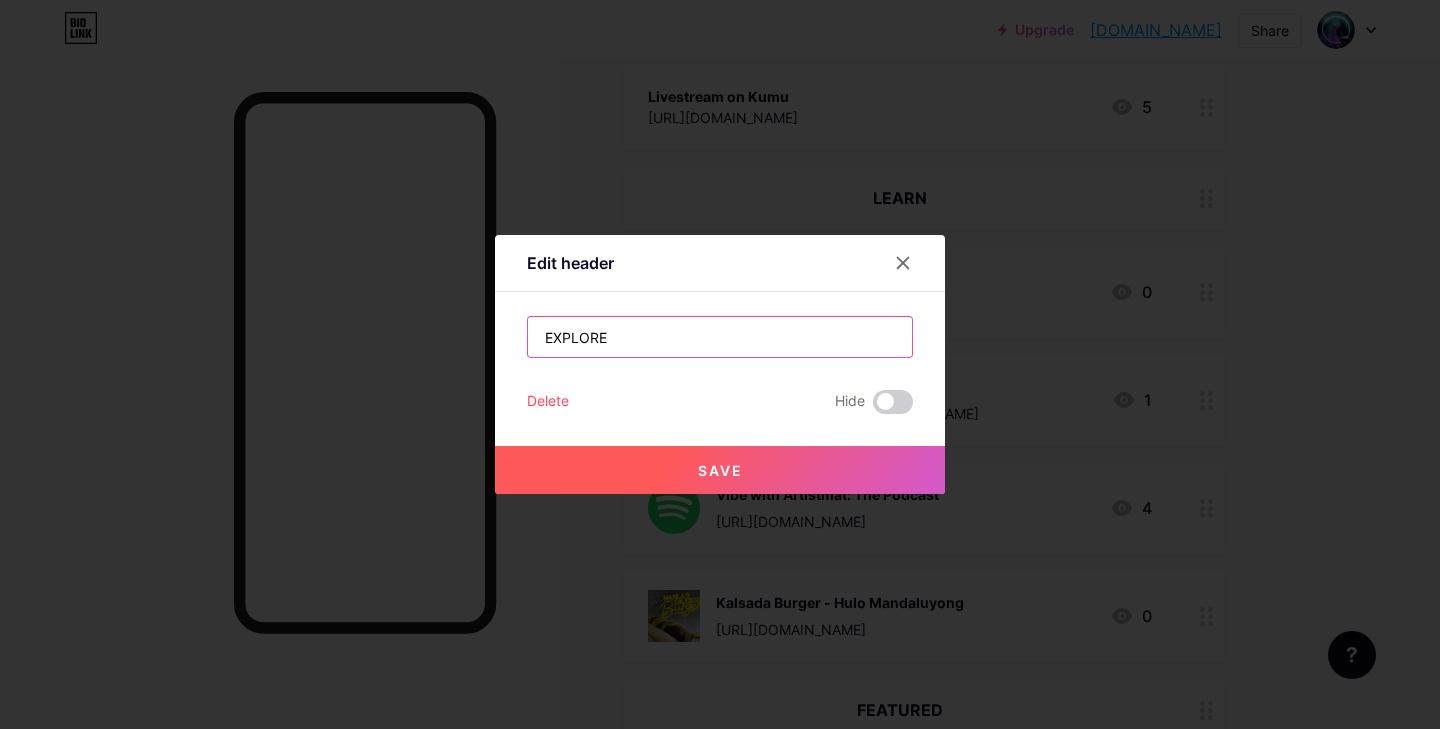 type on "EXPLORE" 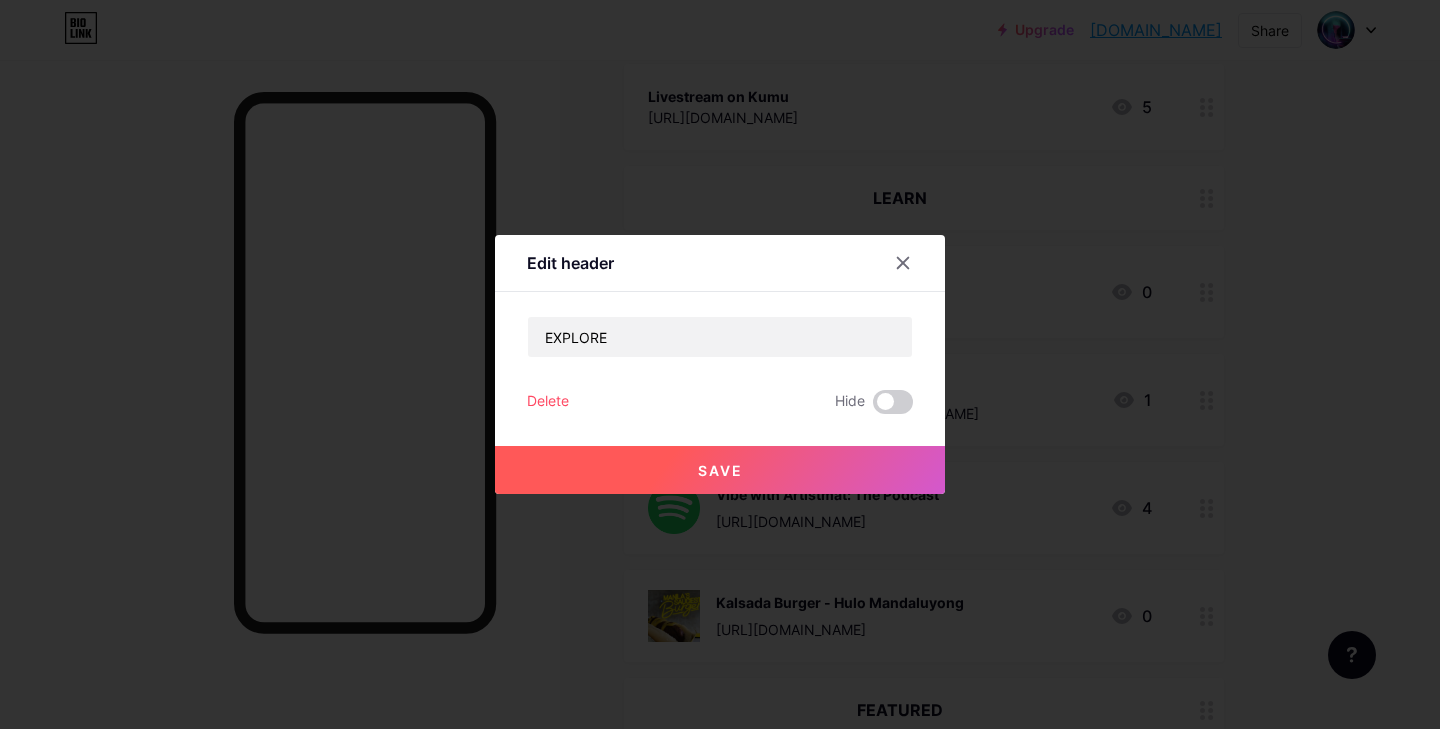 click on "Save" at bounding box center (720, 470) 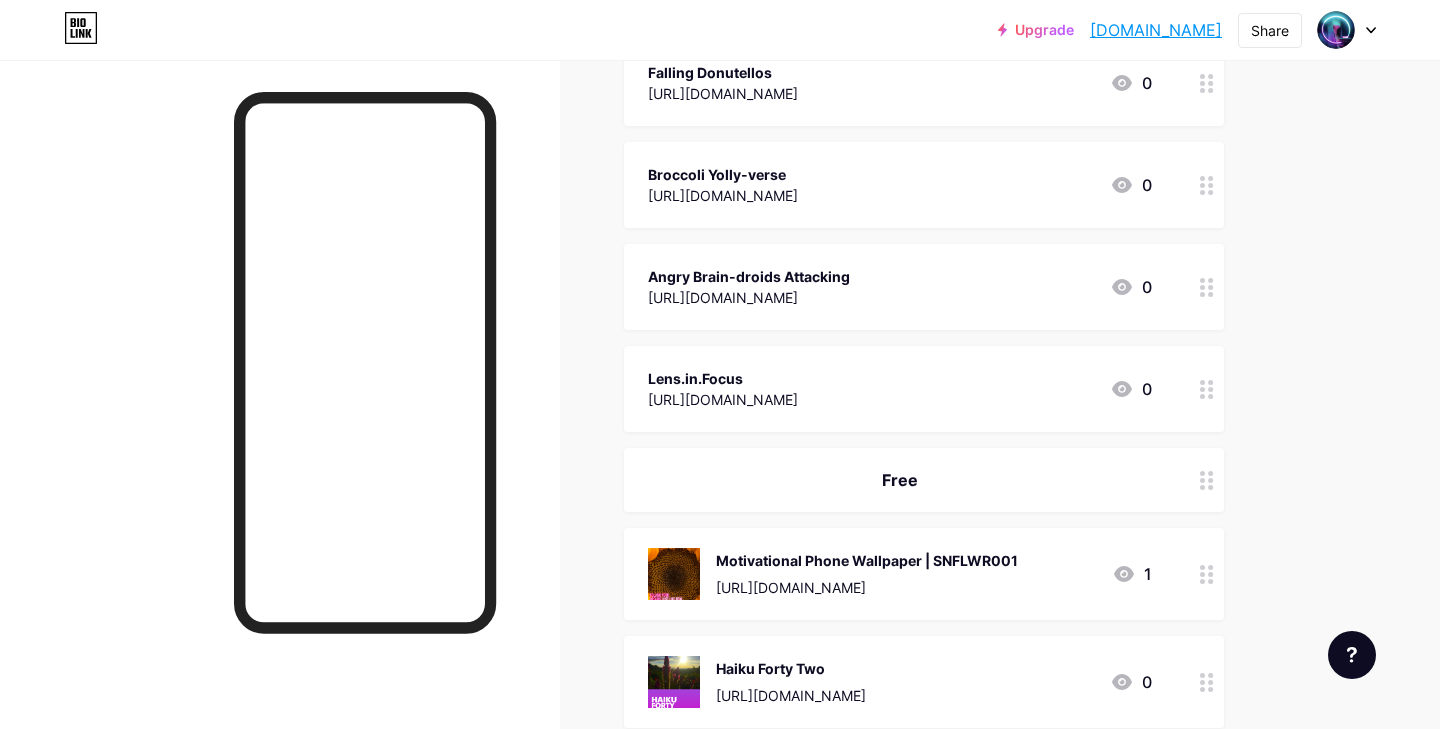 scroll, scrollTop: 2711, scrollLeft: 0, axis: vertical 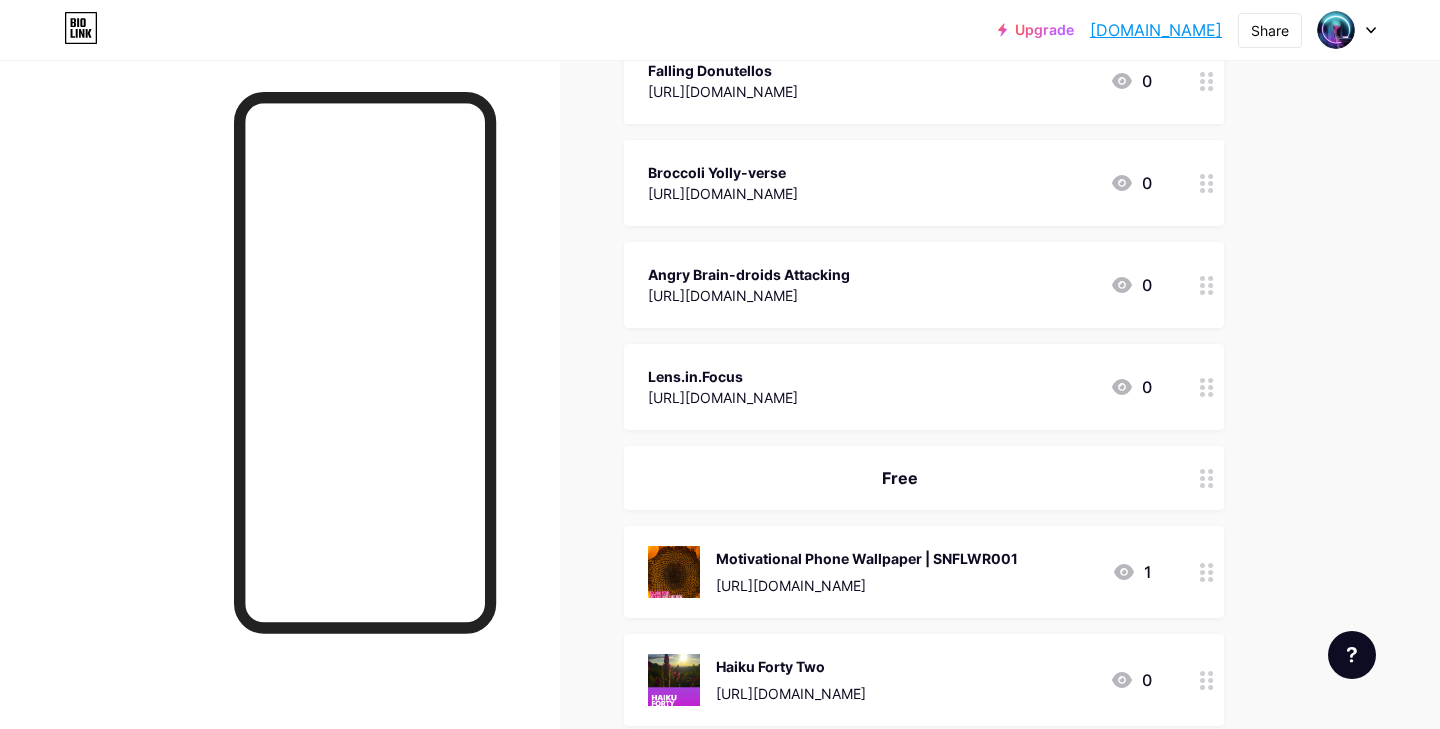 click on "Free" at bounding box center (900, 478) 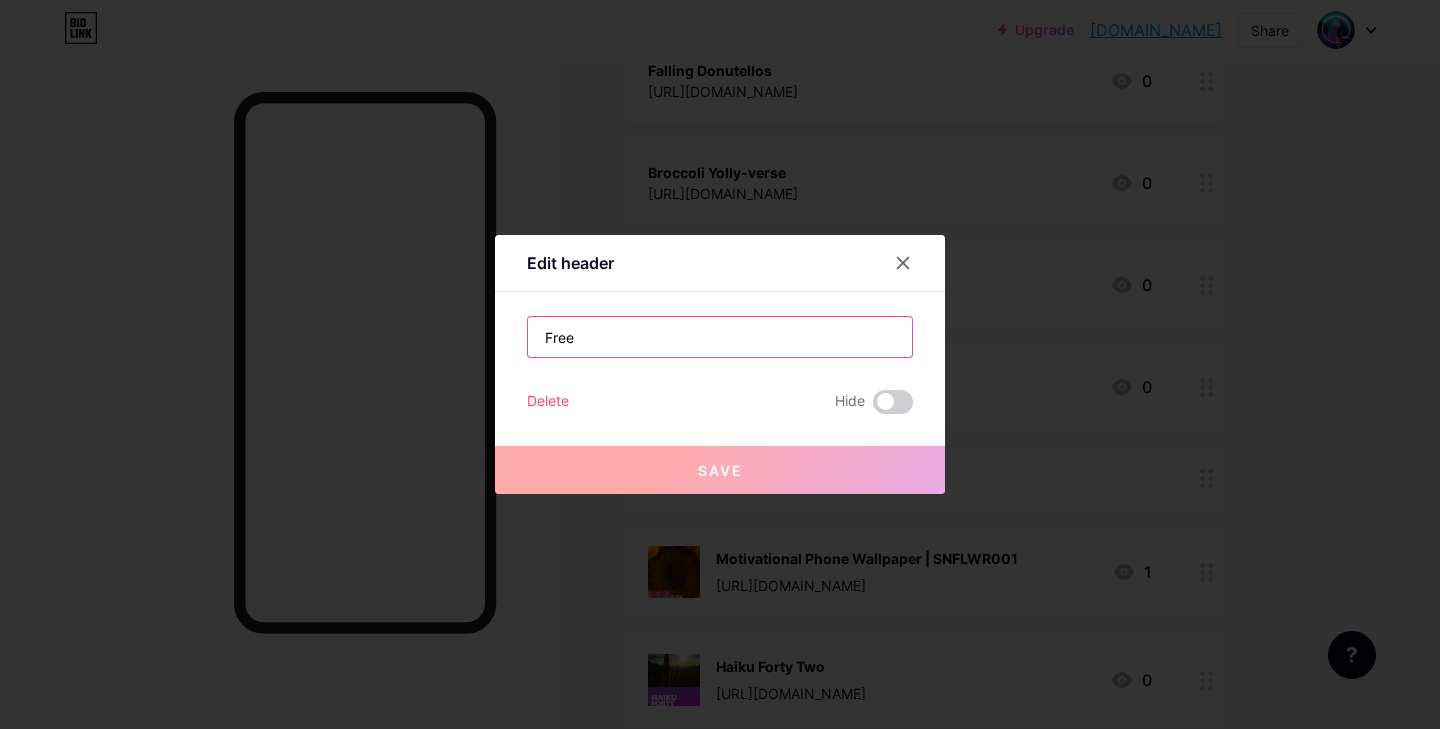 drag, startPoint x: 638, startPoint y: 344, endPoint x: 487, endPoint y: 321, distance: 152.74161 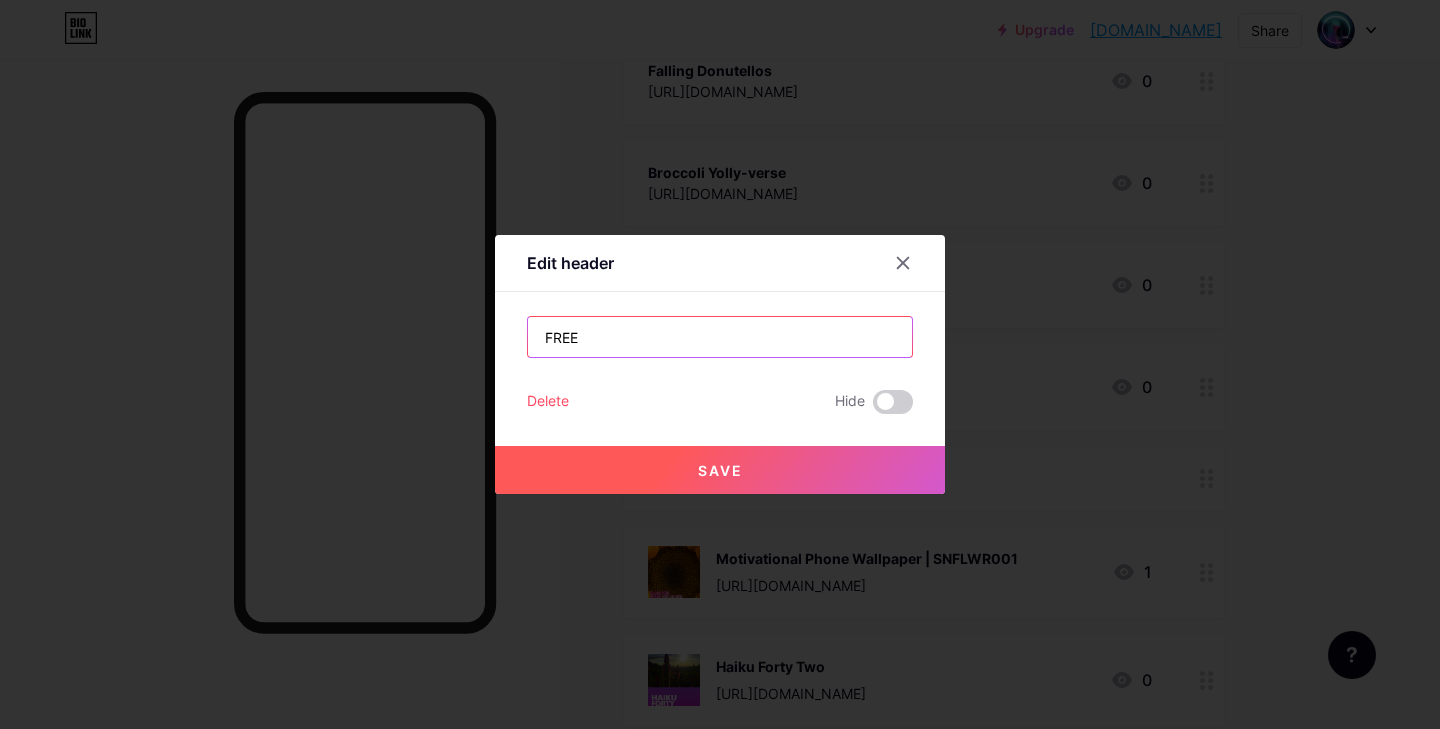 type on "FREE" 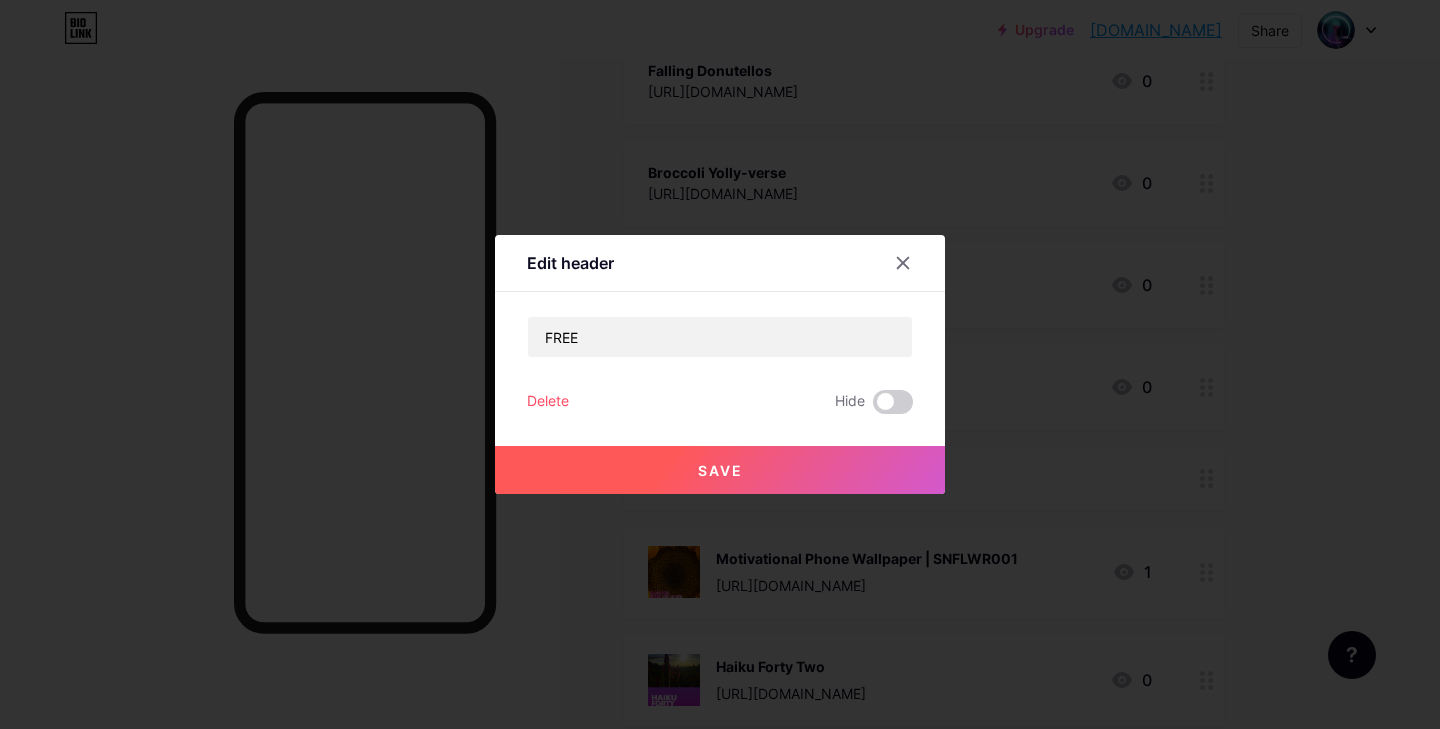 click on "Save" at bounding box center (720, 470) 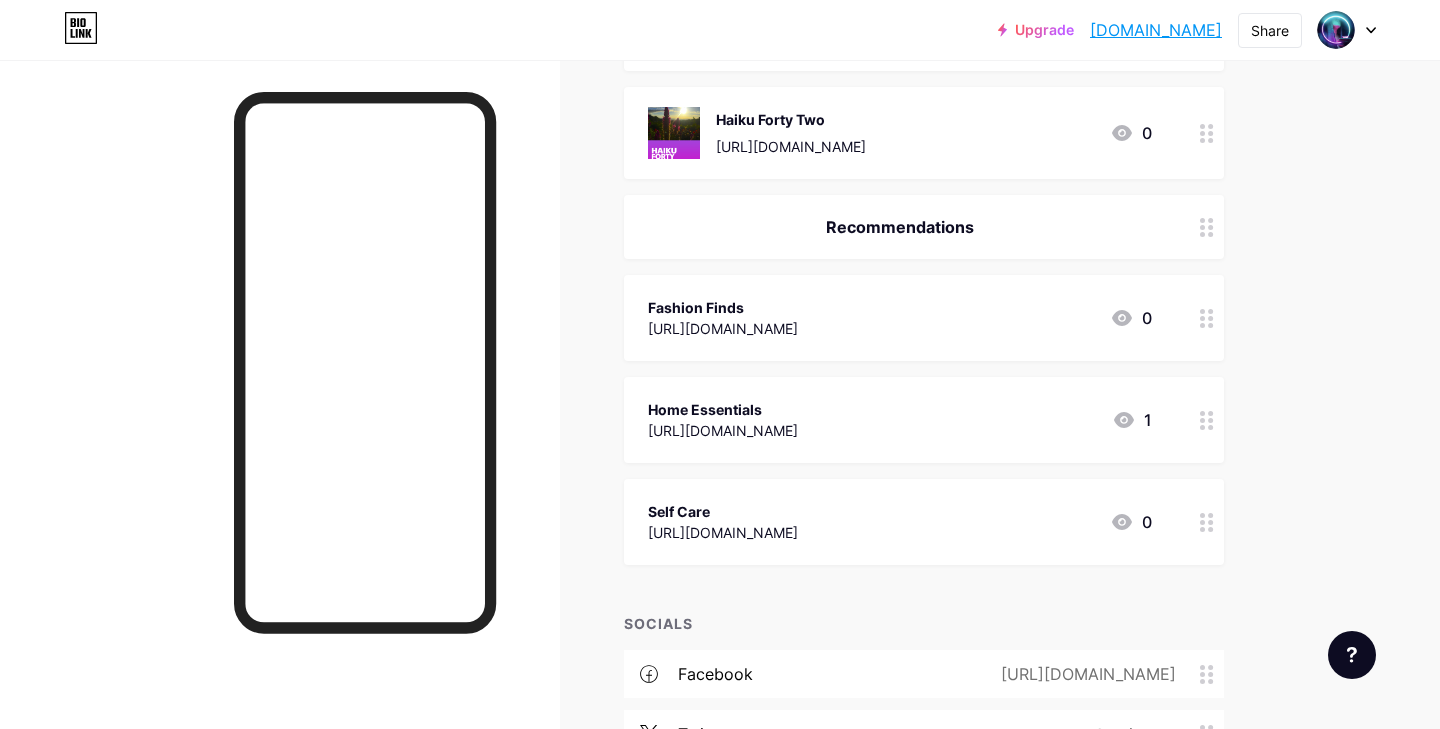 scroll, scrollTop: 3026, scrollLeft: 0, axis: vertical 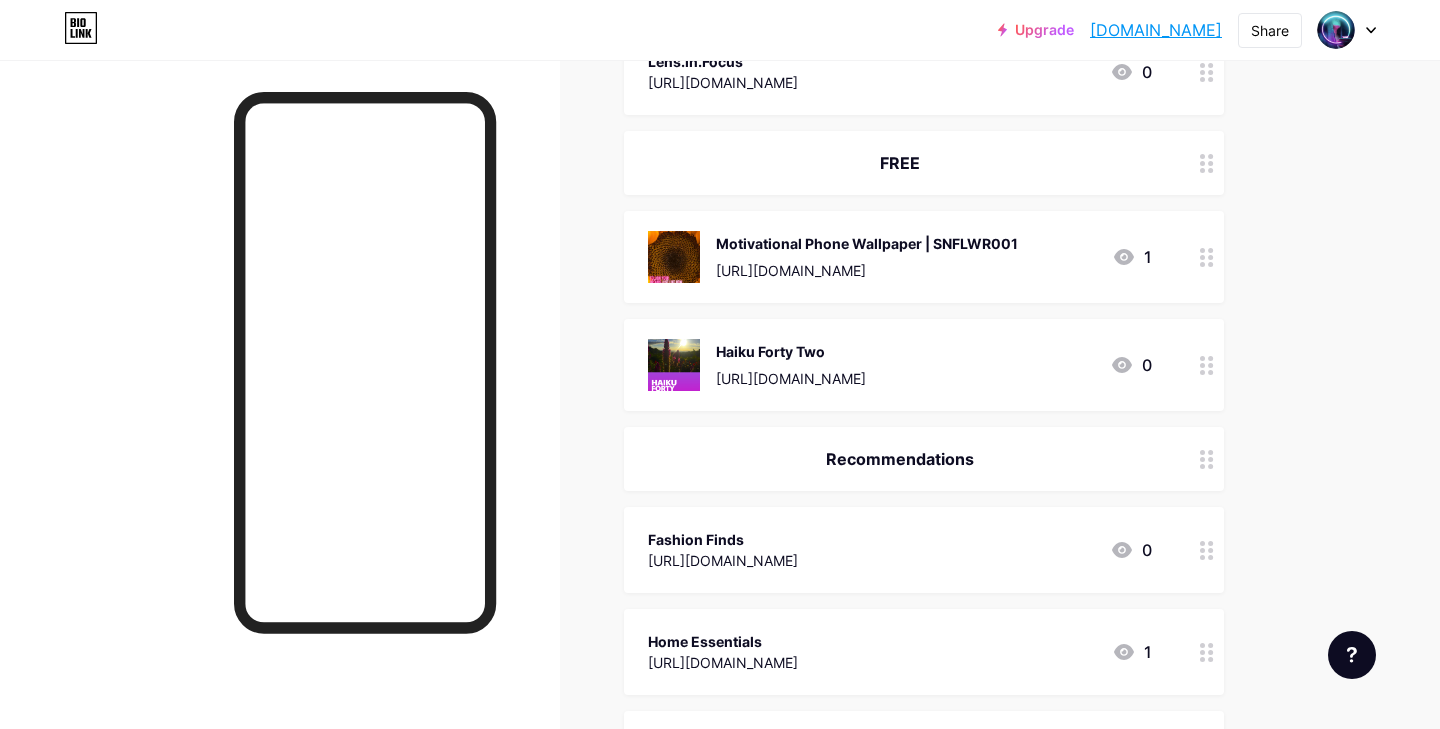 click on "Recommendations" at bounding box center (924, 459) 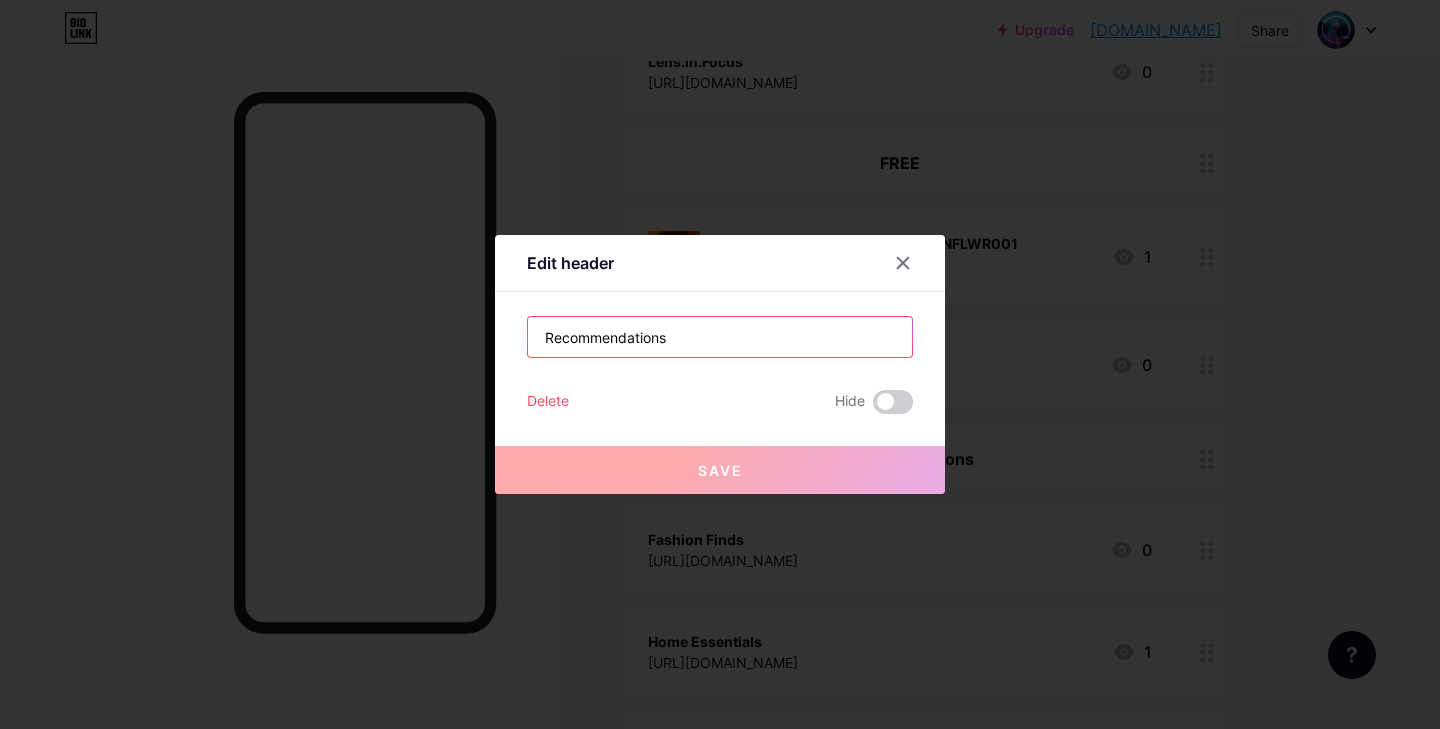 drag, startPoint x: 685, startPoint y: 337, endPoint x: 539, endPoint y: 330, distance: 146.16771 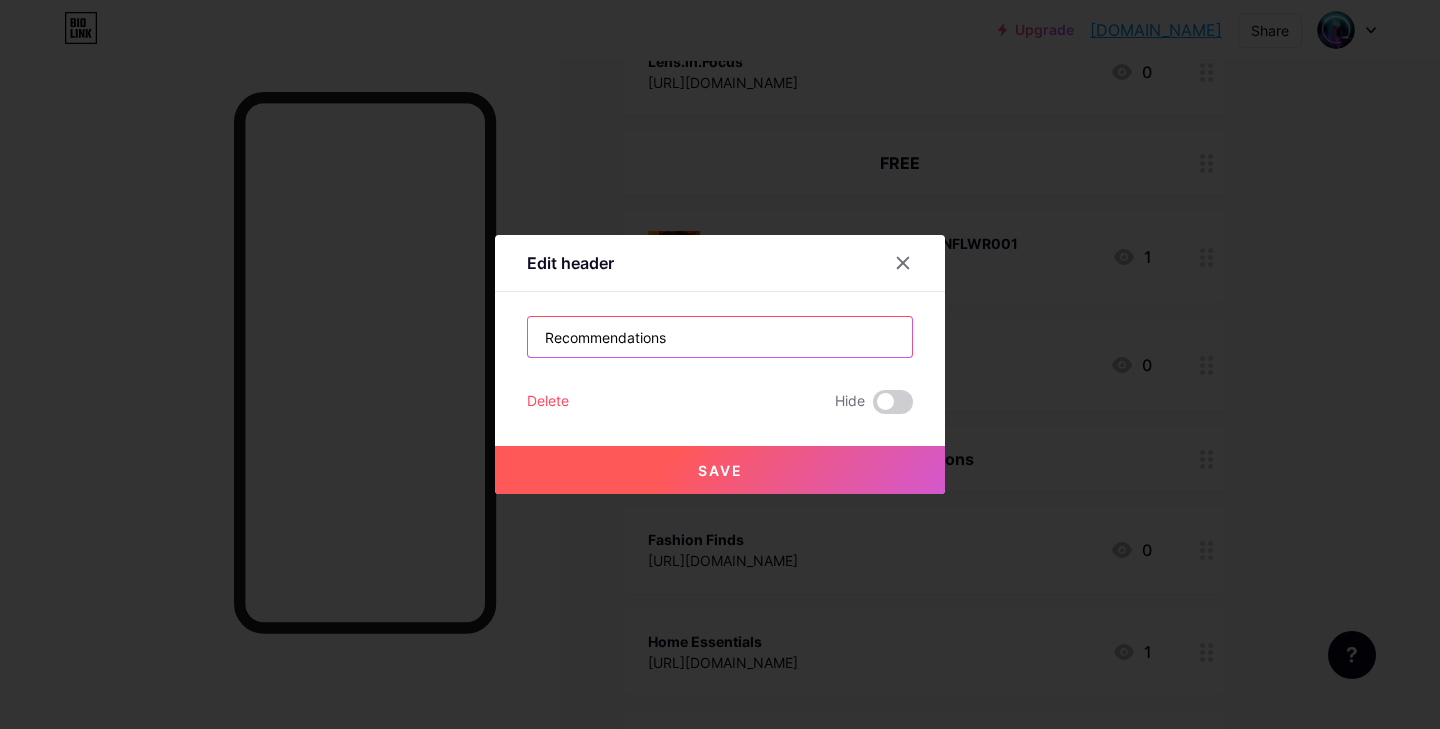drag, startPoint x: 692, startPoint y: 345, endPoint x: 498, endPoint y: 312, distance: 196.78668 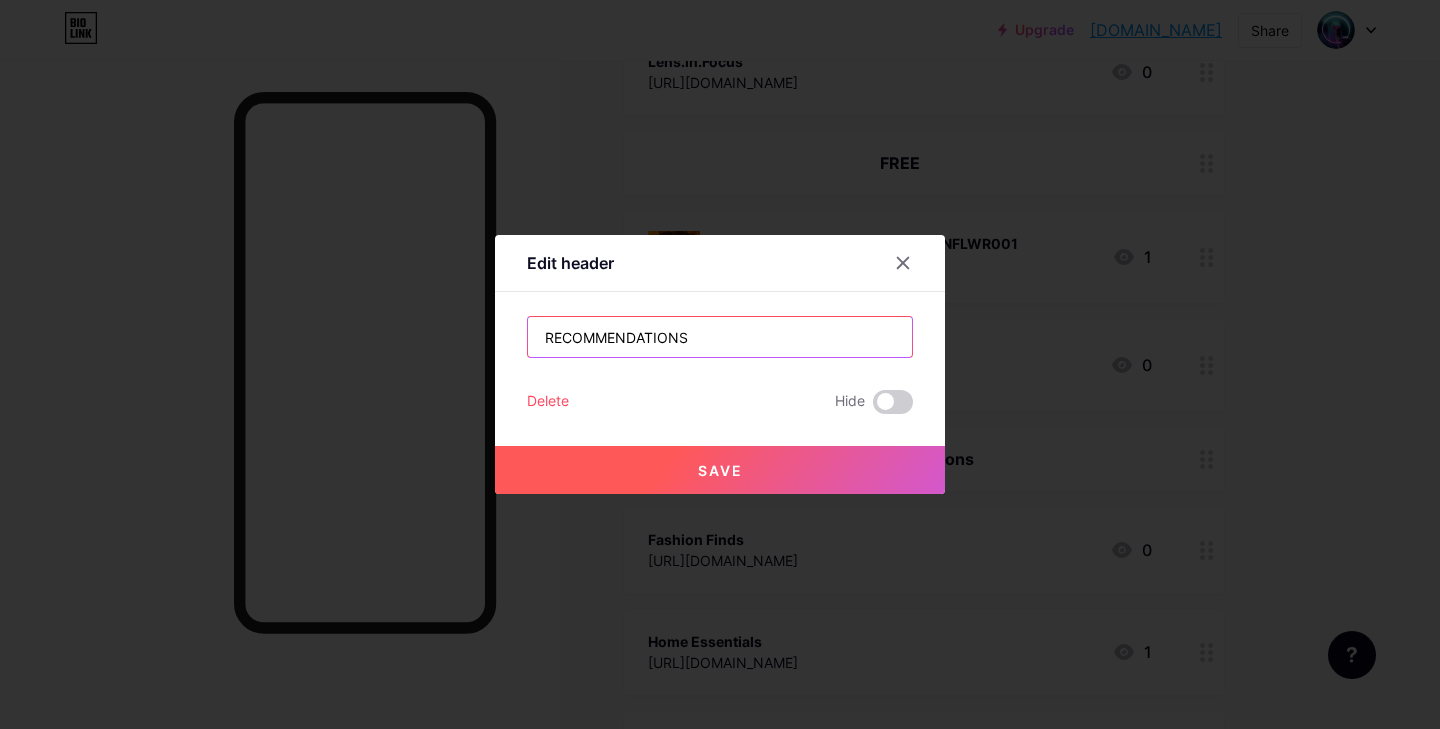 drag, startPoint x: 717, startPoint y: 334, endPoint x: 401, endPoint y: 309, distance: 316.9874 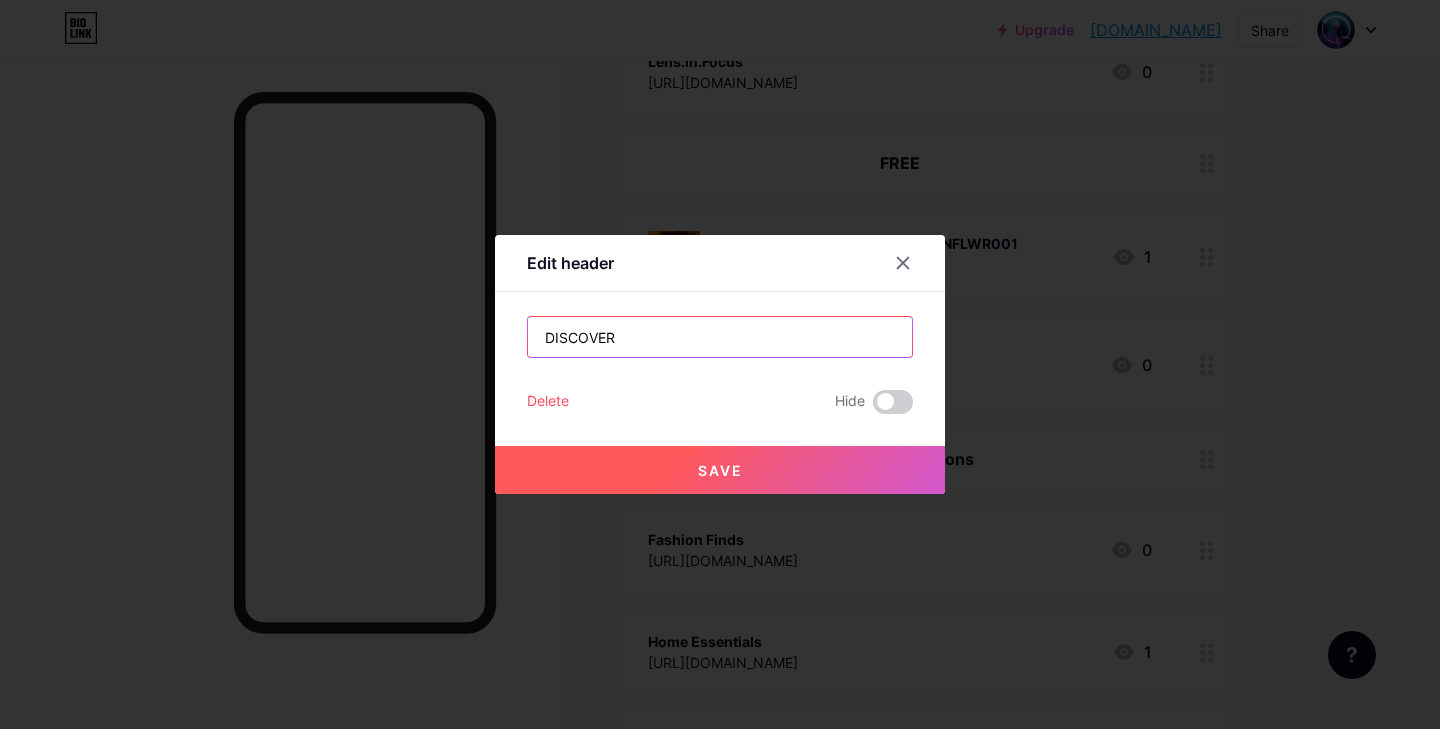type on "DISCOVER" 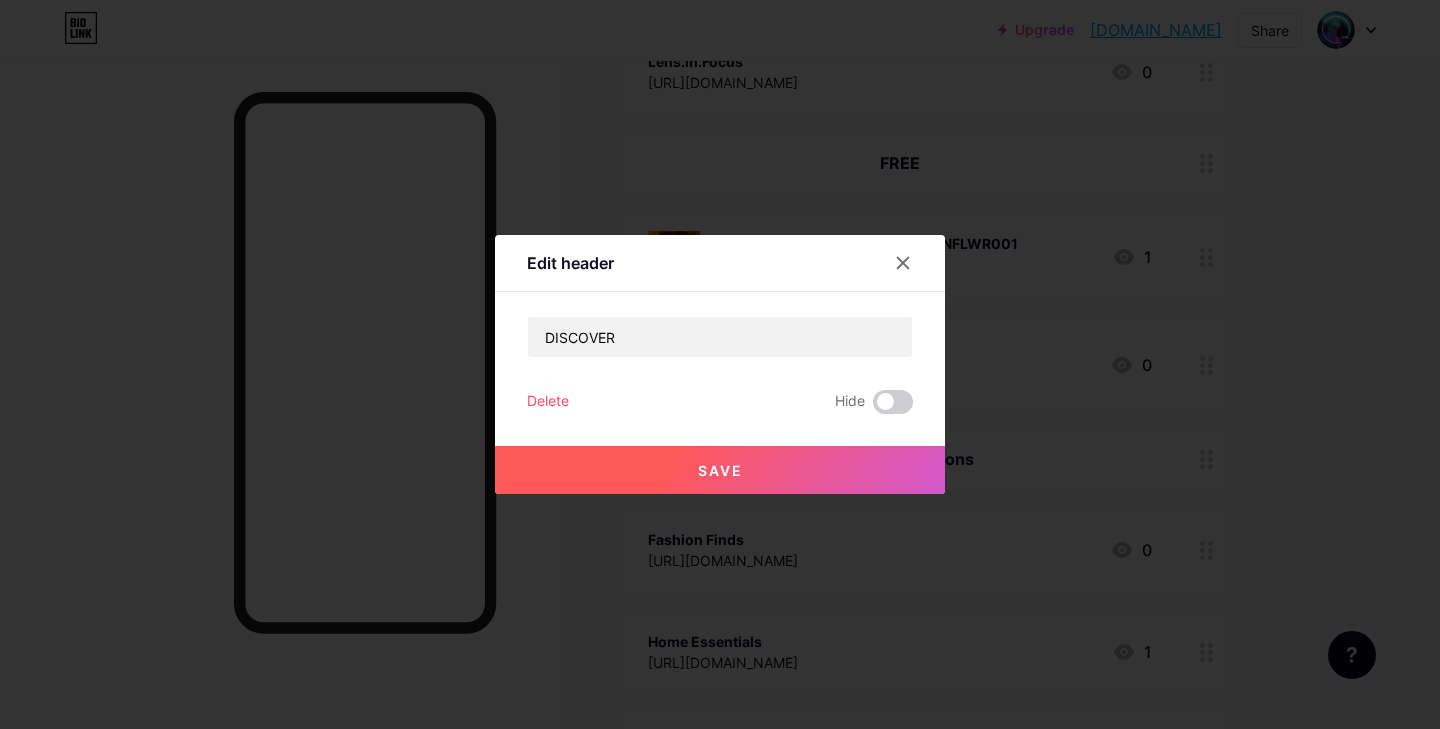 click on "Save" at bounding box center [720, 470] 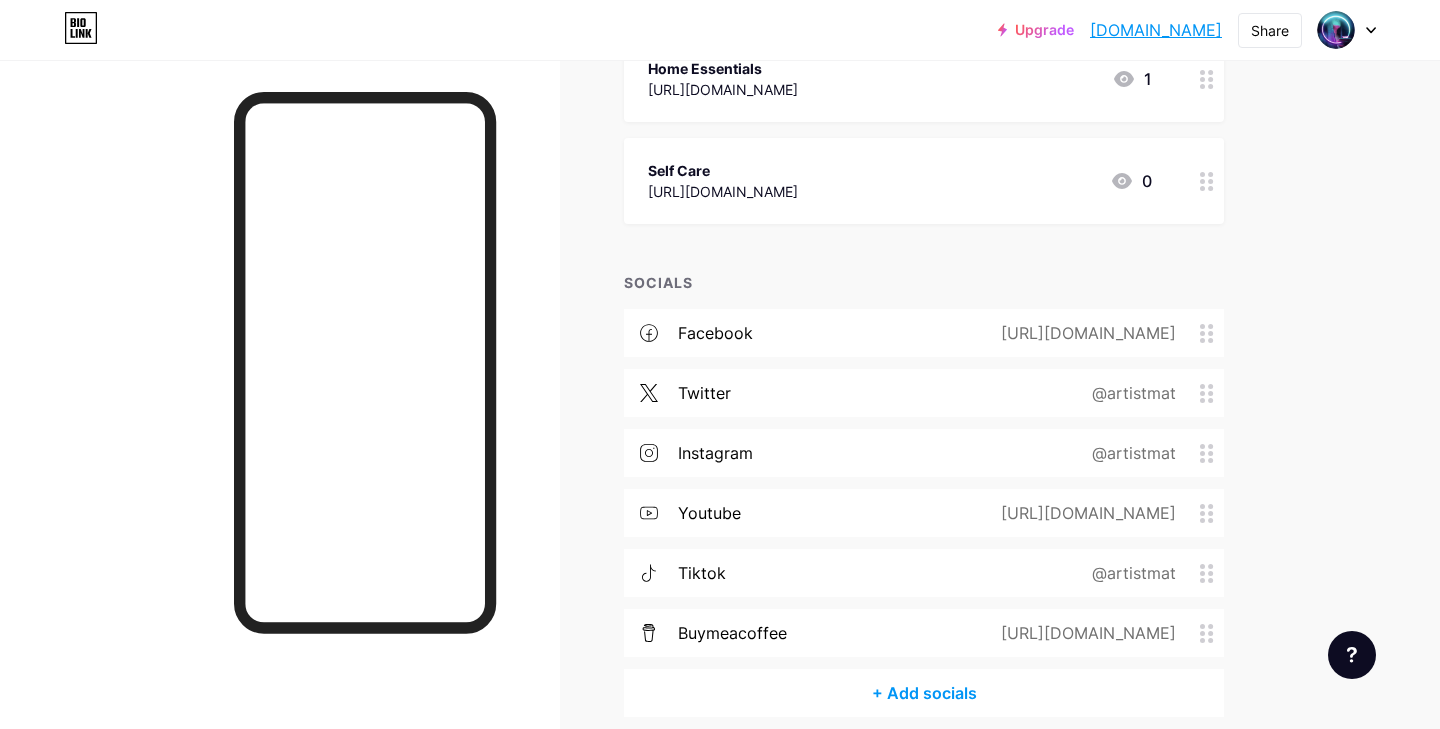 scroll, scrollTop: 3589, scrollLeft: 0, axis: vertical 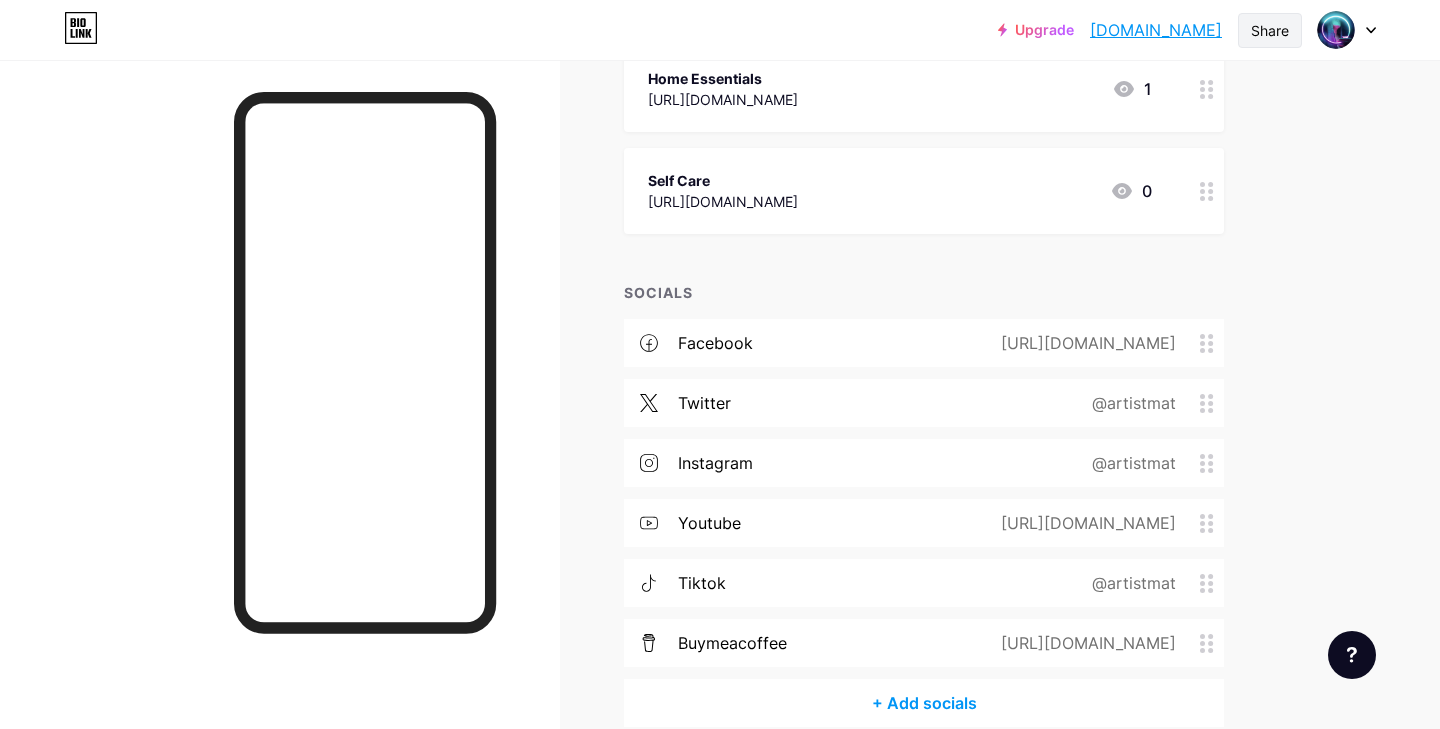 click on "Share" at bounding box center [1270, 30] 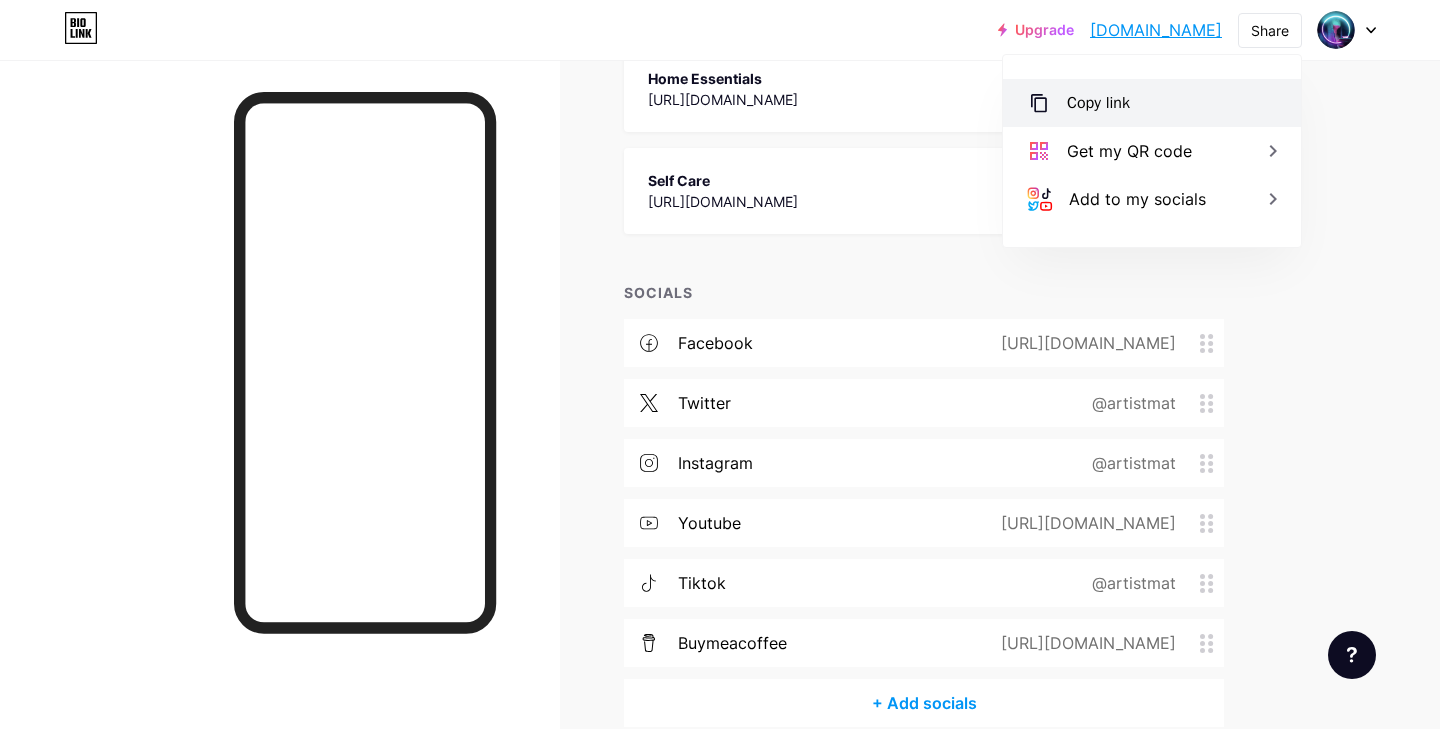 click on "Copy link" at bounding box center [1098, 103] 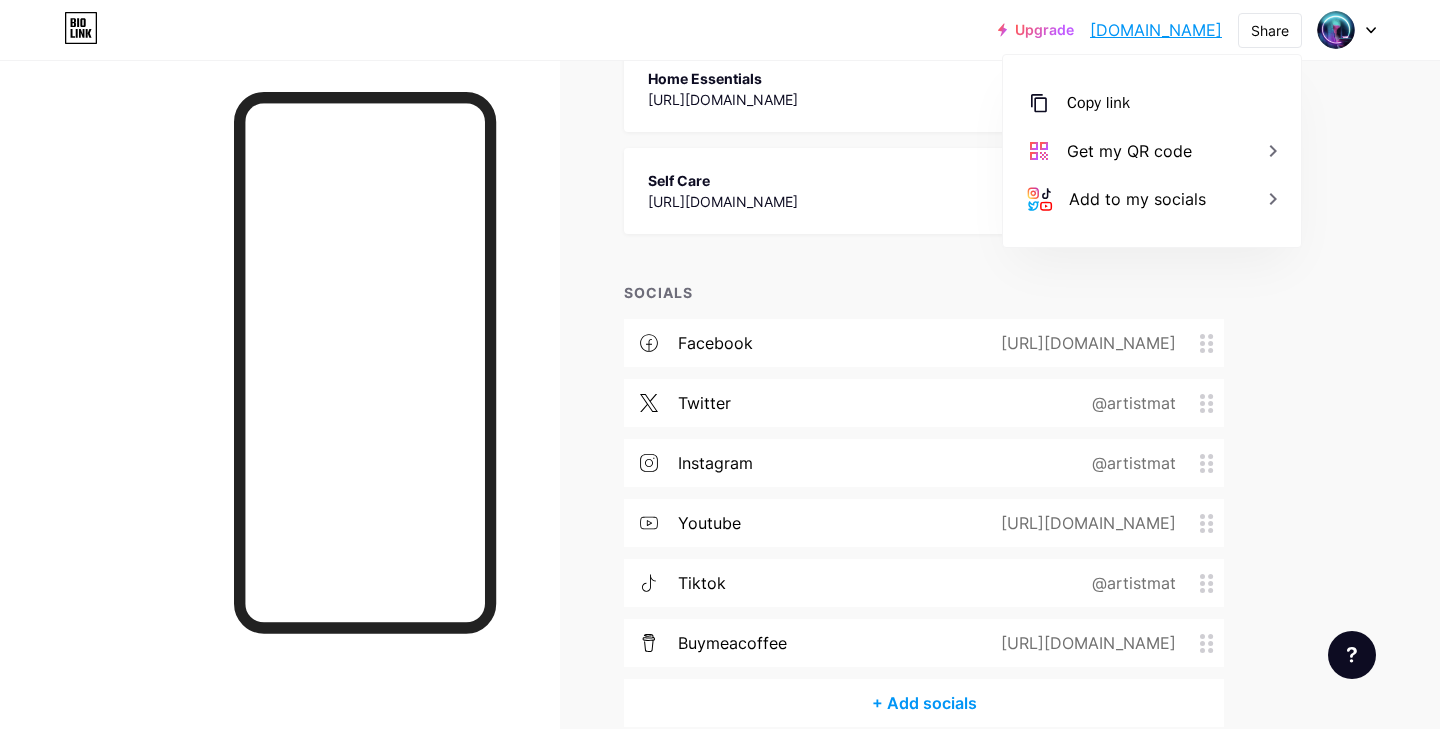 scroll, scrollTop: 3489, scrollLeft: 0, axis: vertical 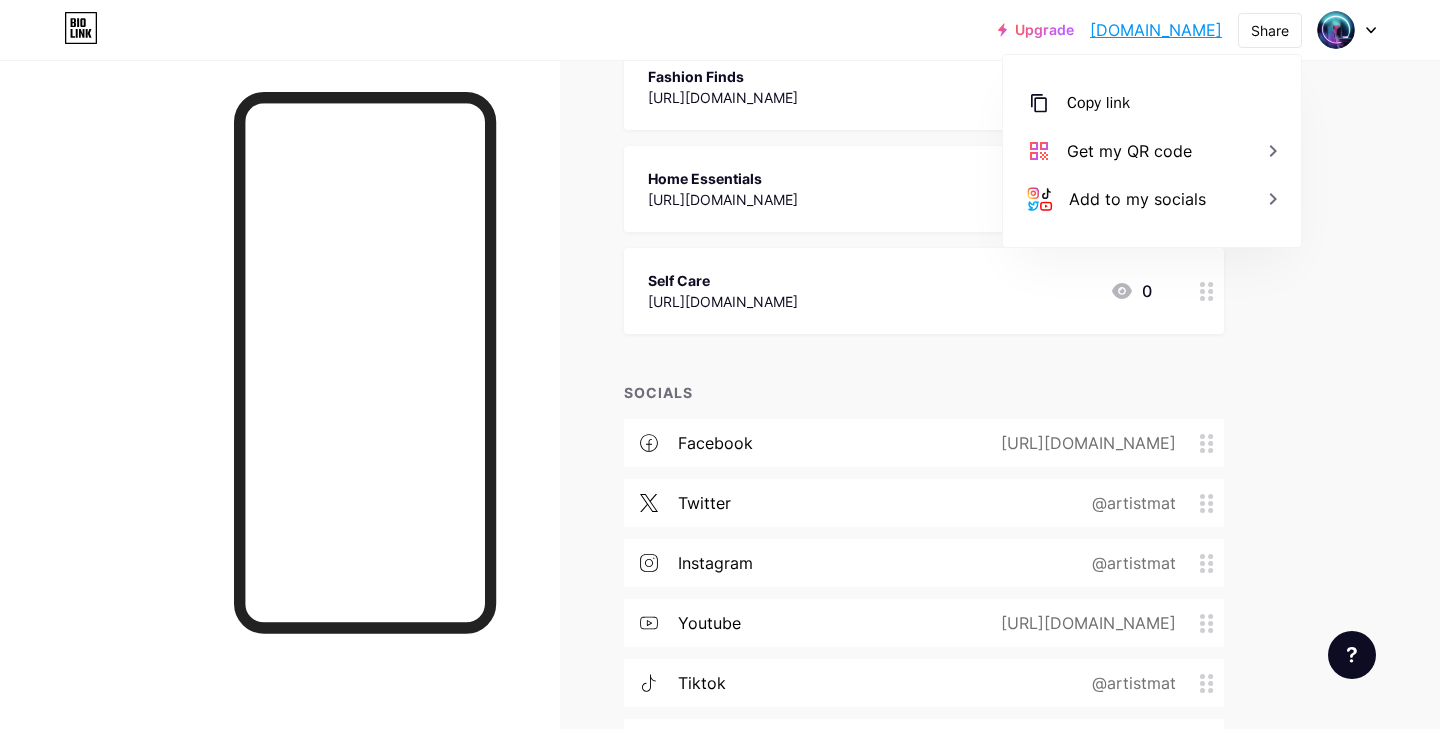 click on "[DOMAIN_NAME]" at bounding box center [1156, 30] 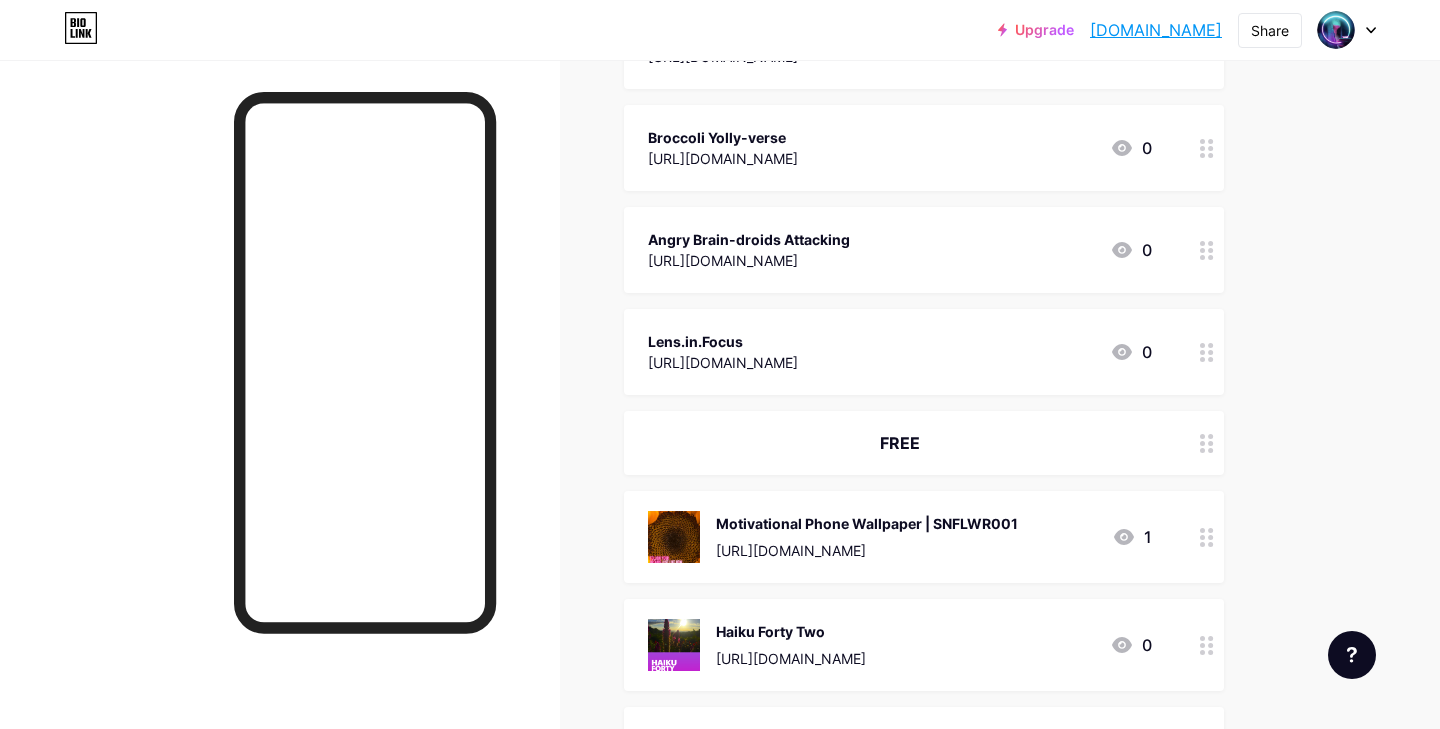 scroll, scrollTop: 2743, scrollLeft: 0, axis: vertical 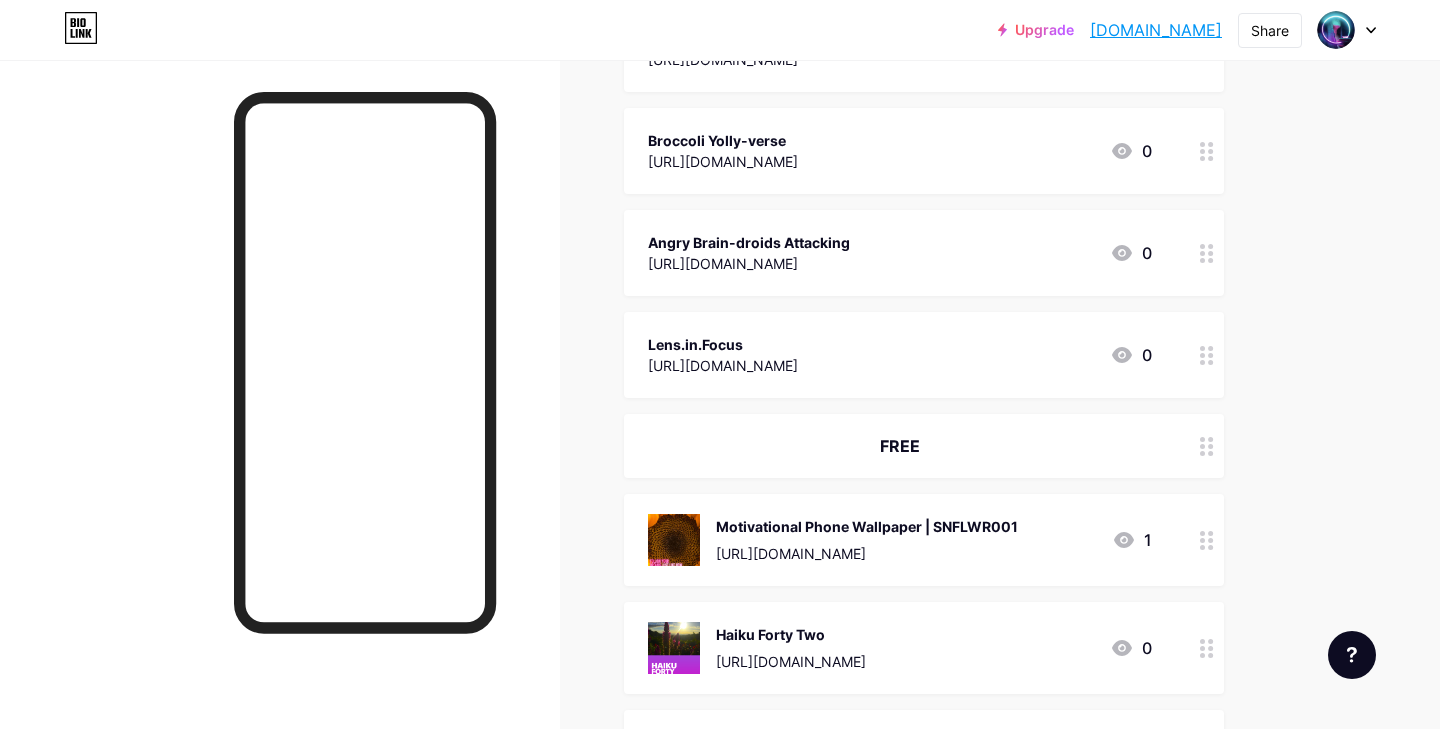 click on "FREE" at bounding box center [900, 446] 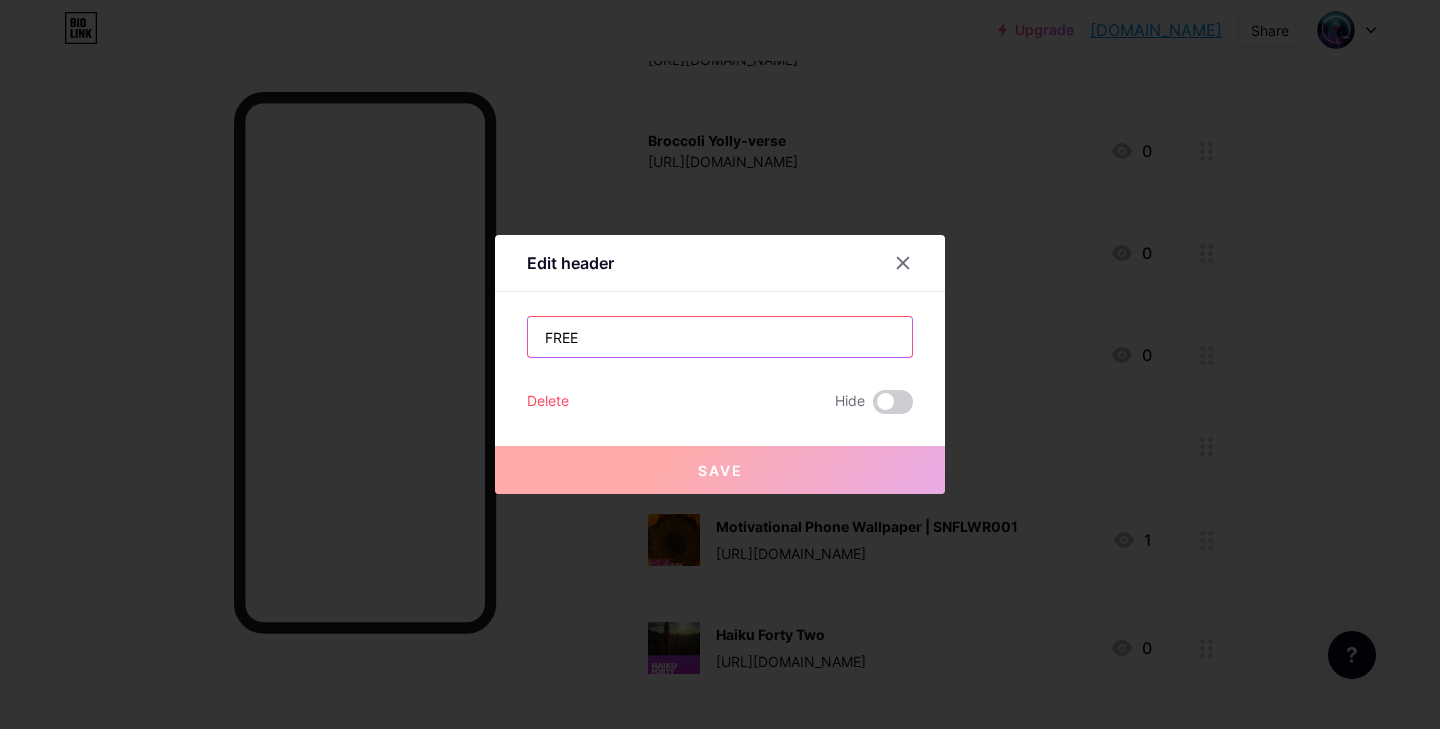 drag, startPoint x: 703, startPoint y: 335, endPoint x: 453, endPoint y: 322, distance: 250.33777 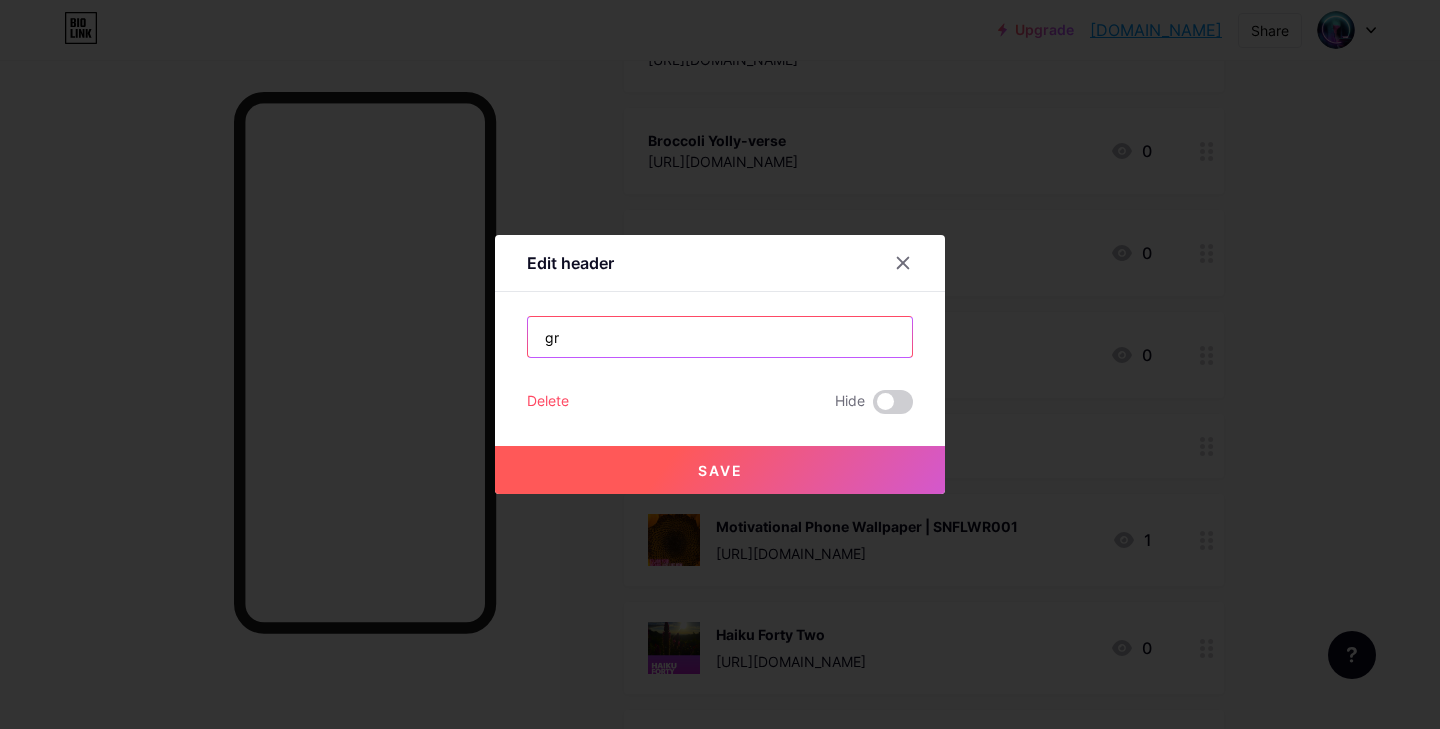 type on "g" 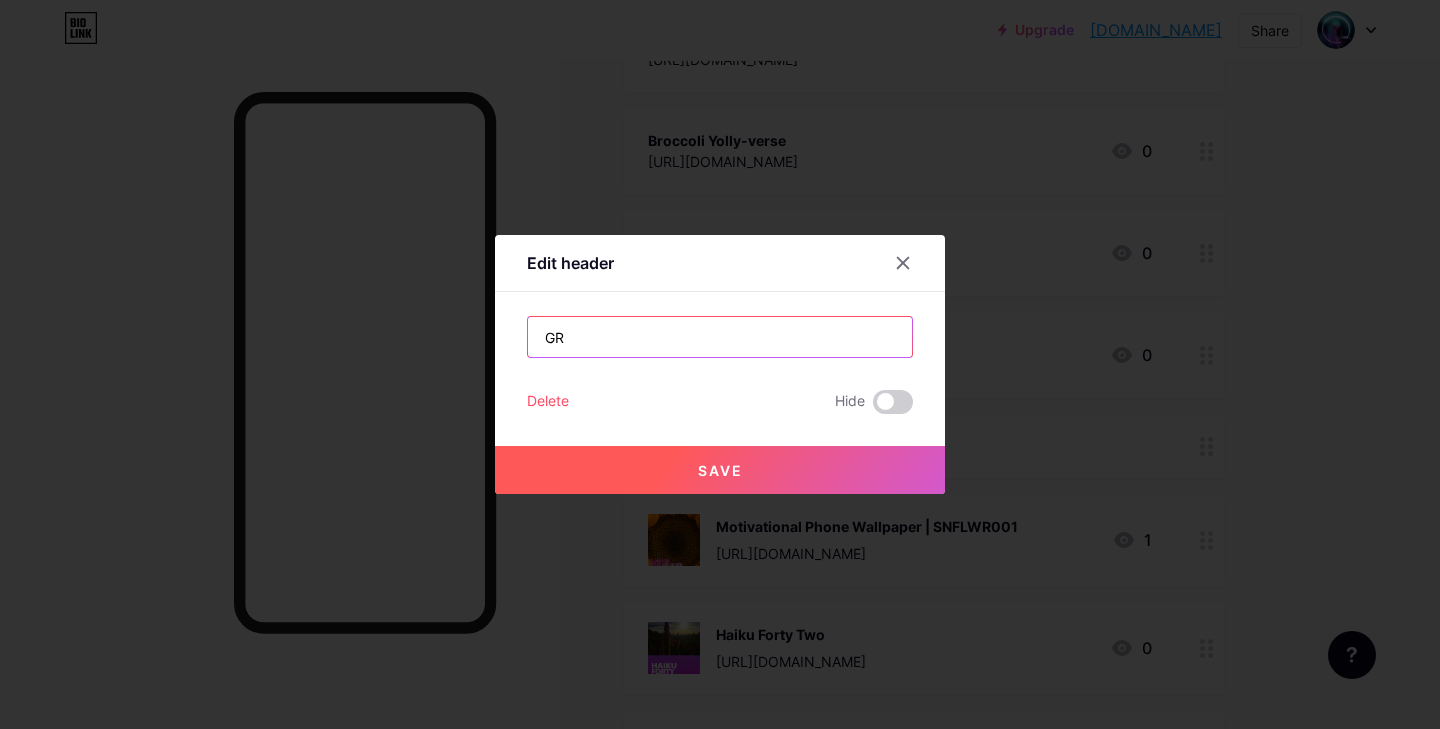 type on "G" 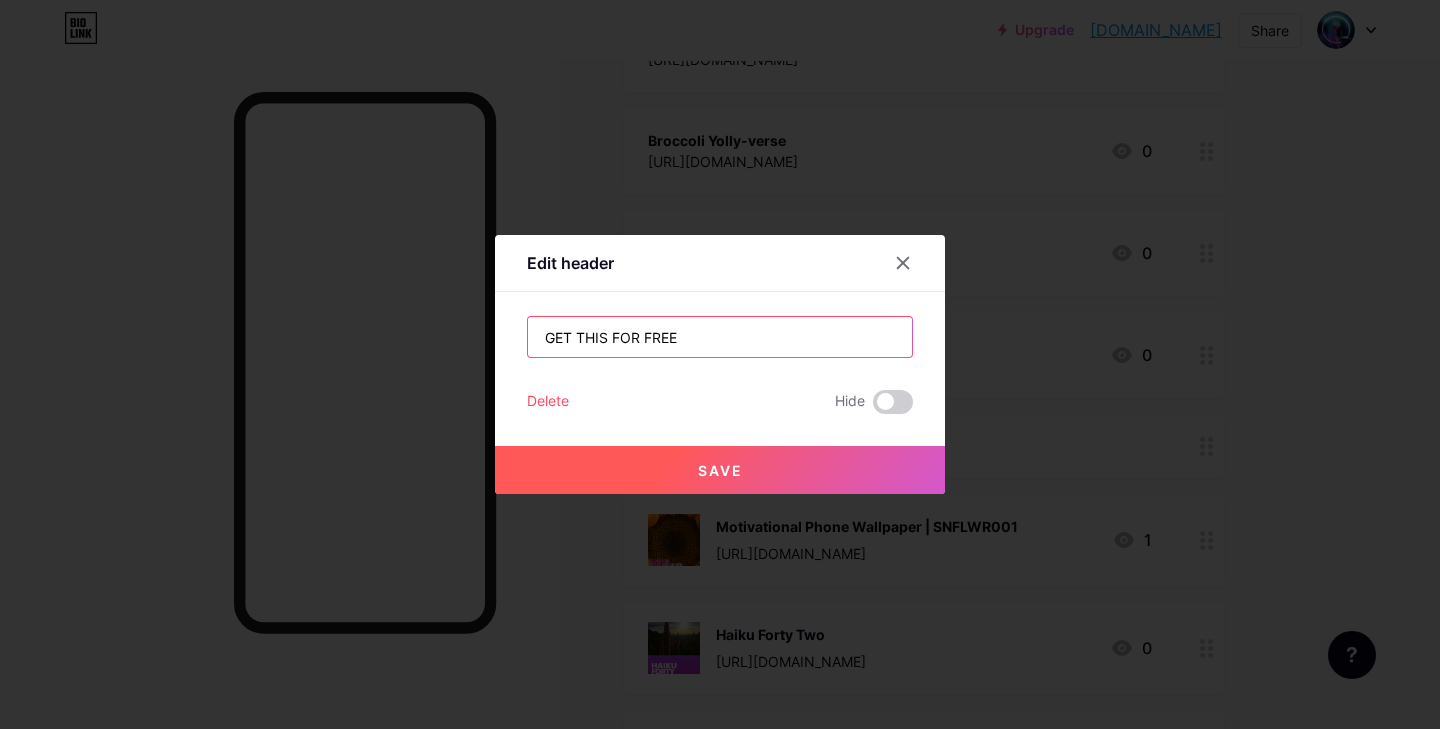 click on "GET THIS FOR FREE" at bounding box center (720, 337) 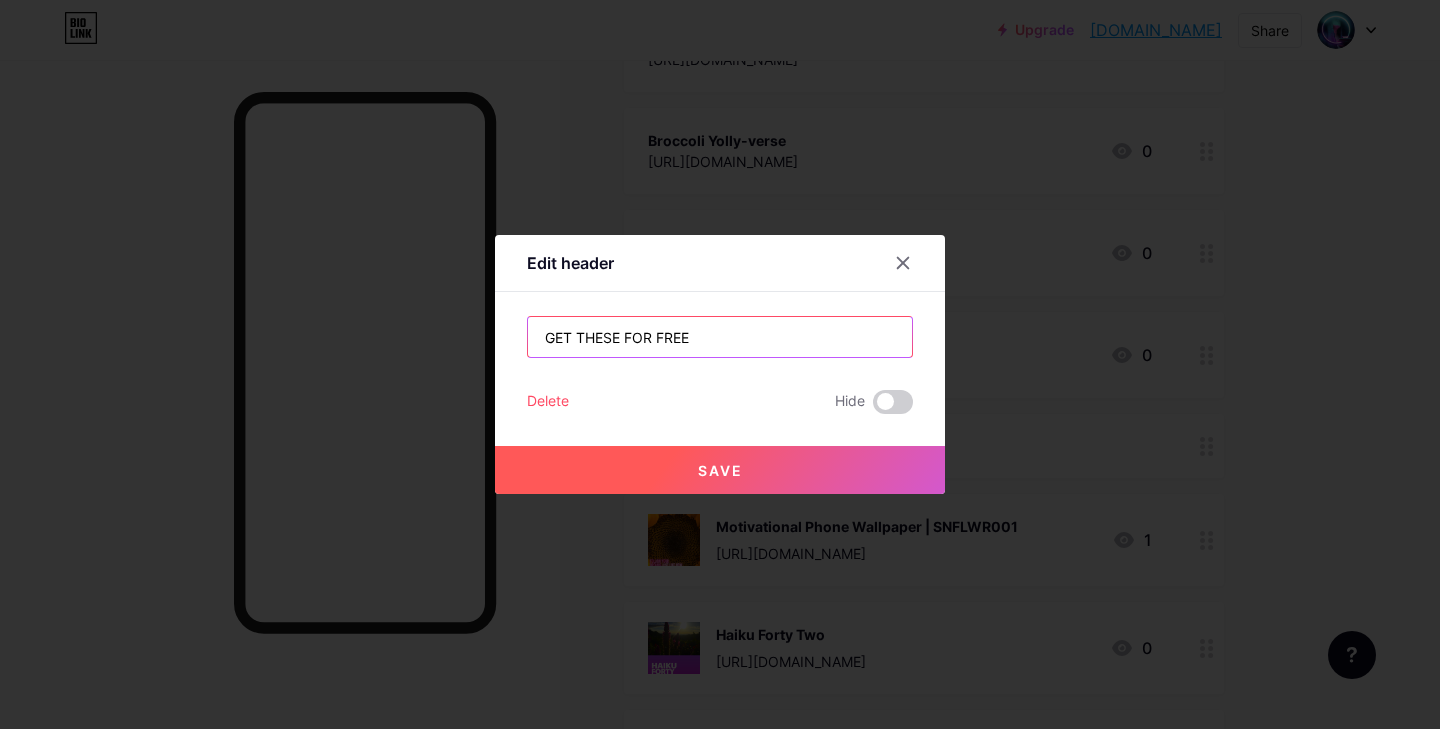 type on "GET THESE FOR FREE" 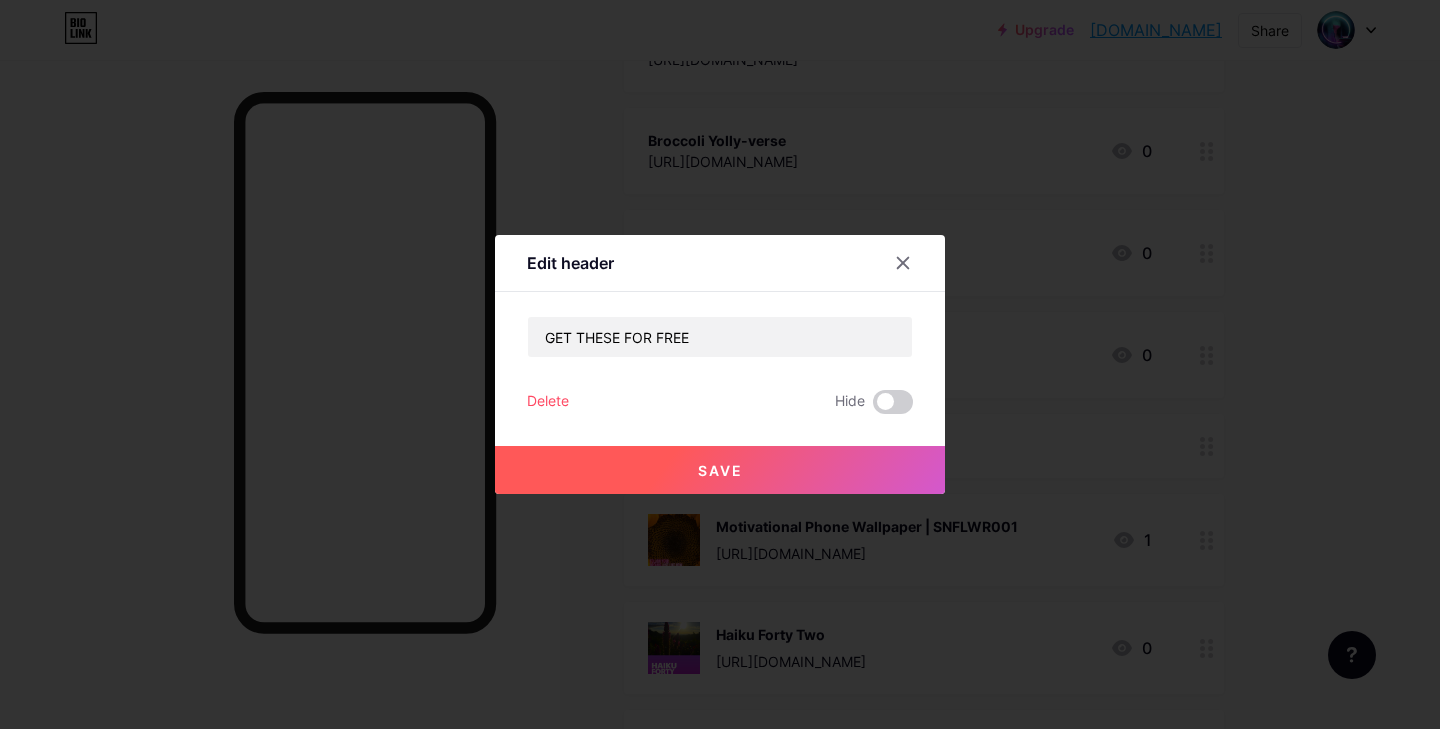 click on "Save" at bounding box center [720, 470] 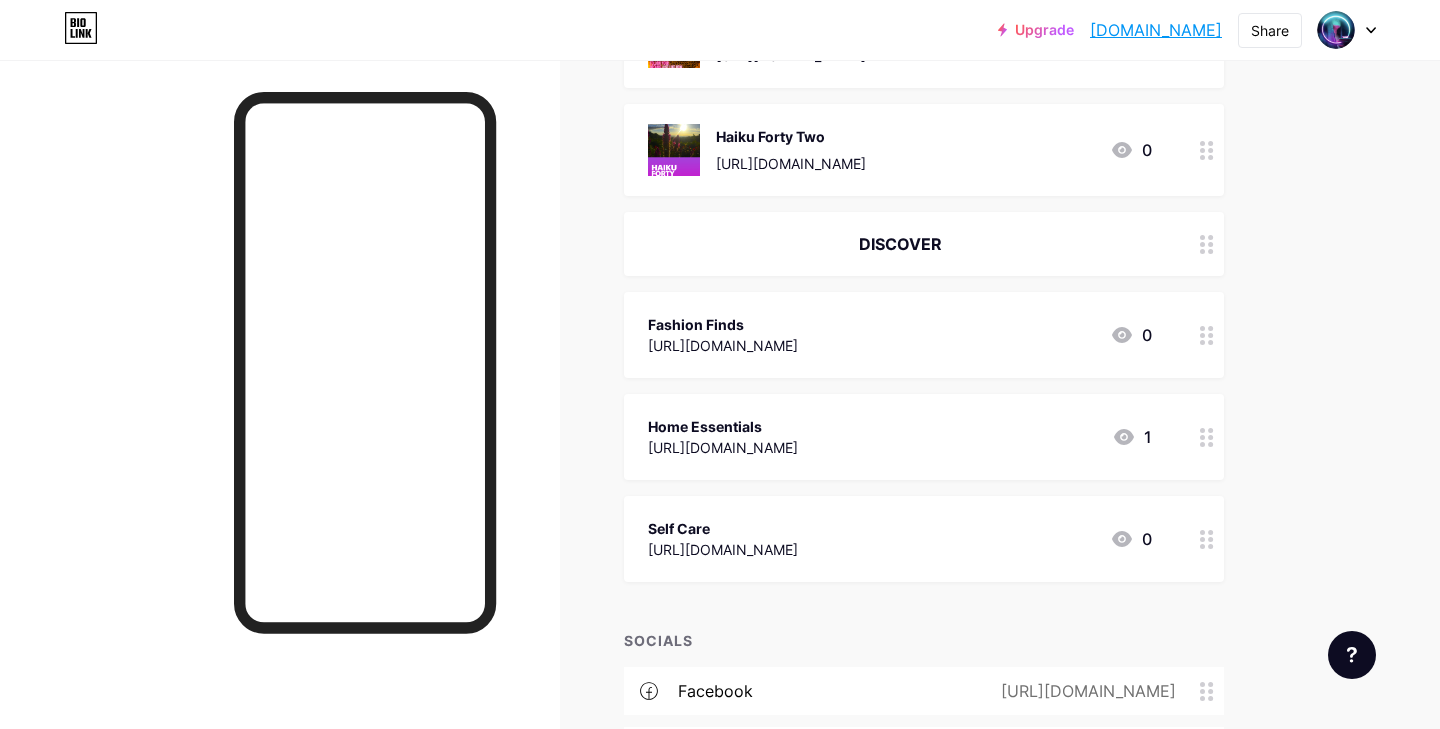 scroll, scrollTop: 3106, scrollLeft: 0, axis: vertical 